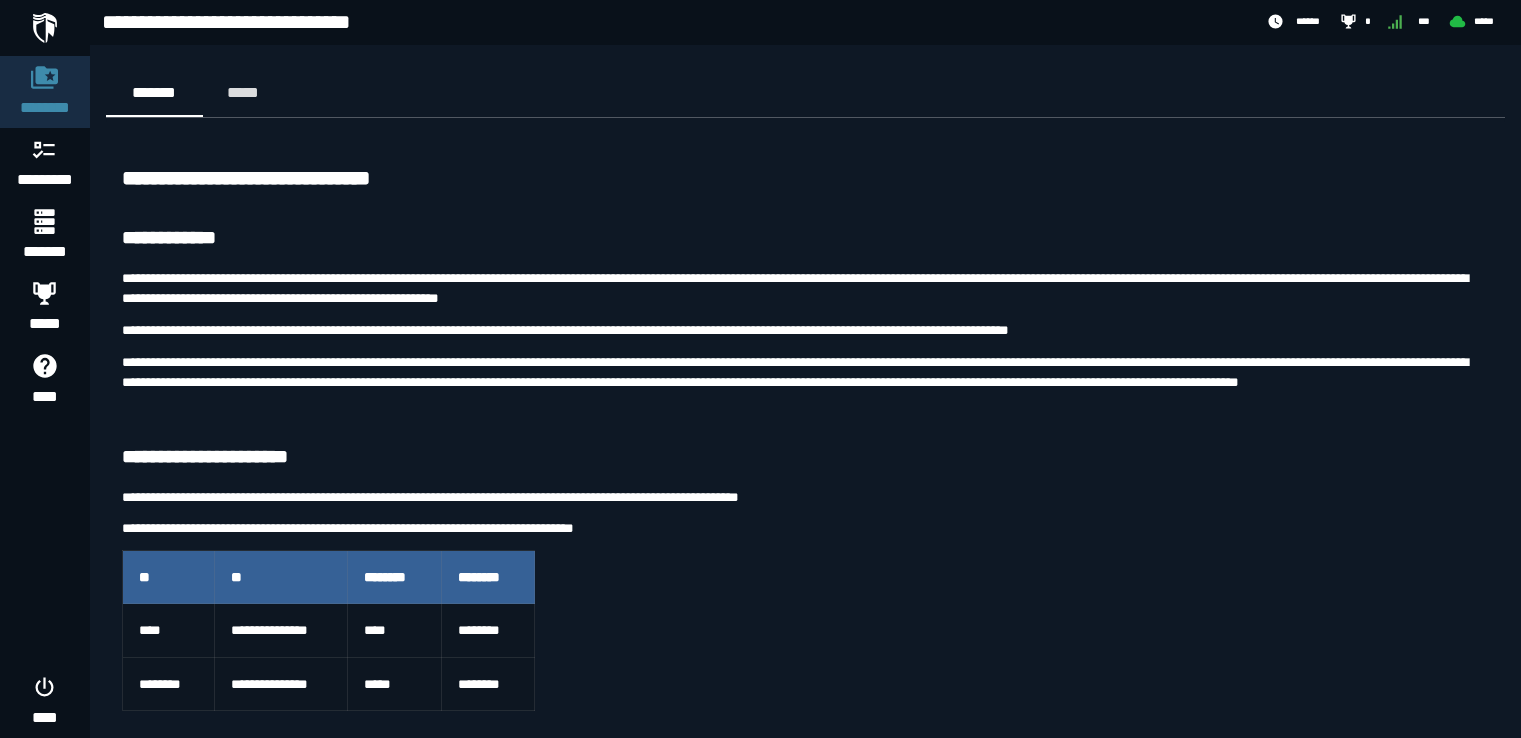 scroll, scrollTop: 1800, scrollLeft: 0, axis: vertical 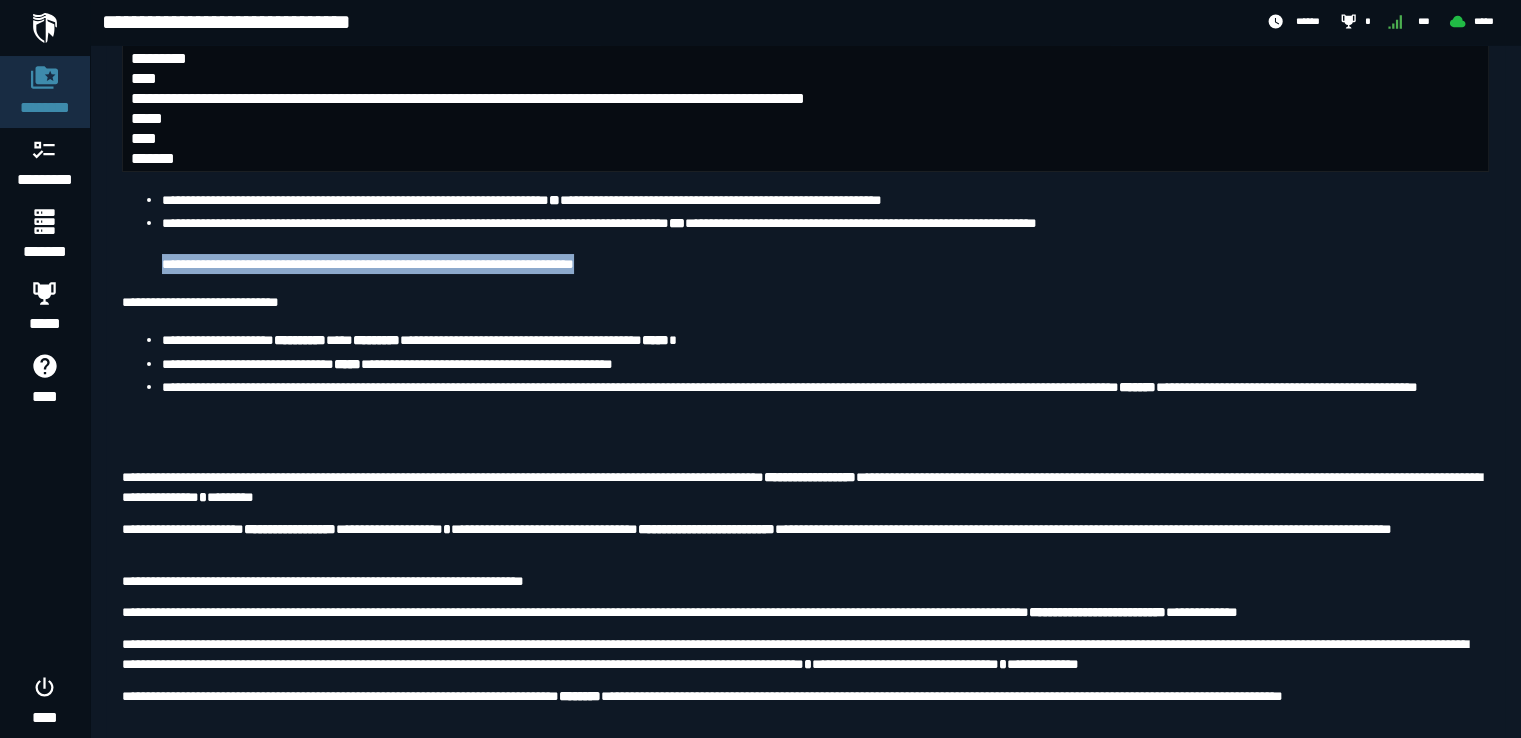 drag, startPoint x: 793, startPoint y: 509, endPoint x: 152, endPoint y: 509, distance: 641 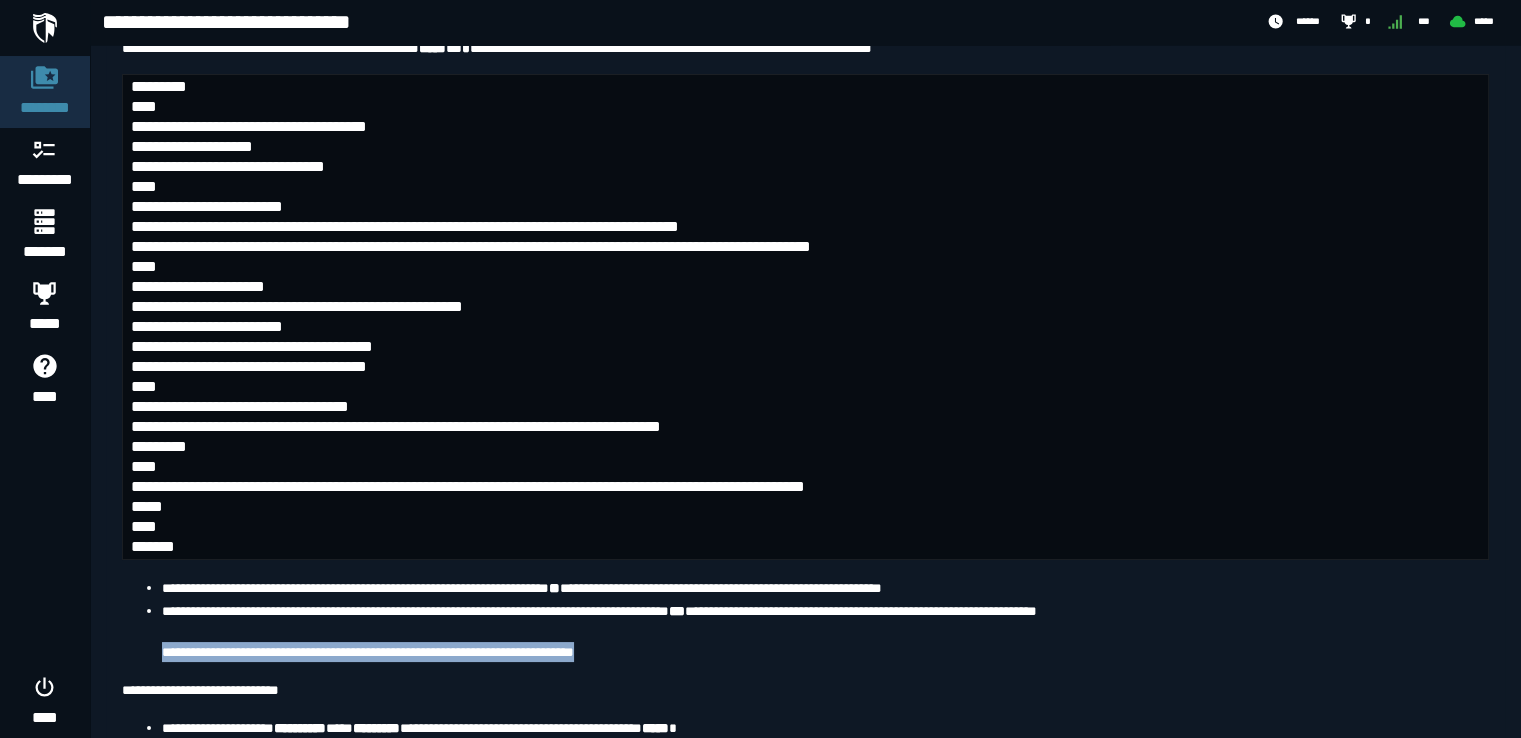 scroll, scrollTop: 11212, scrollLeft: 0, axis: vertical 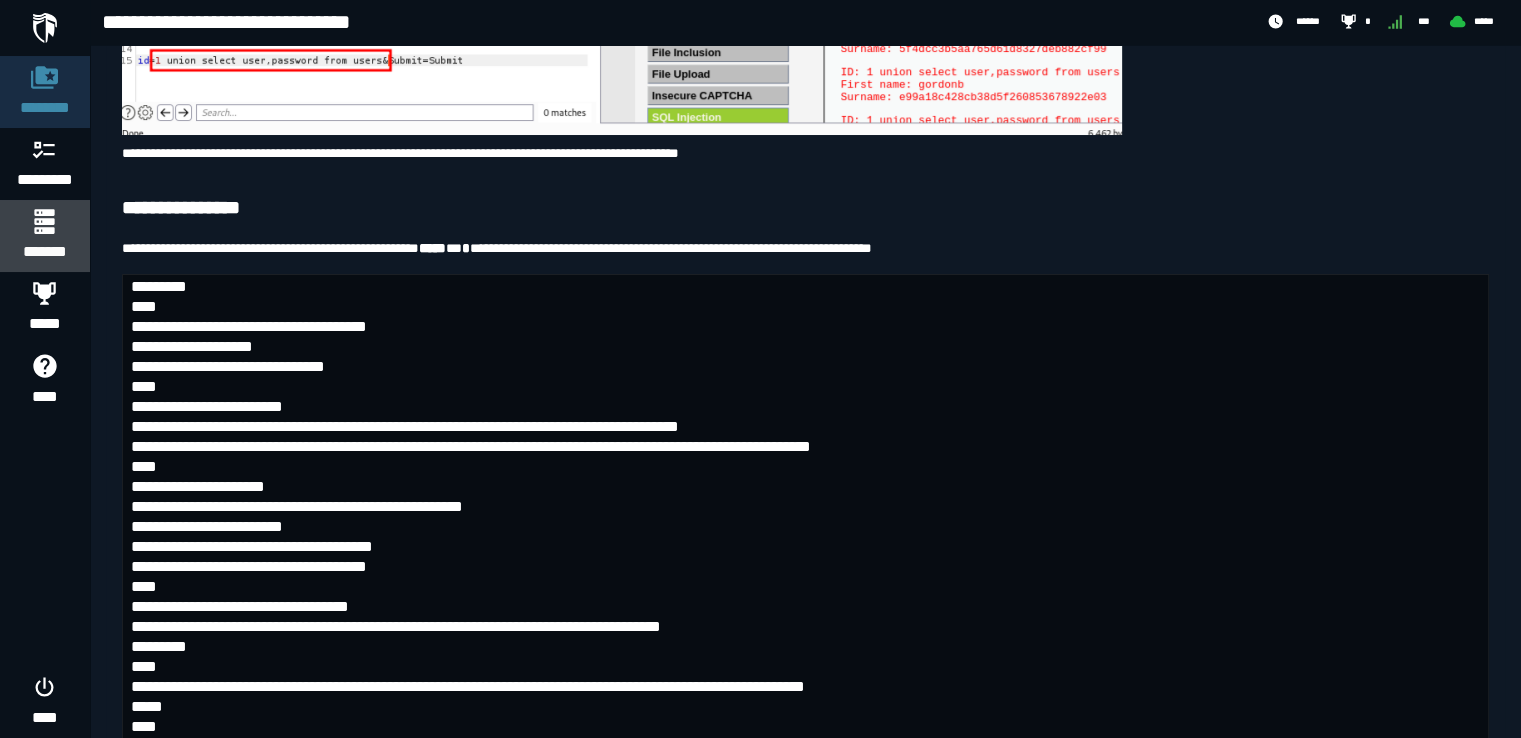 click on "*******" at bounding box center [44, 252] 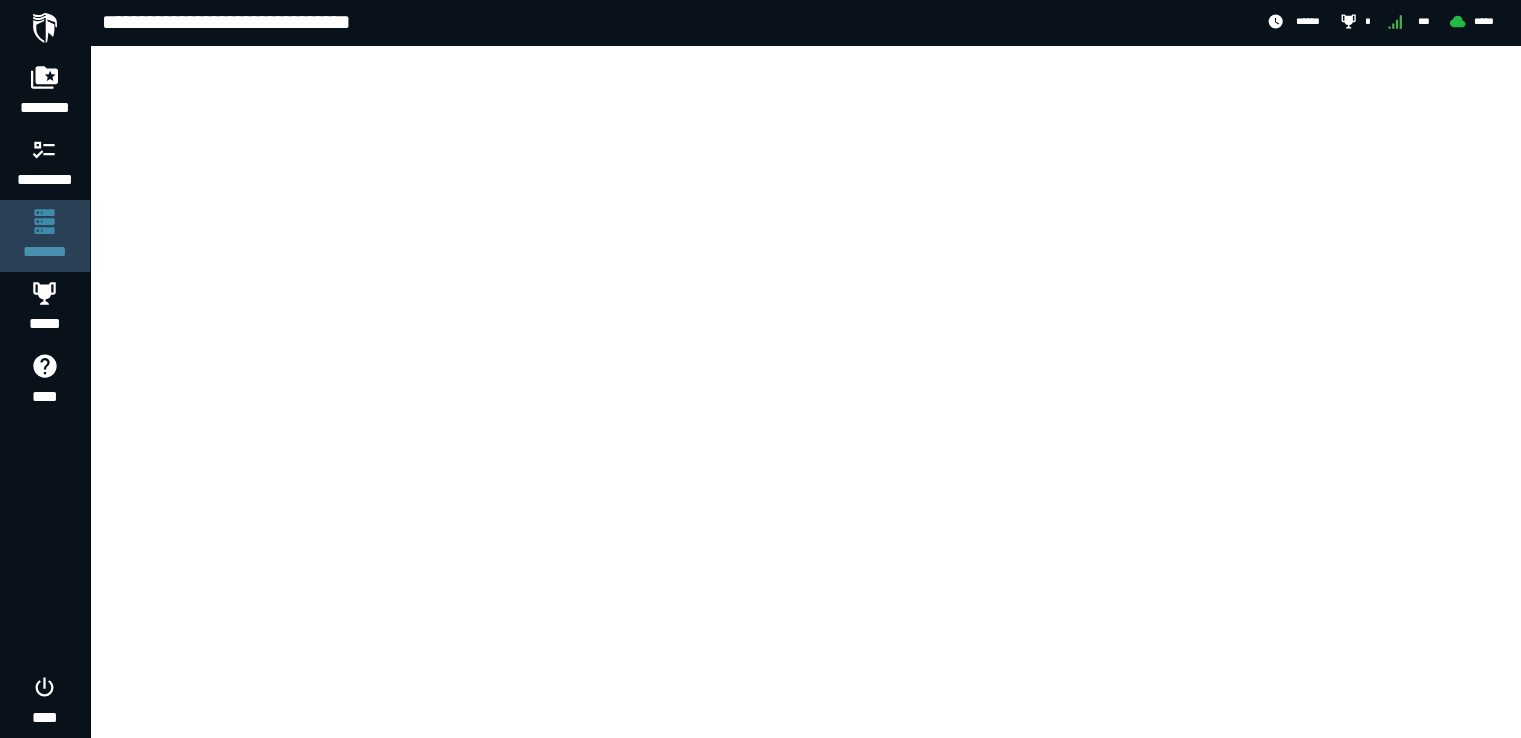 scroll, scrollTop: 0, scrollLeft: 0, axis: both 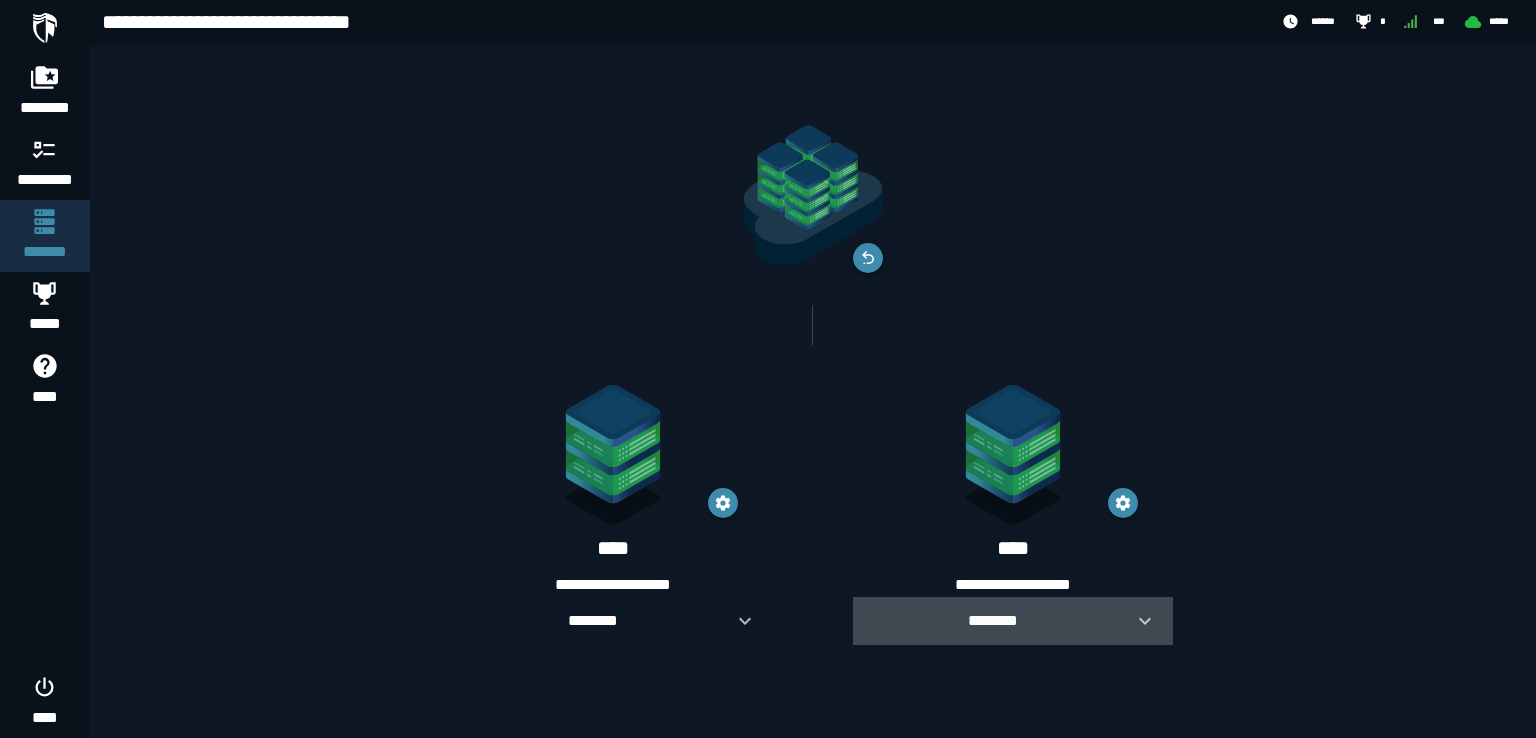 click on "********" at bounding box center [993, 620] 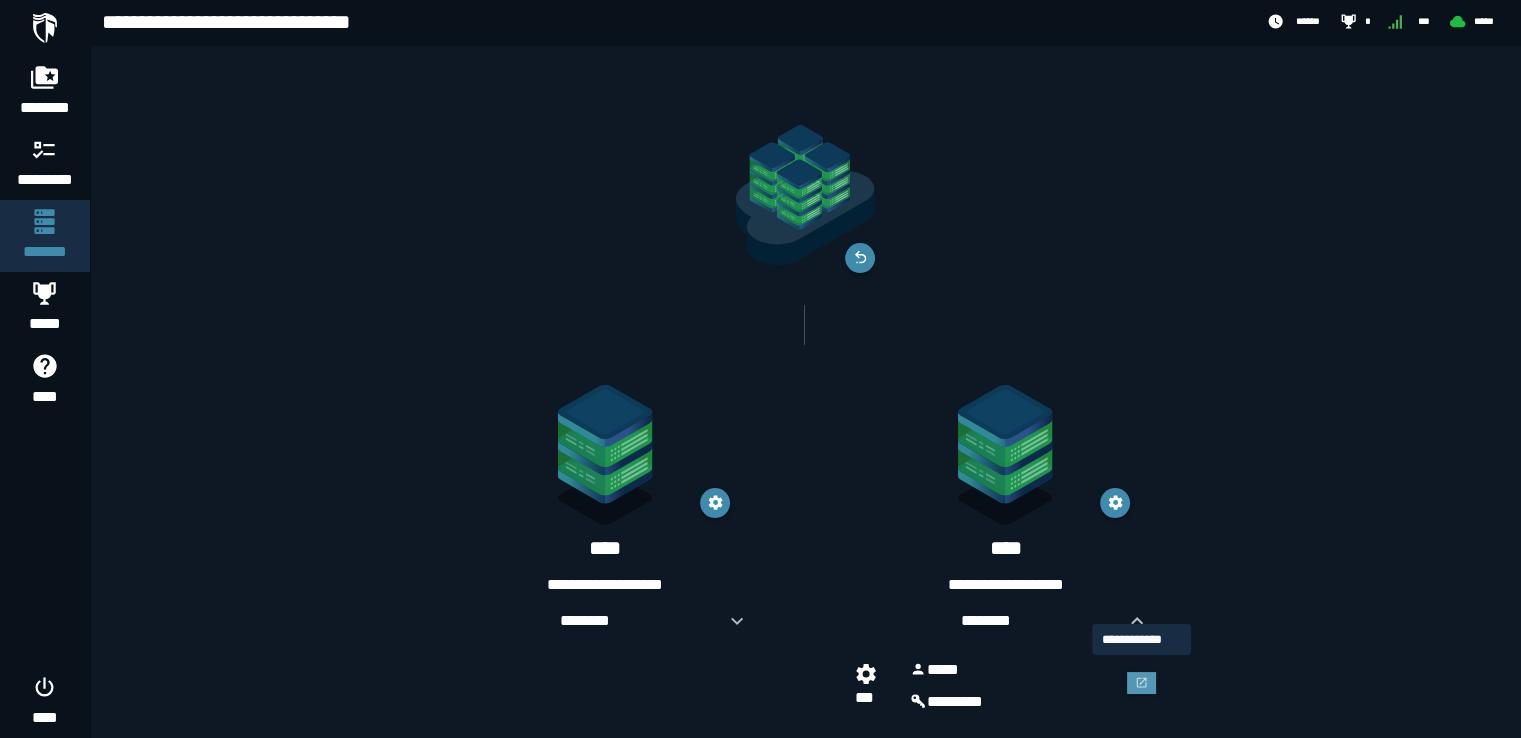 click 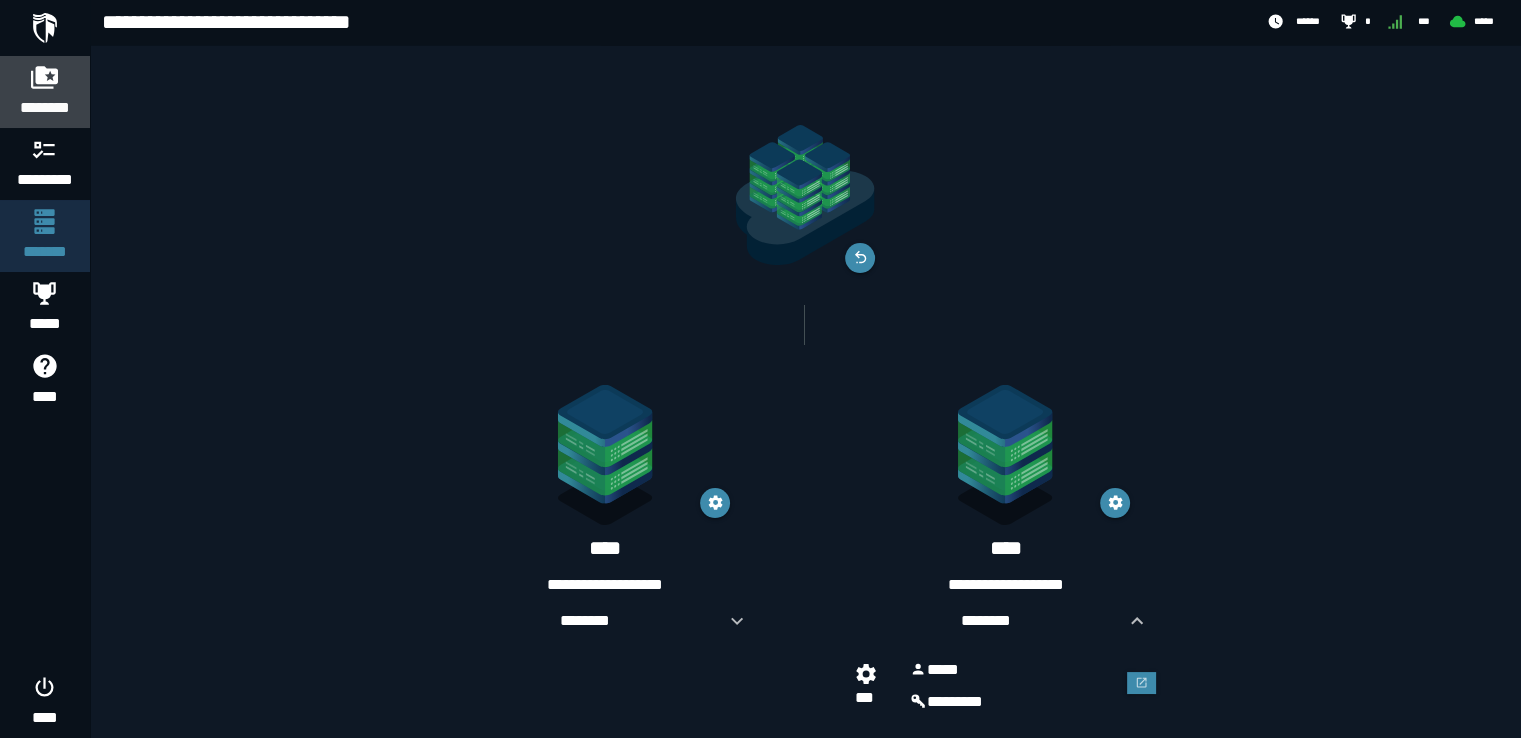 click on "********" at bounding box center [45, 108] 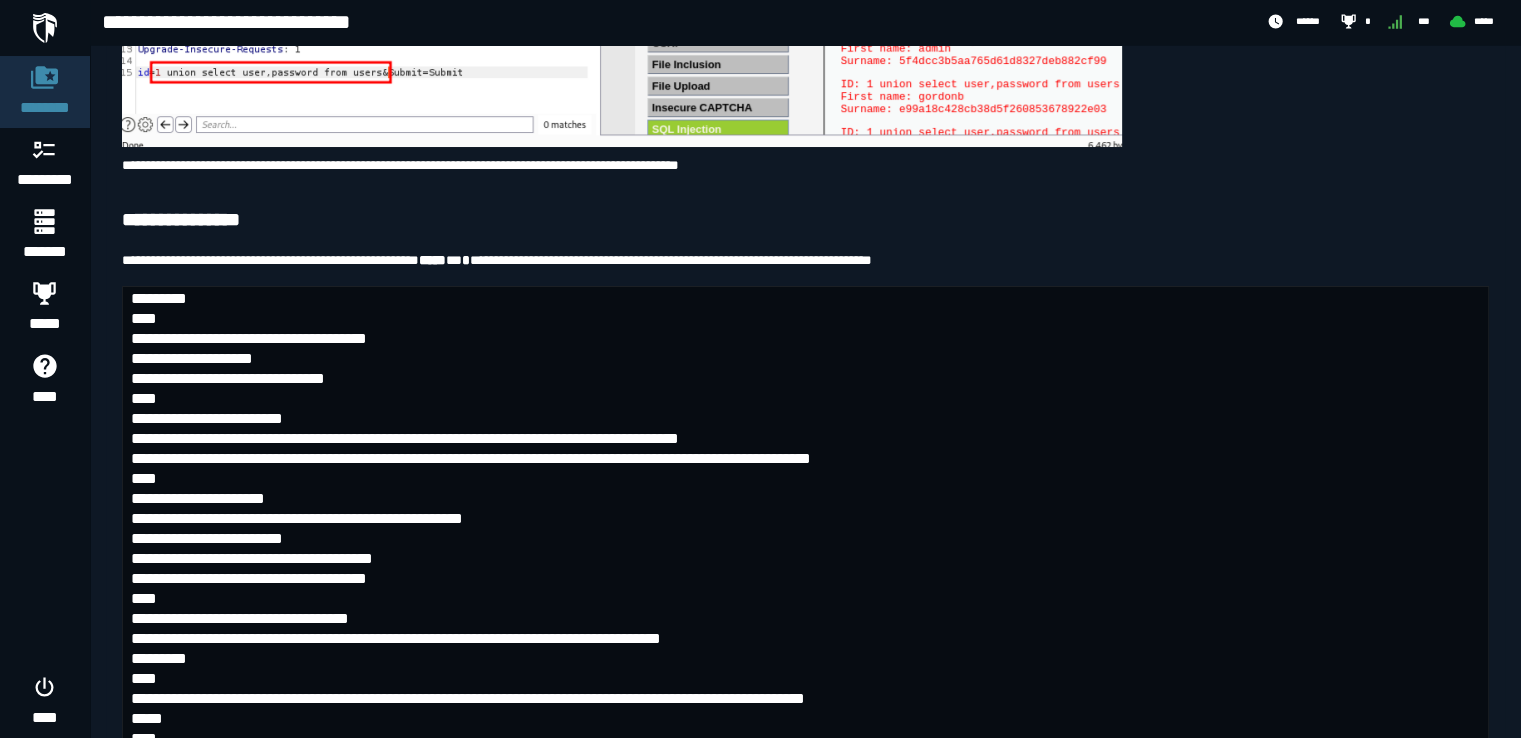 scroll, scrollTop: 11500, scrollLeft: 0, axis: vertical 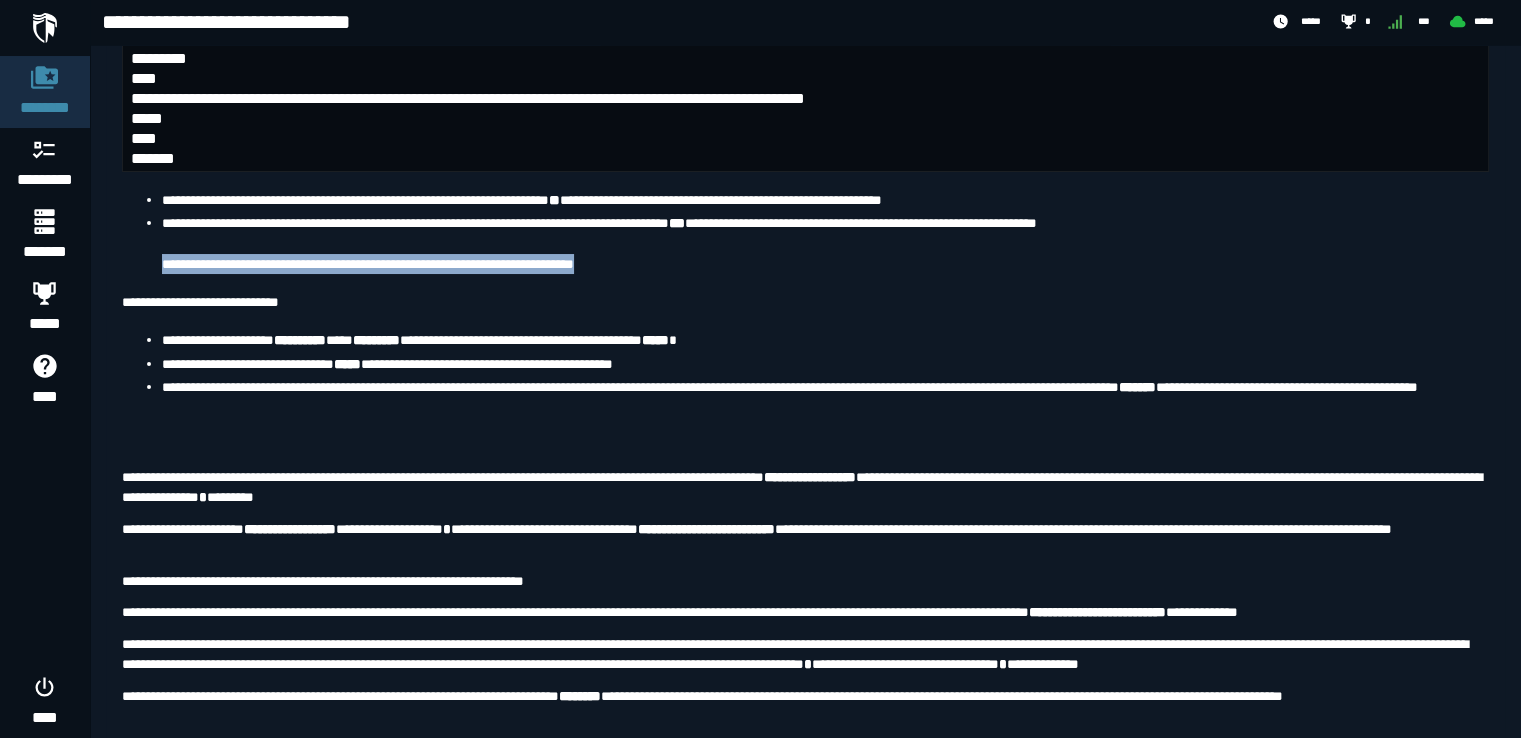 drag, startPoint x: 801, startPoint y: 505, endPoint x: 149, endPoint y: 501, distance: 652.01227 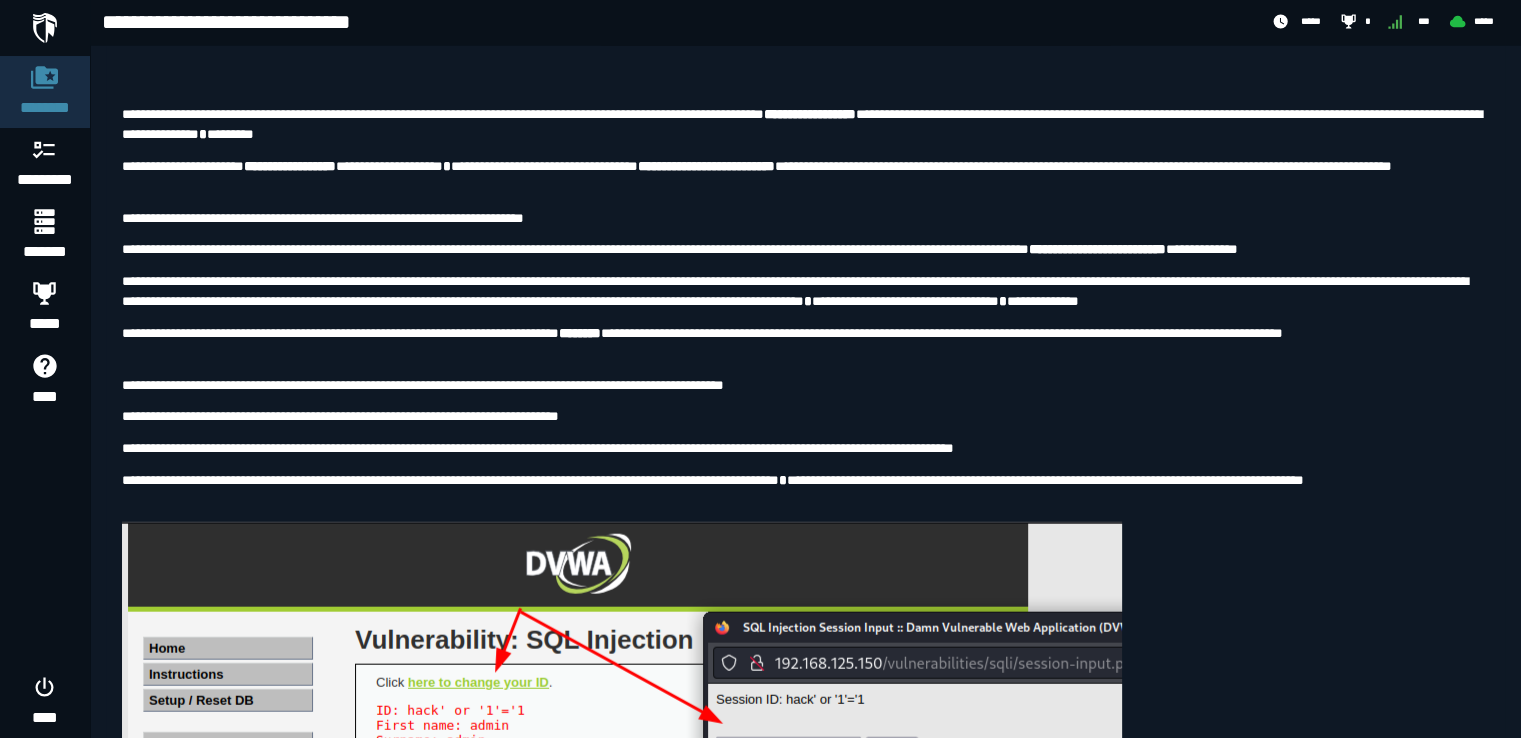 scroll, scrollTop: 12164, scrollLeft: 0, axis: vertical 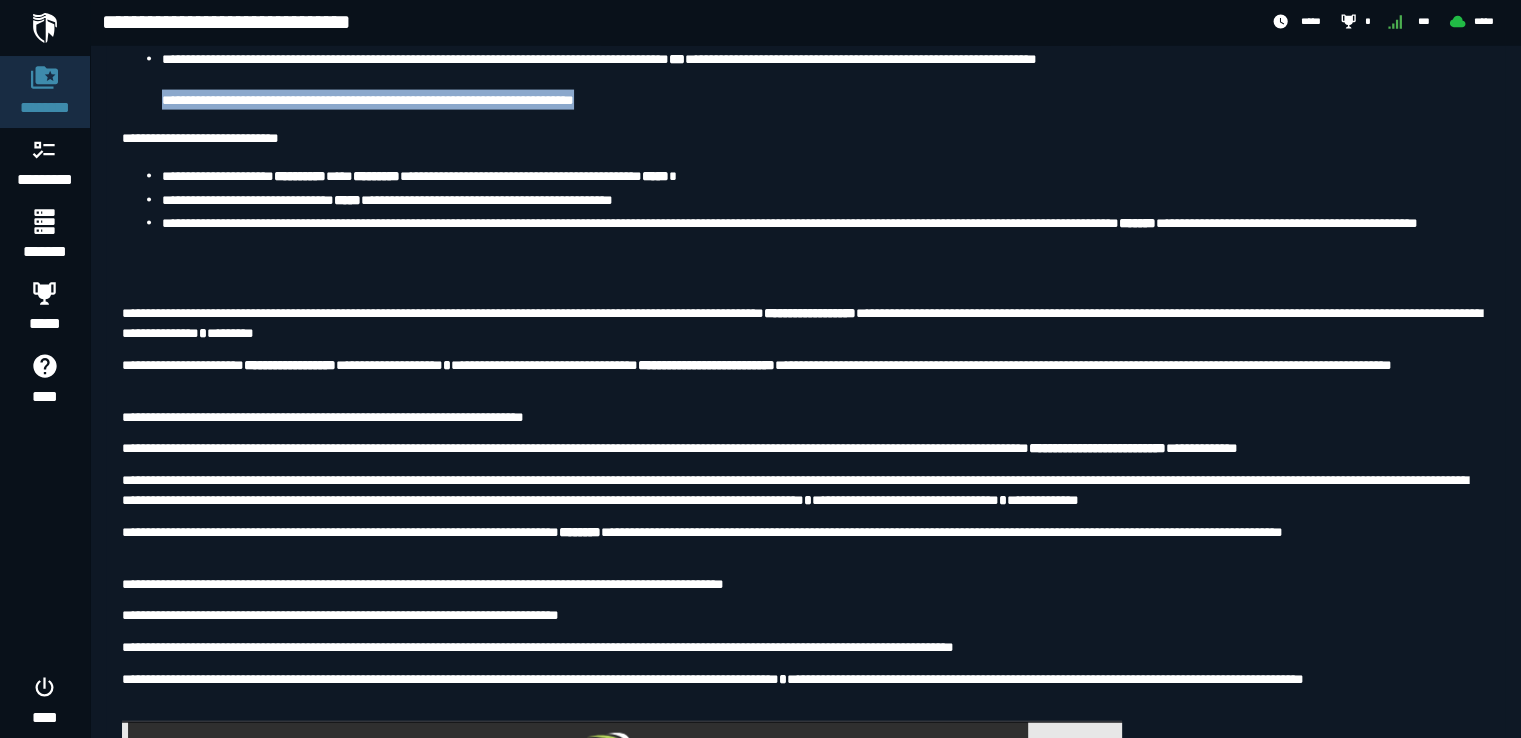 copy on "**********" 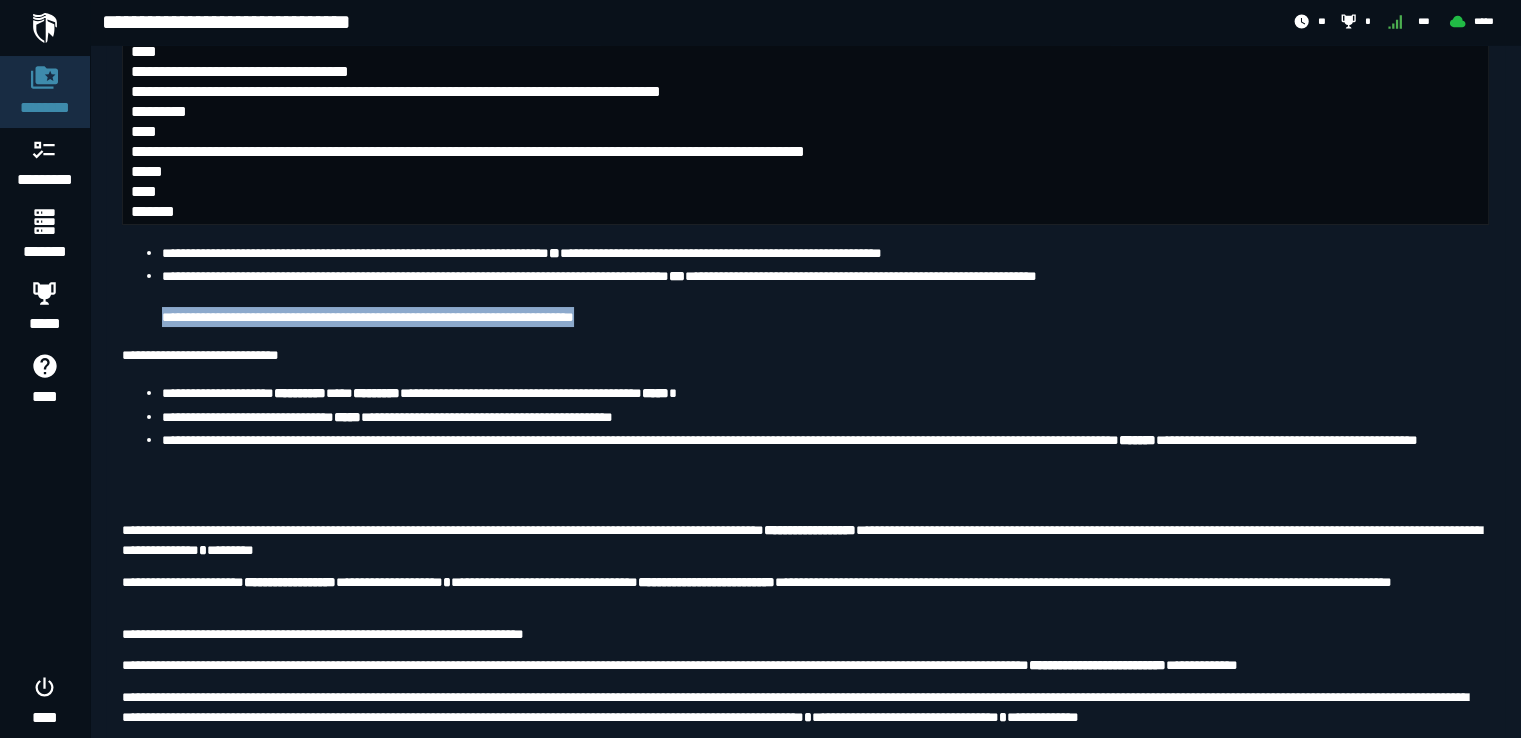 scroll, scrollTop: 11752, scrollLeft: 0, axis: vertical 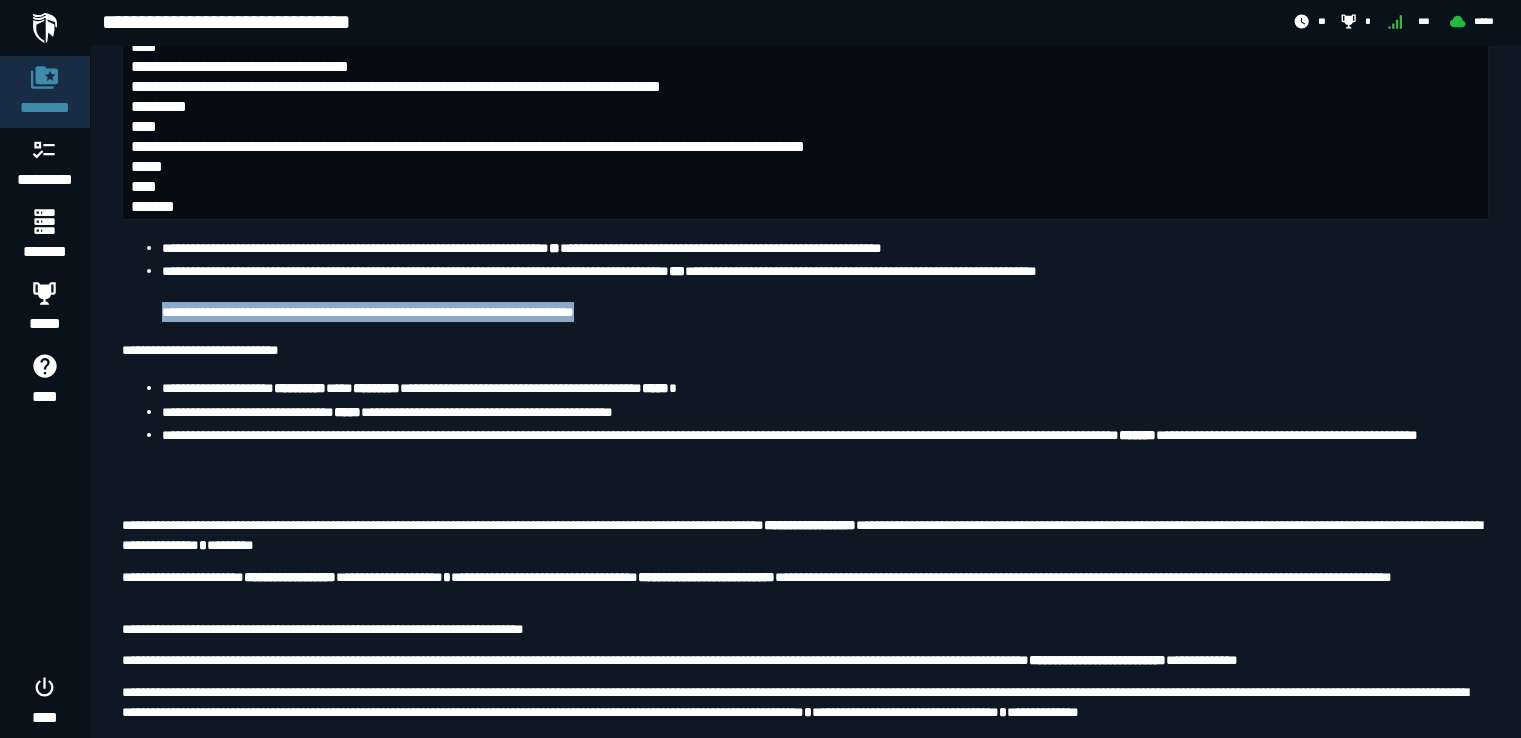 copy on "**********" 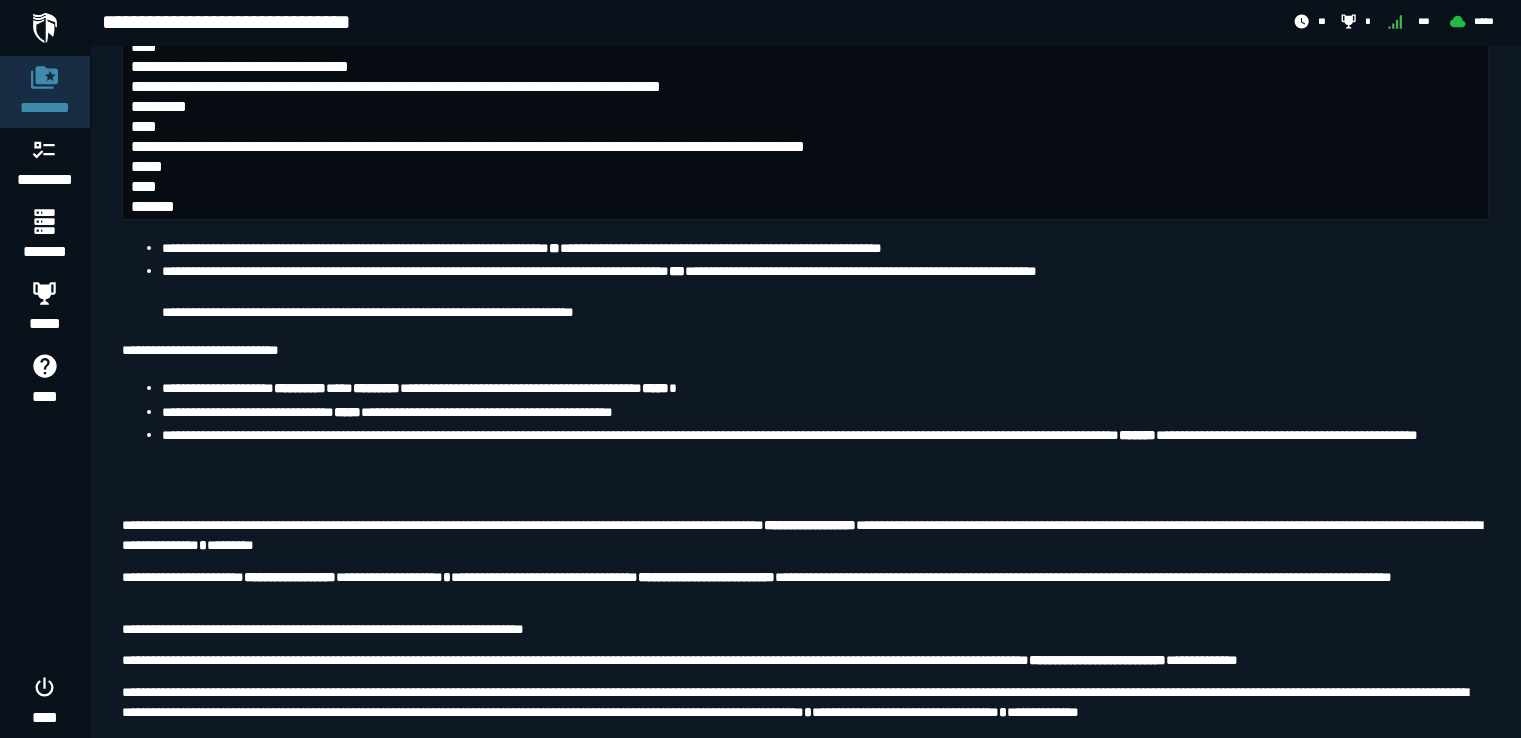 click on "**********" at bounding box center [825, 291] 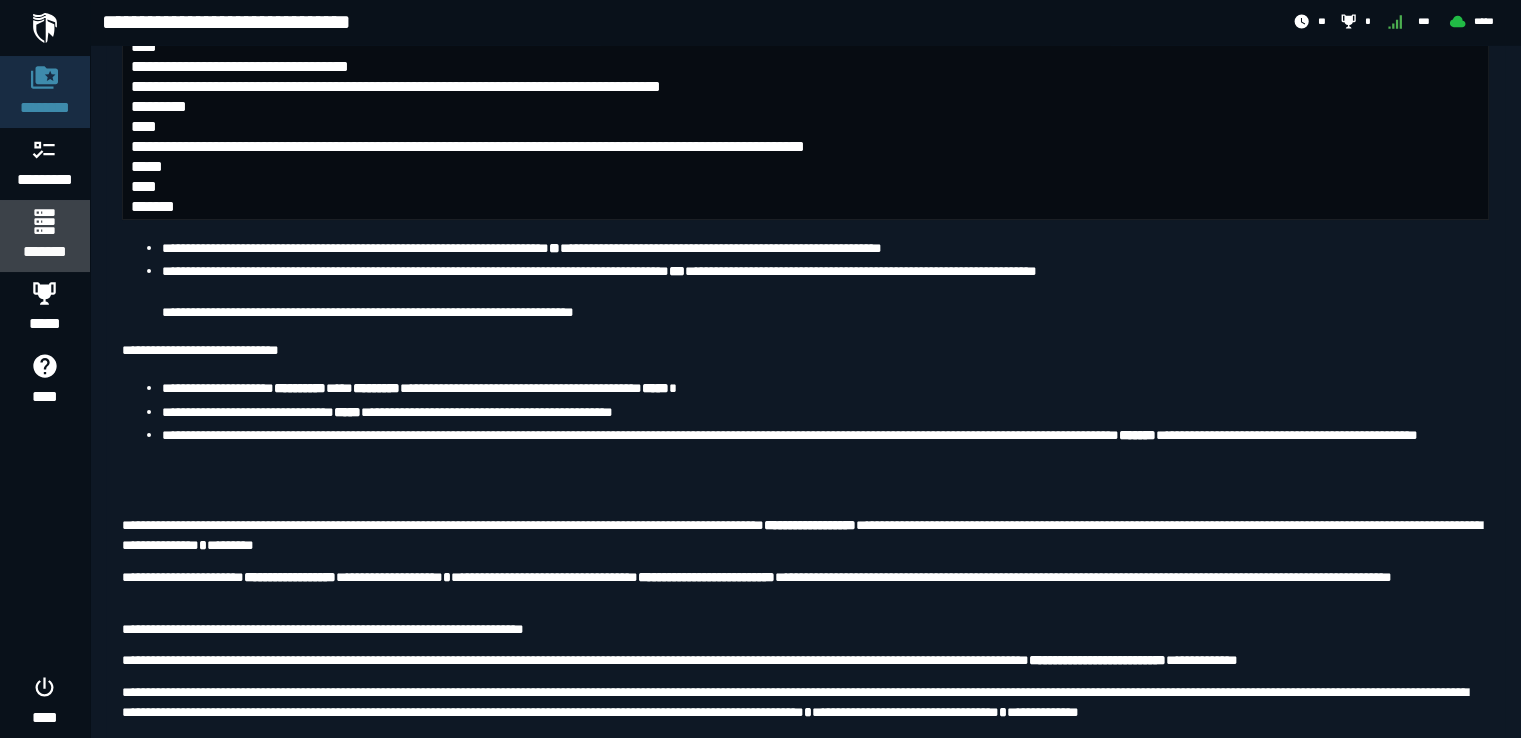 click on "*******" at bounding box center (44, 252) 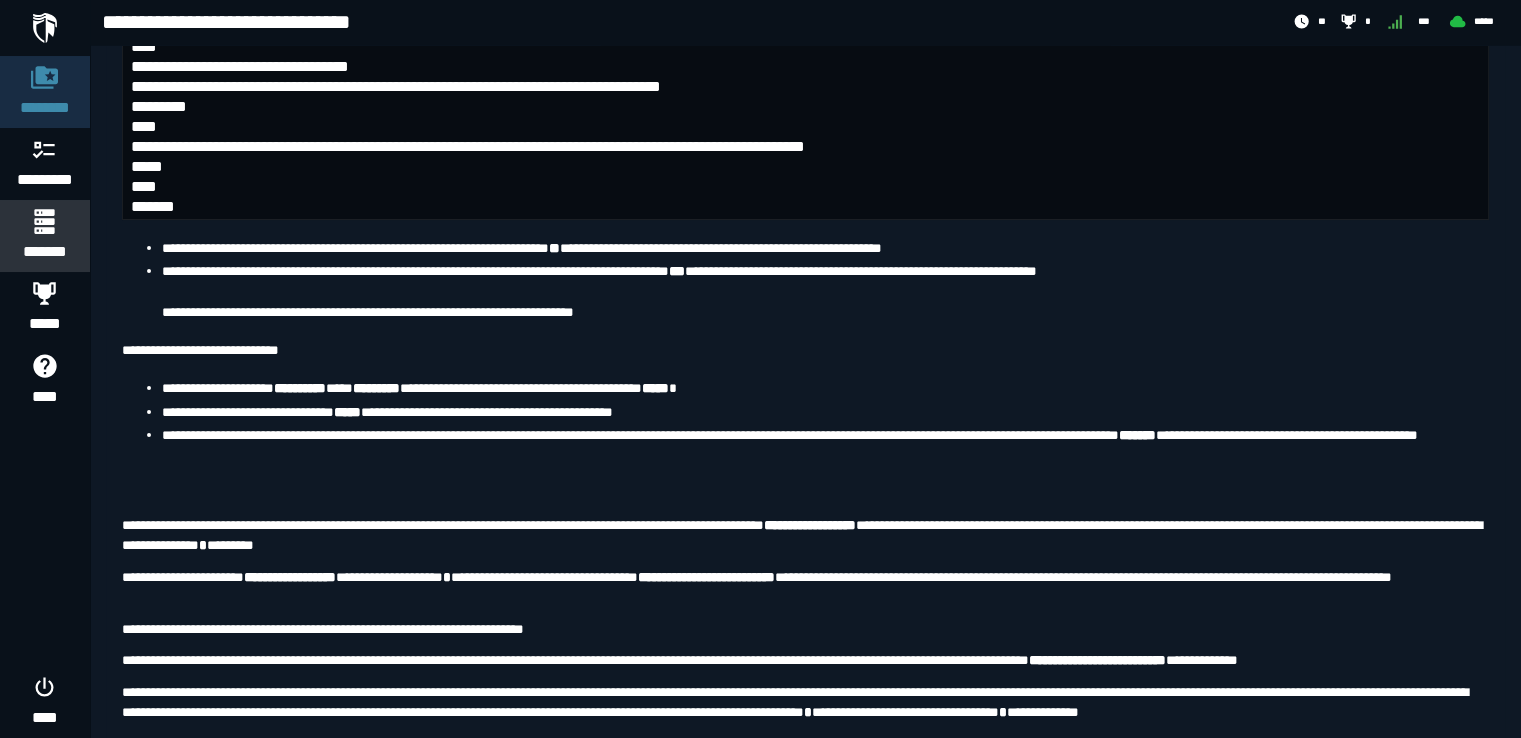 scroll, scrollTop: 0, scrollLeft: 0, axis: both 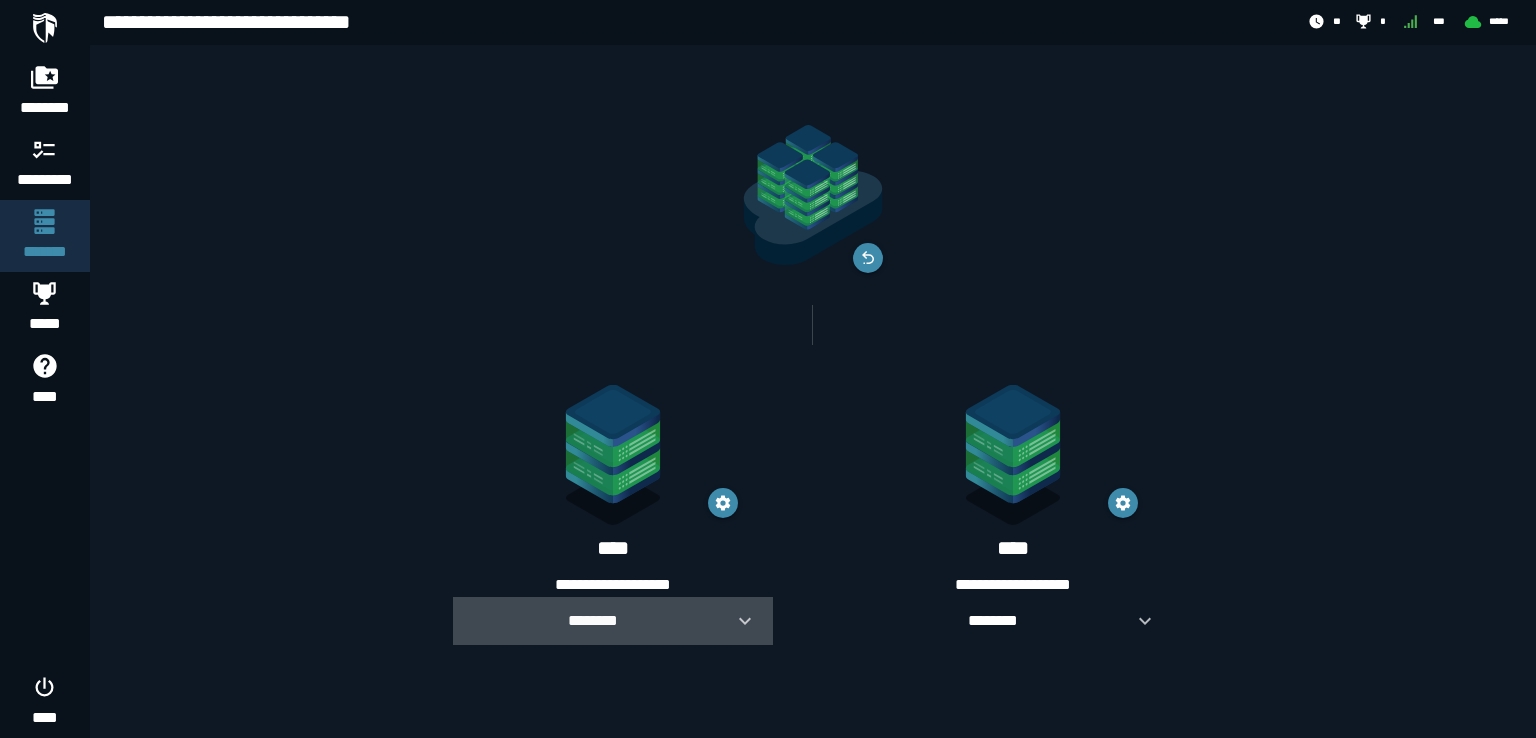 click on "********" at bounding box center [613, 621] 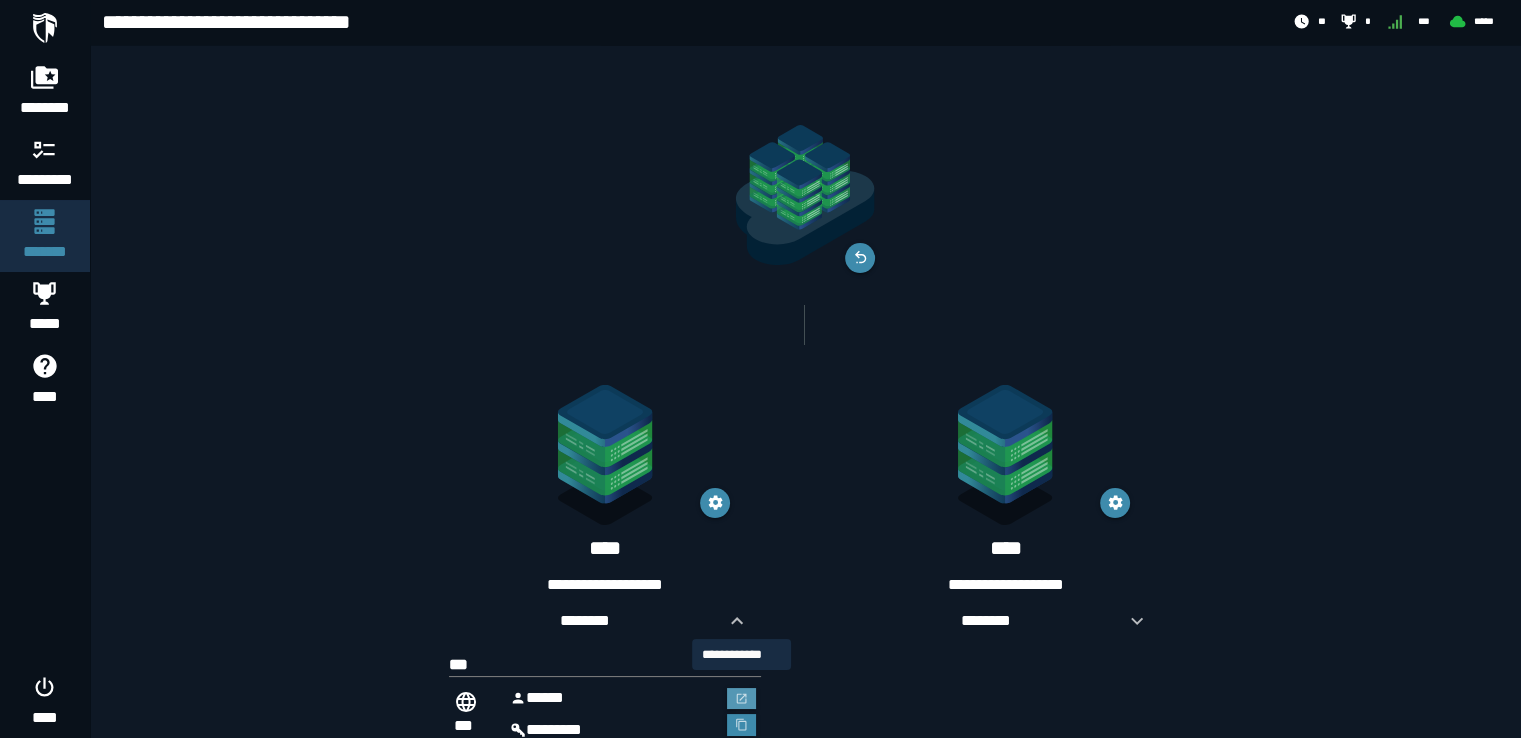 click at bounding box center [742, 699] 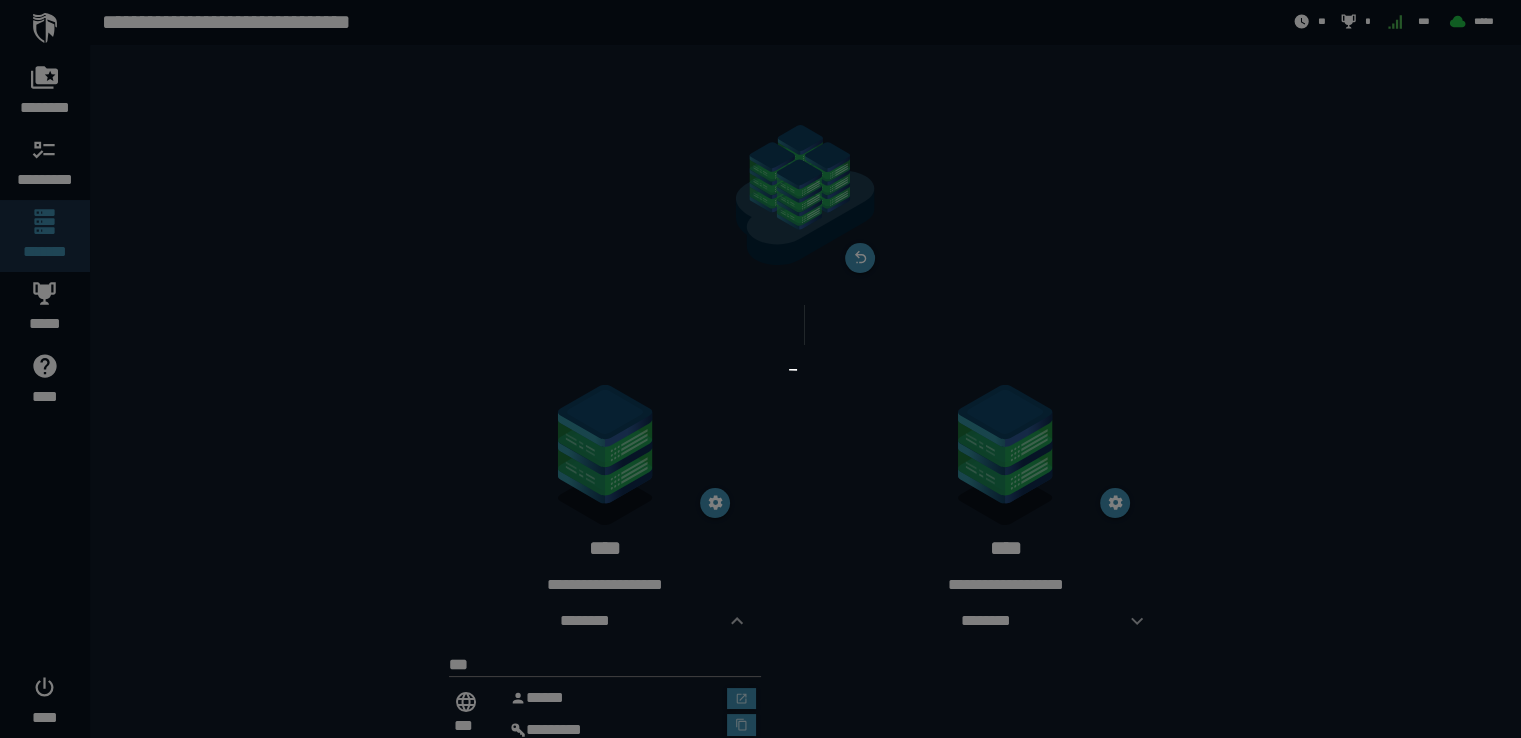 click at bounding box center [760, 369] 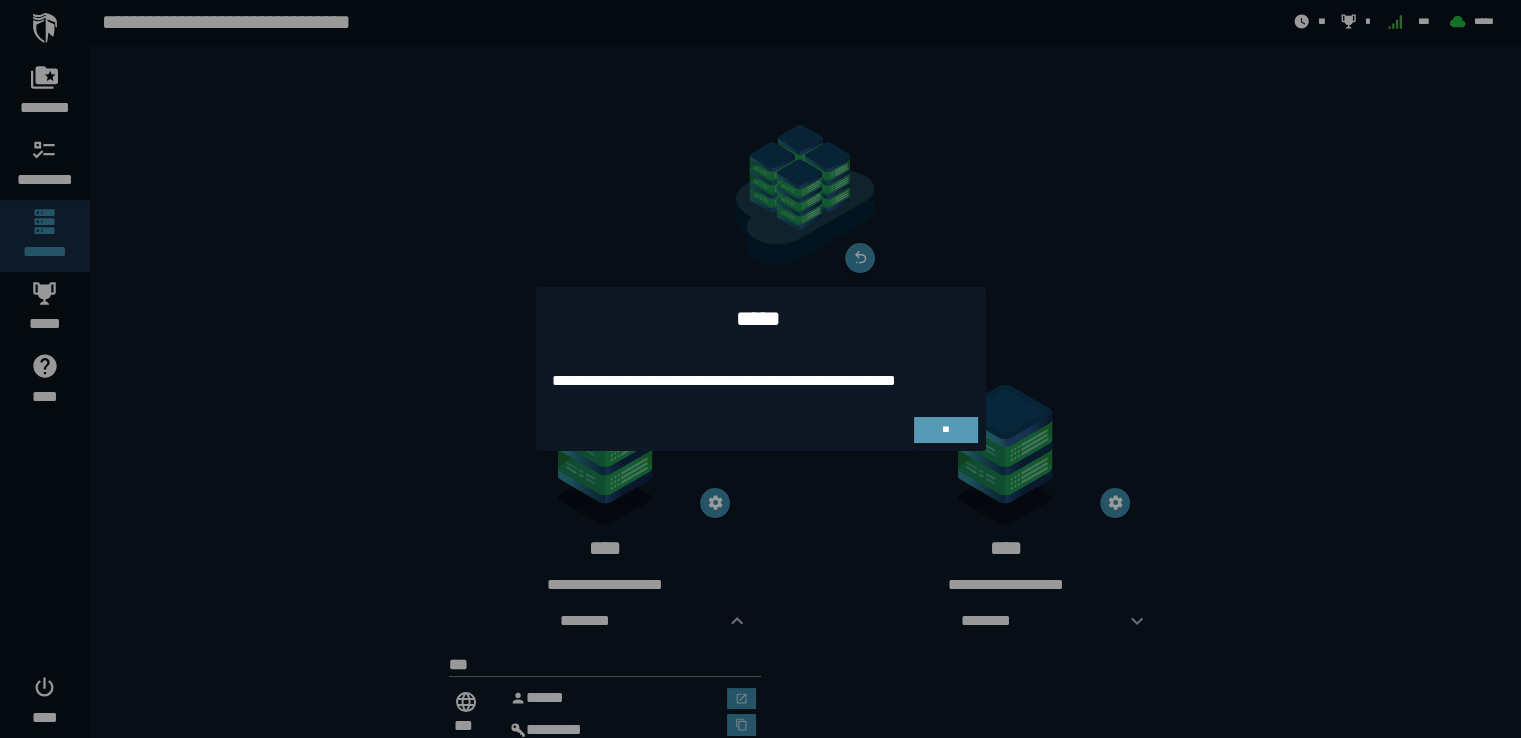 click on "**" 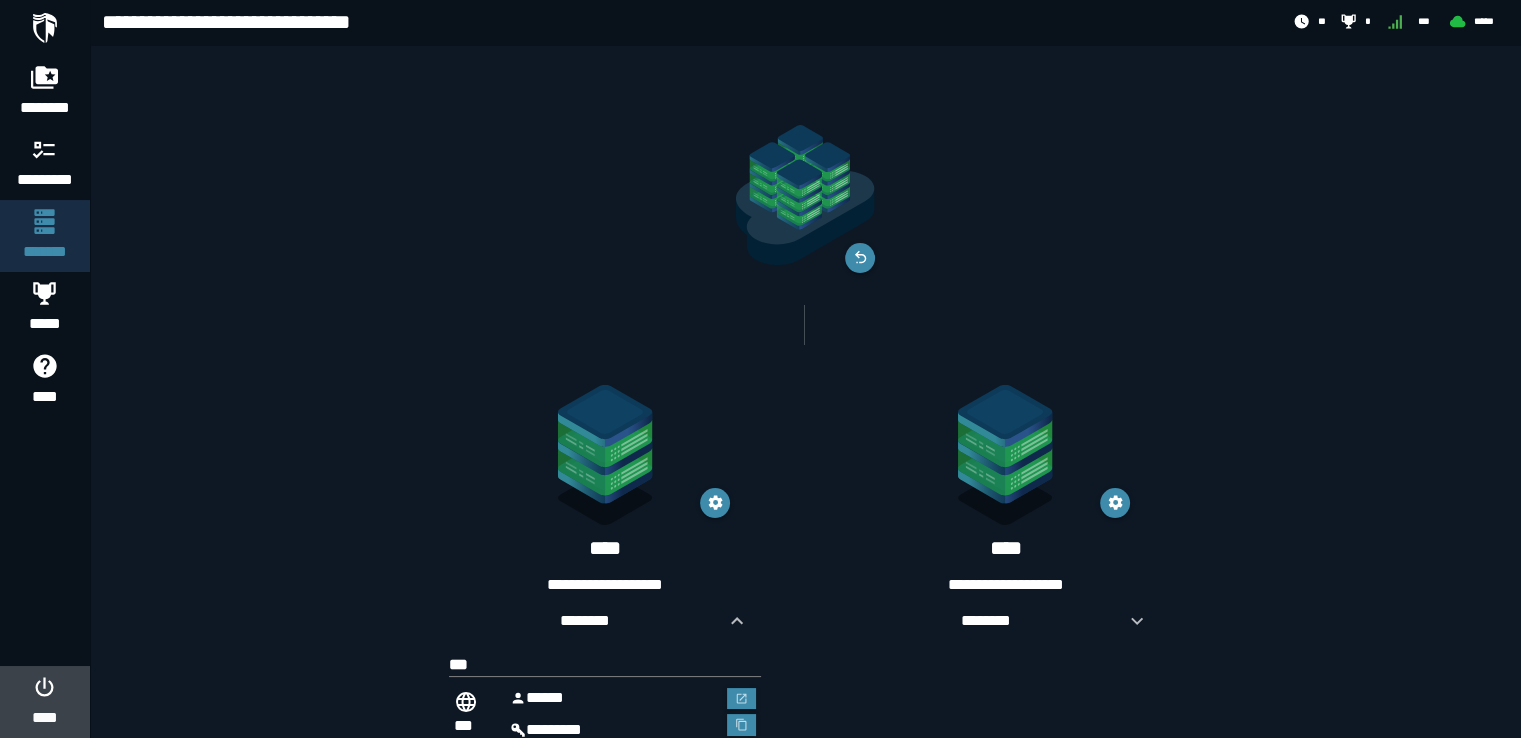 click on "****" 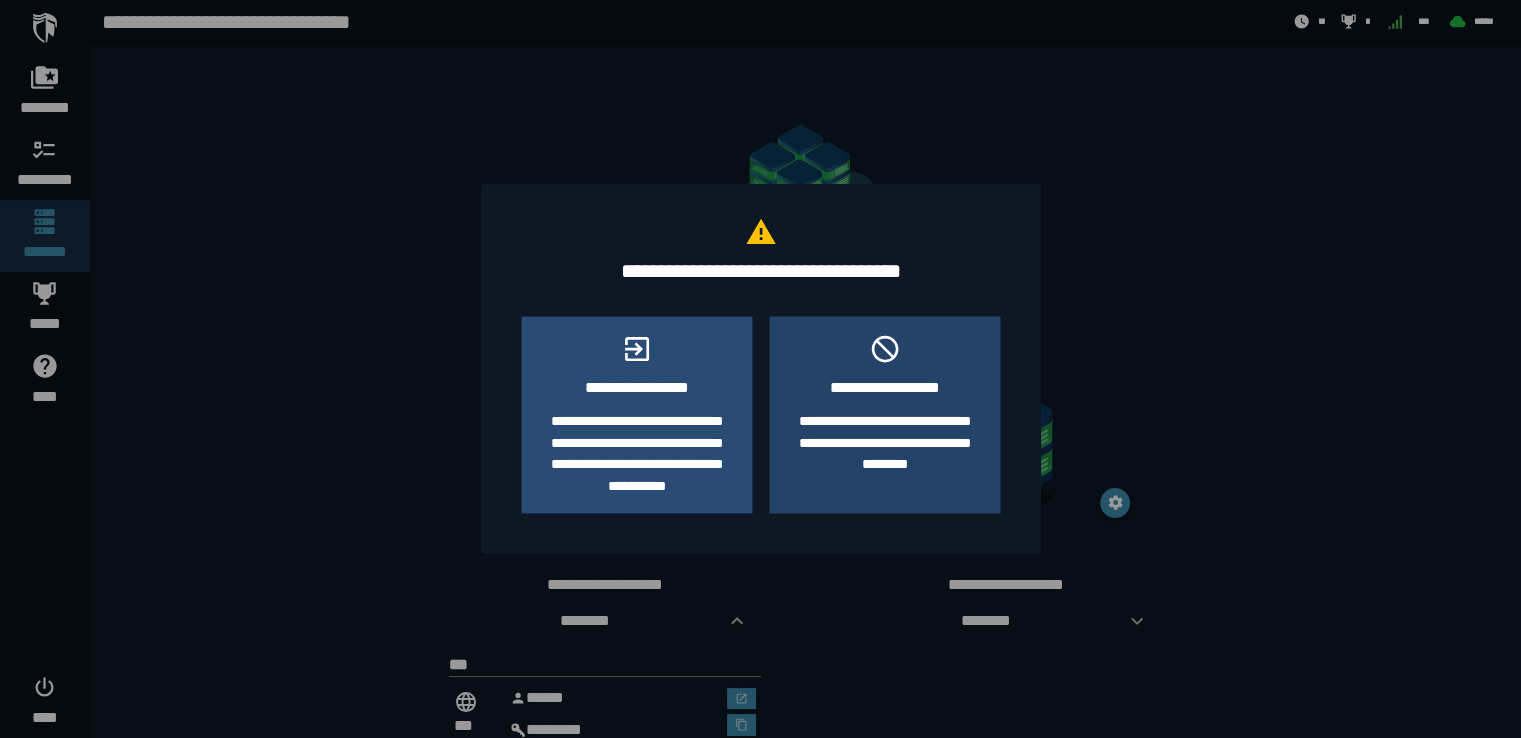 click on "**********" 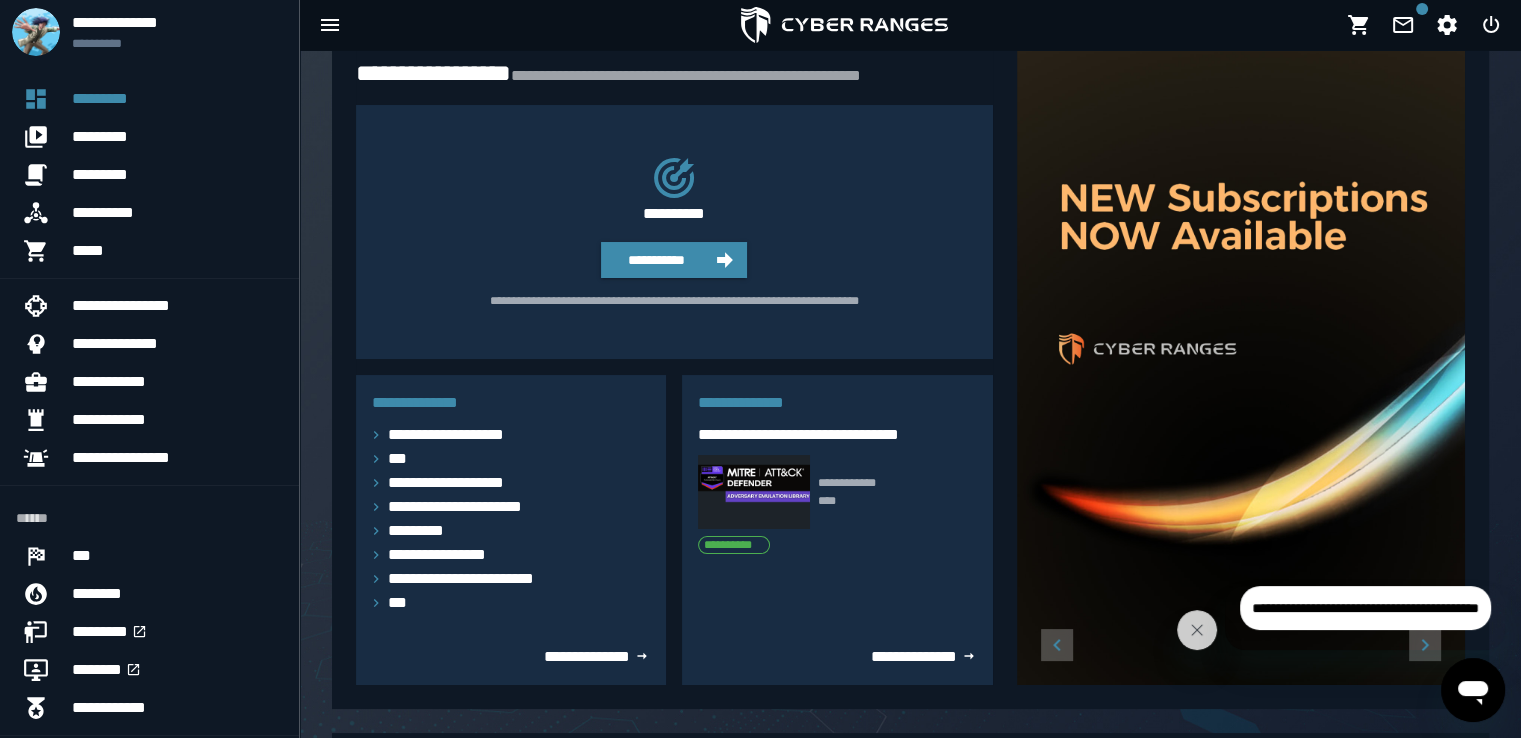 scroll, scrollTop: 80, scrollLeft: 0, axis: vertical 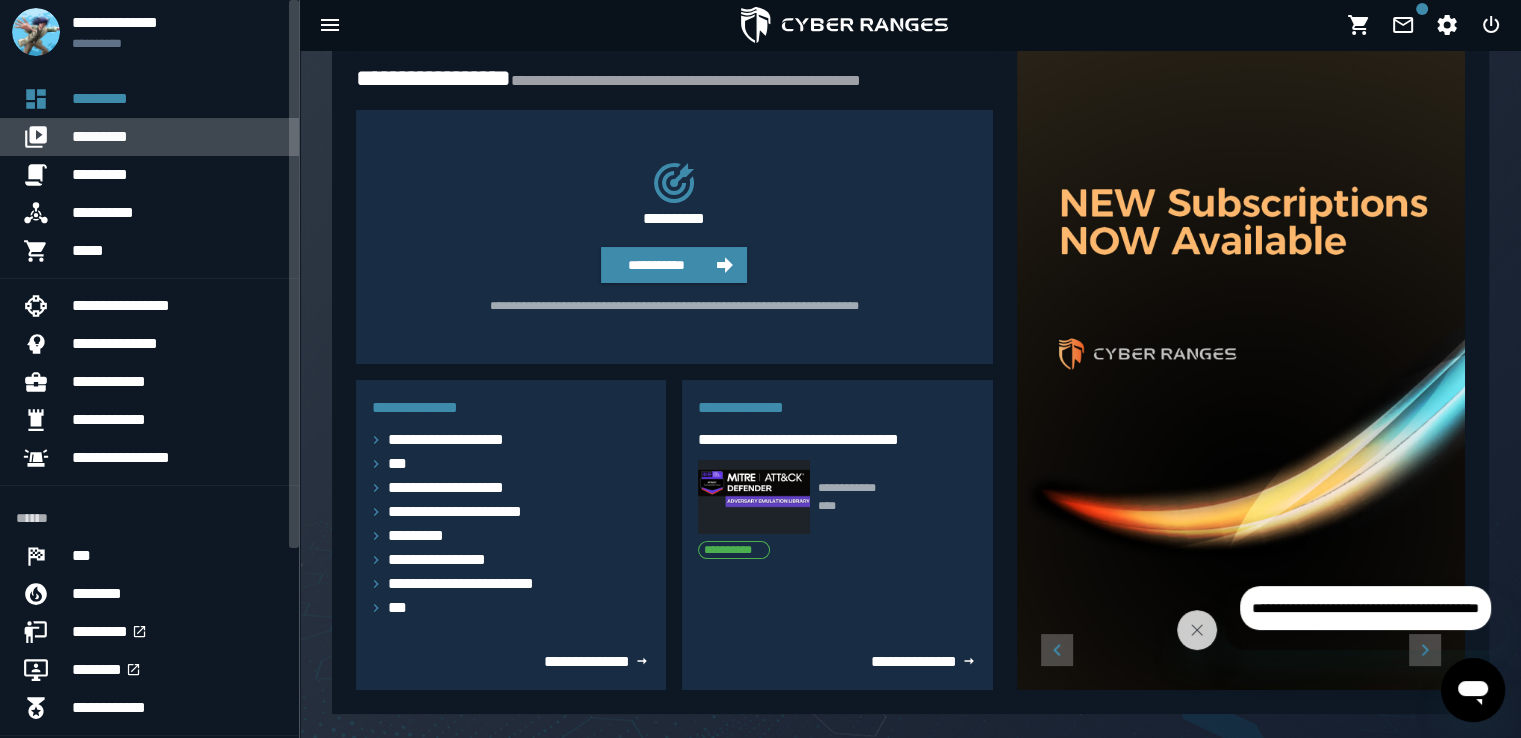 click on "*********" at bounding box center (177, 137) 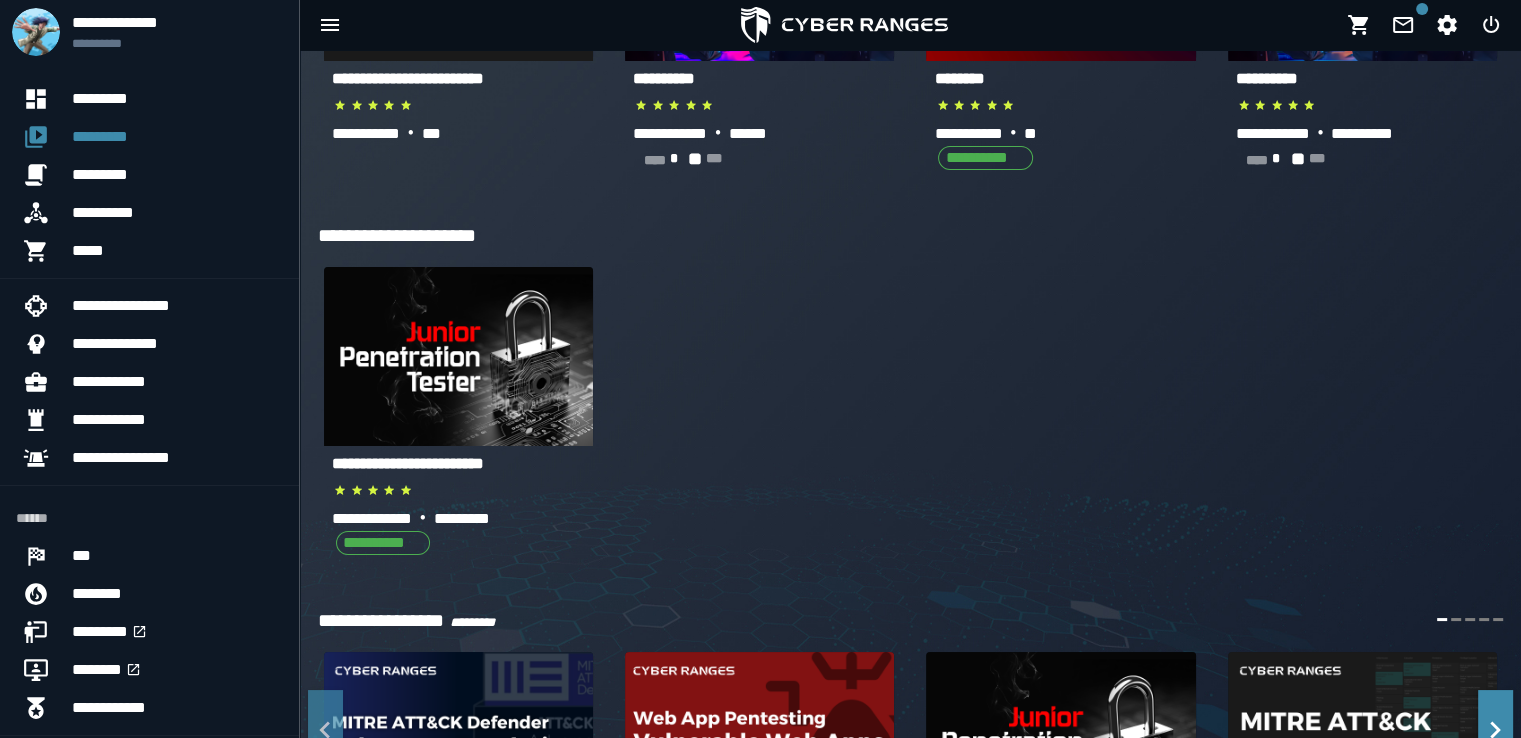 scroll, scrollTop: 0, scrollLeft: 0, axis: both 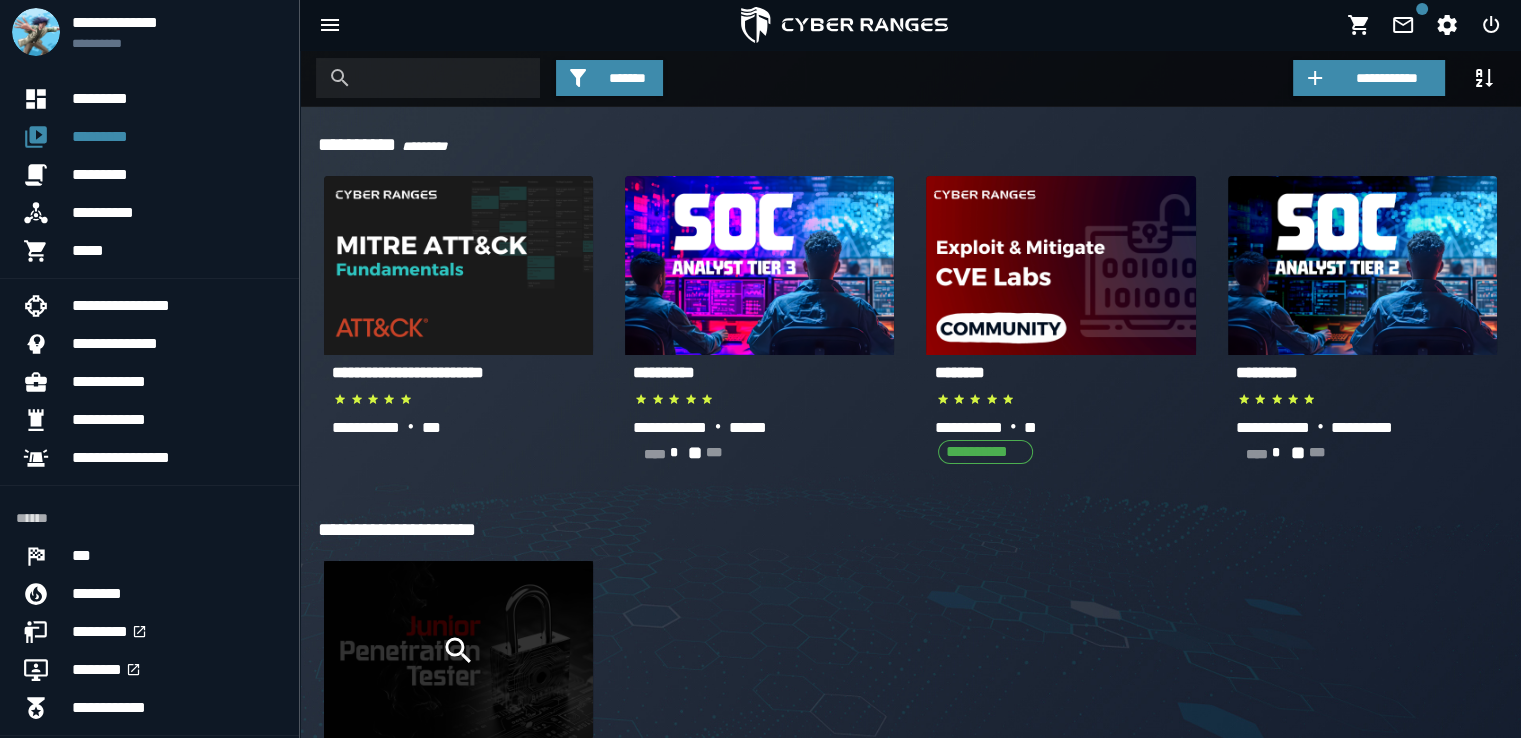 click 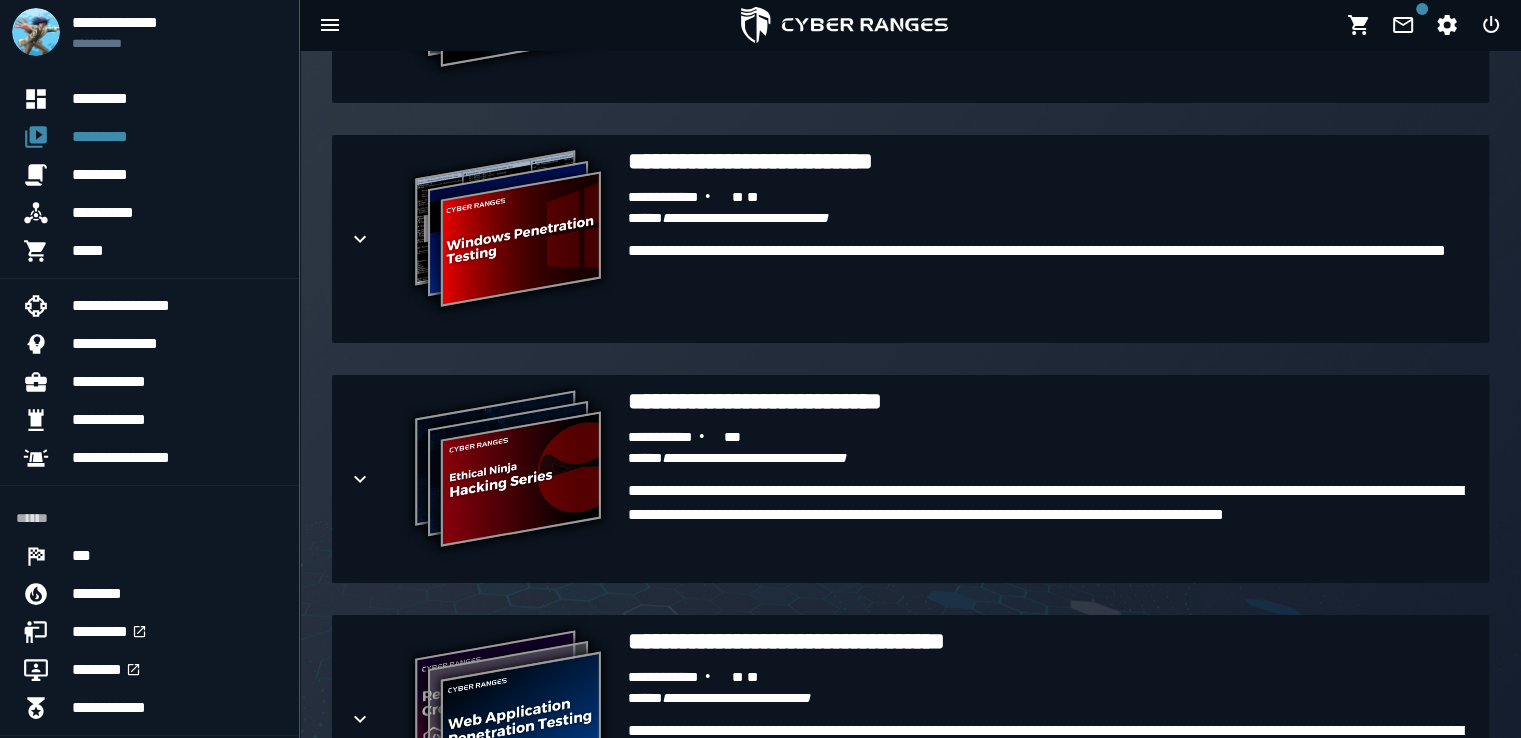 scroll, scrollTop: 2289, scrollLeft: 0, axis: vertical 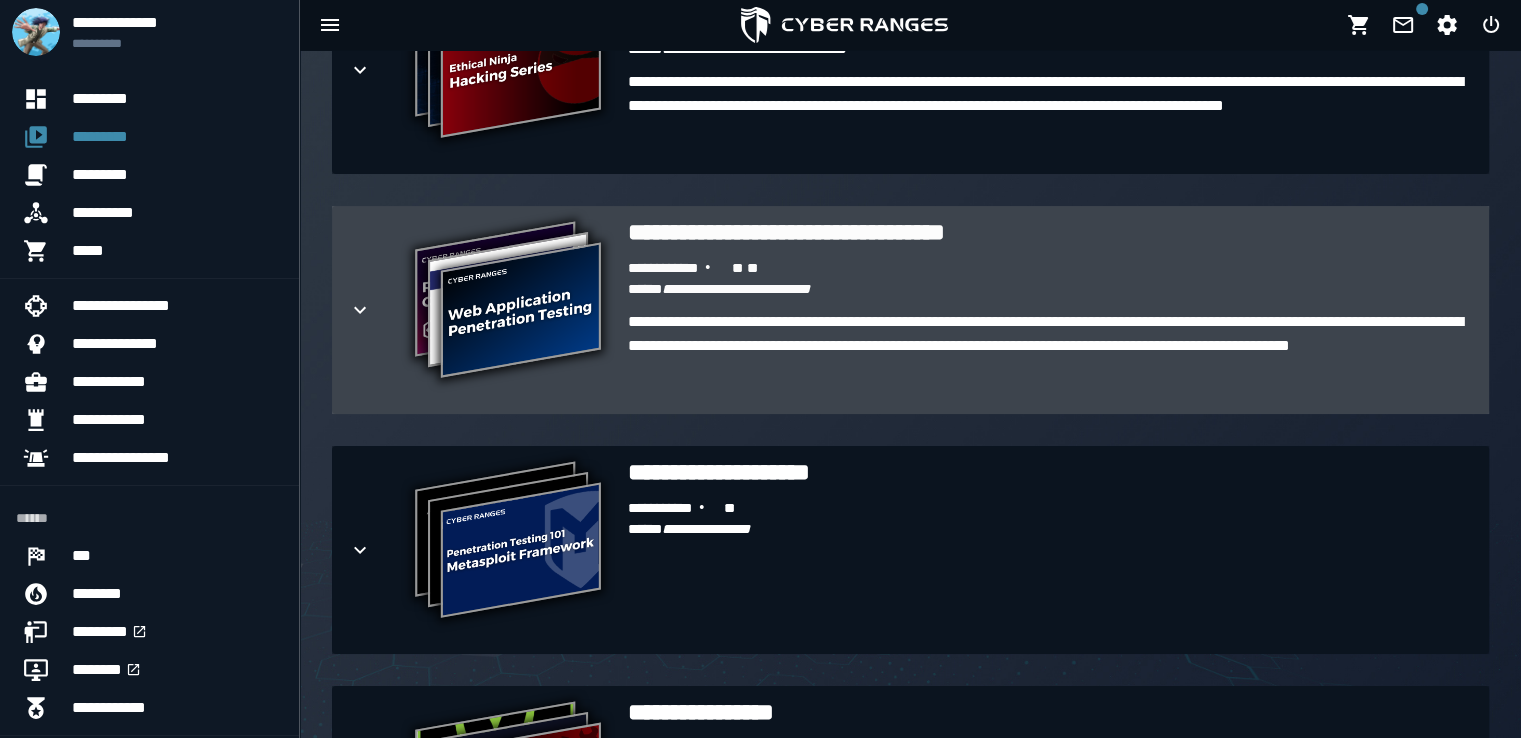 click on "**********" at bounding box center (1050, 269) 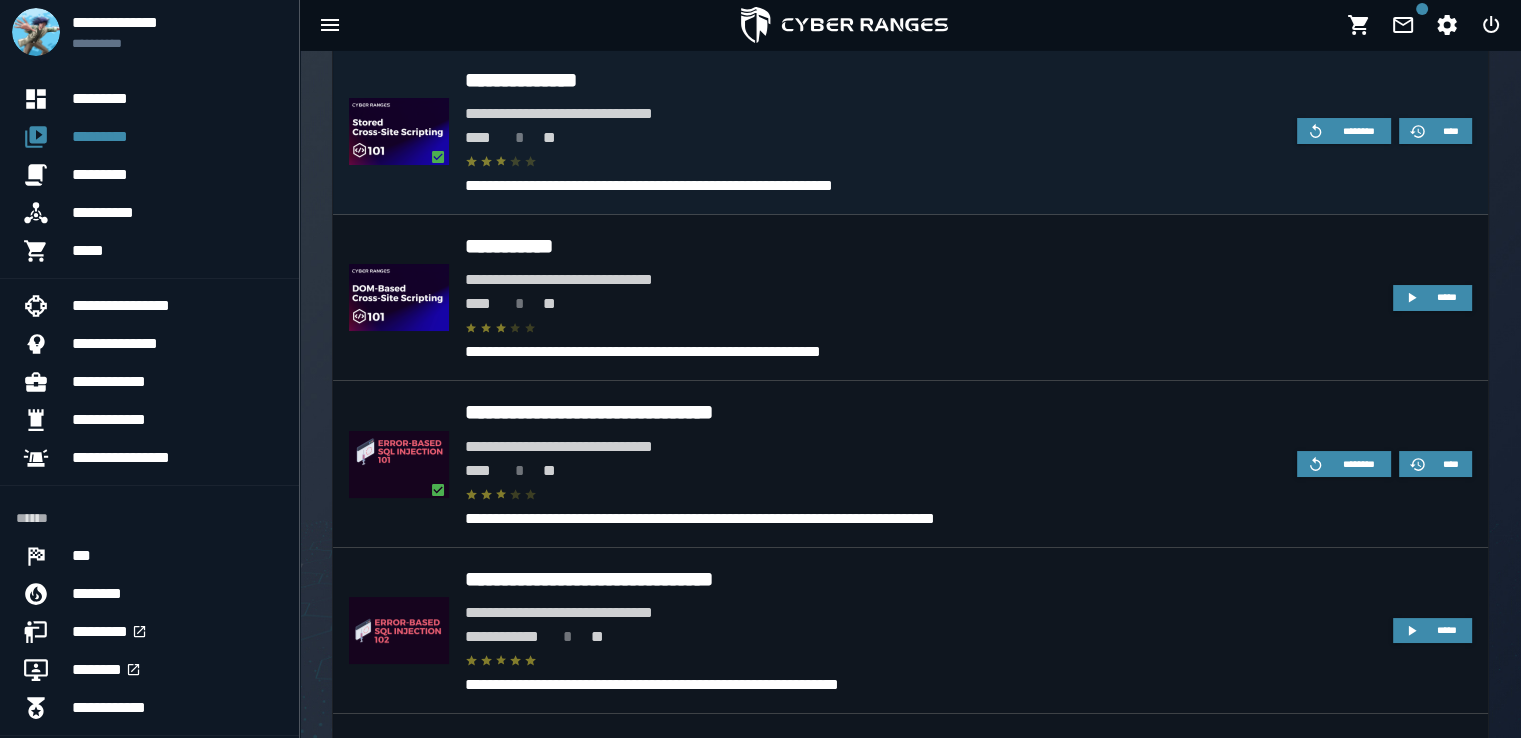 scroll, scrollTop: 3089, scrollLeft: 0, axis: vertical 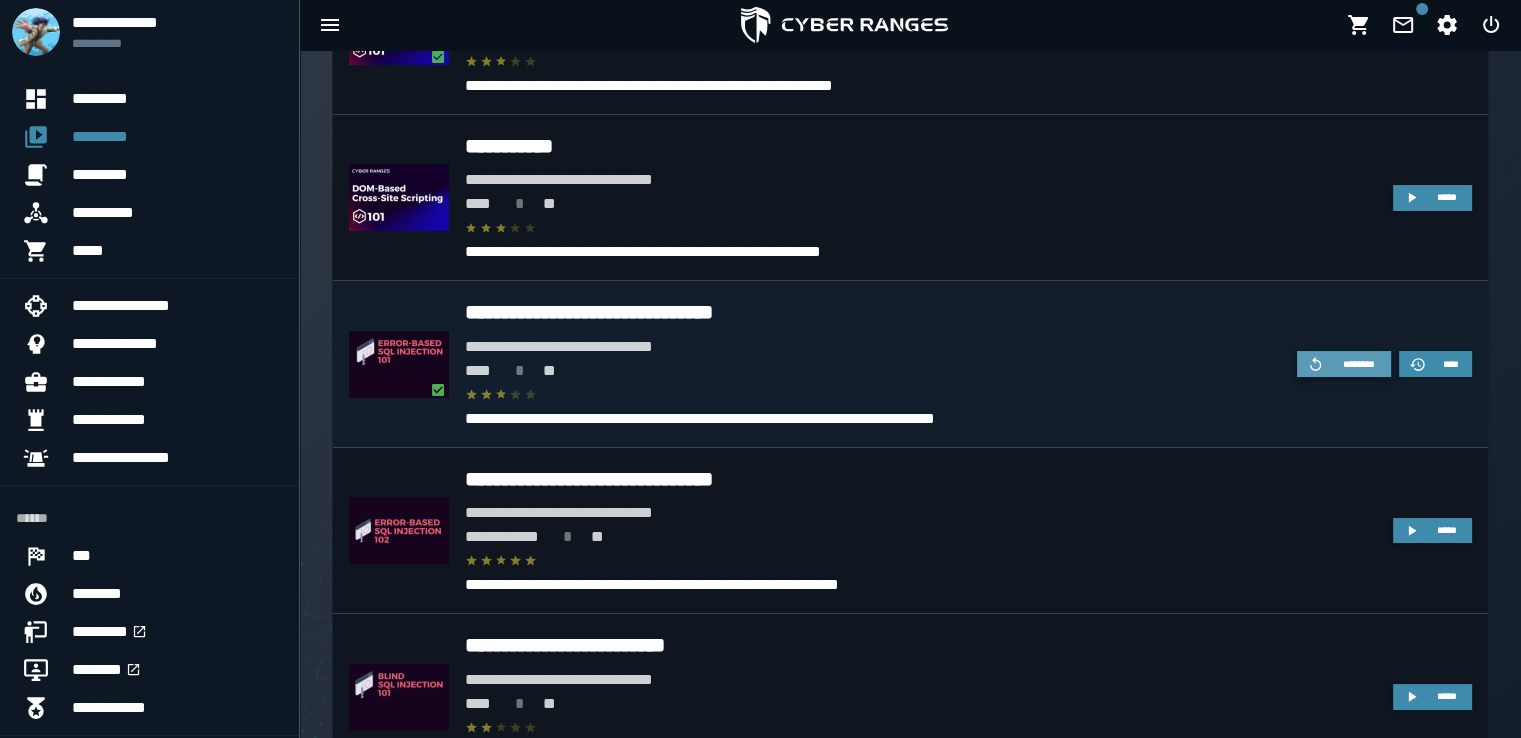 click on "********" at bounding box center [1344, 364] 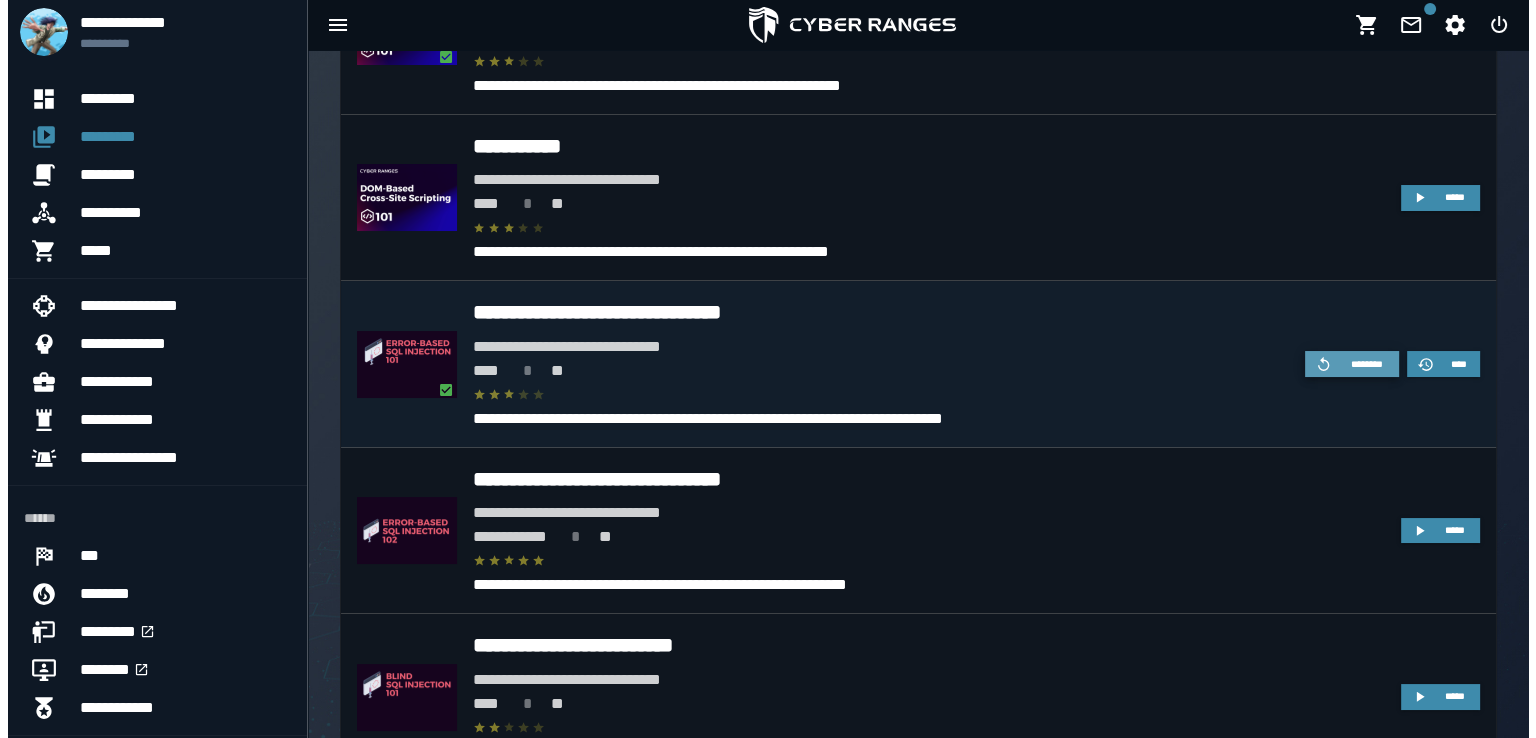 scroll, scrollTop: 0, scrollLeft: 0, axis: both 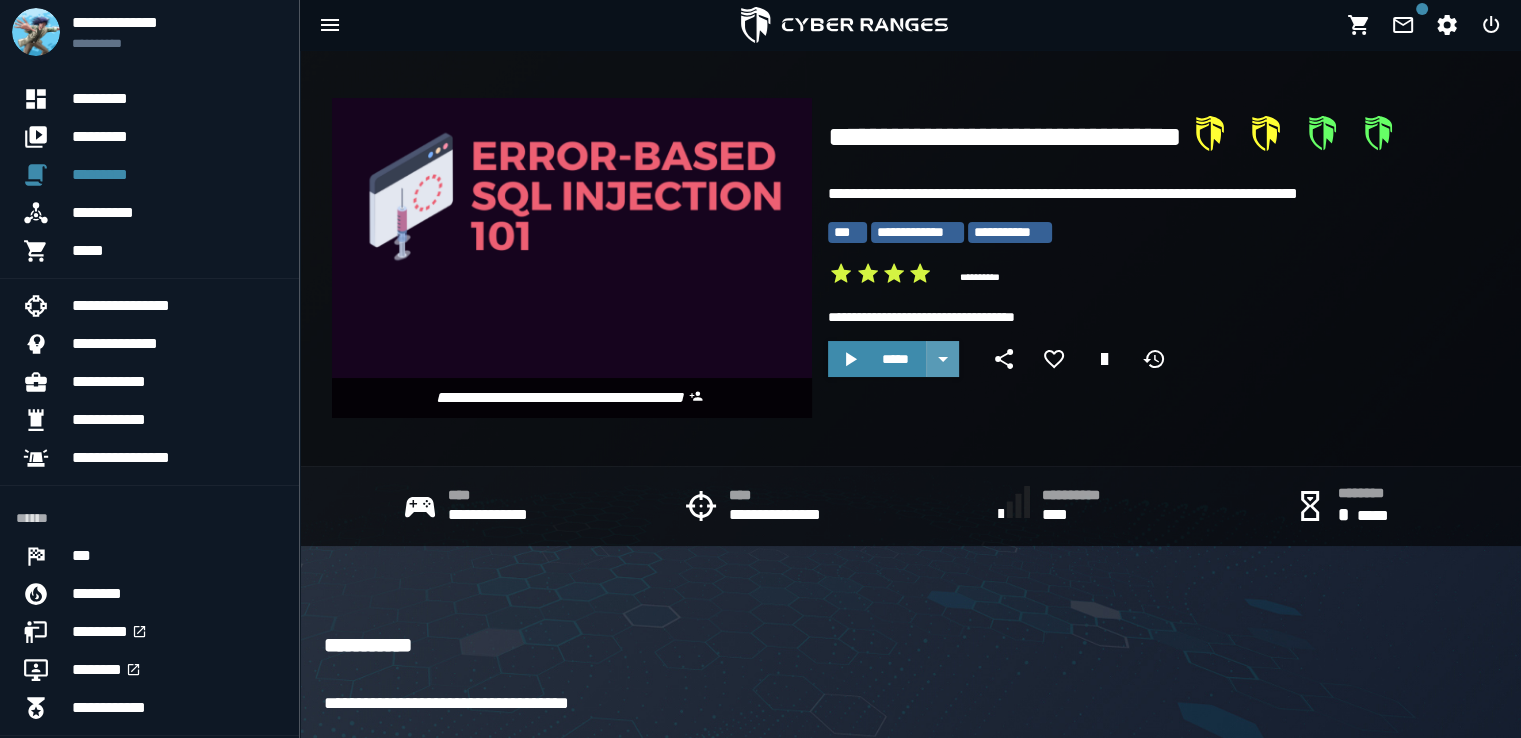 click 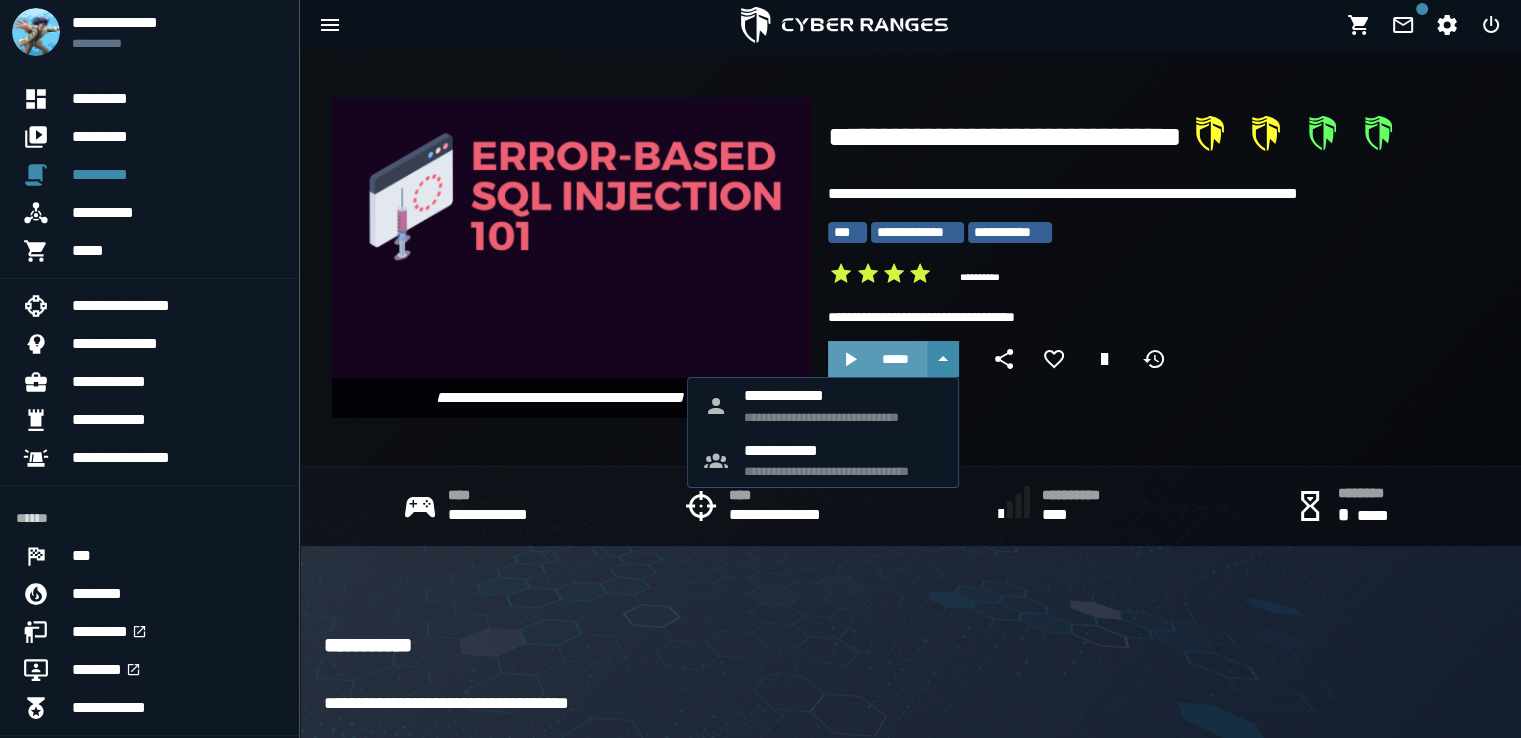 click on "*****" at bounding box center (895, 359) 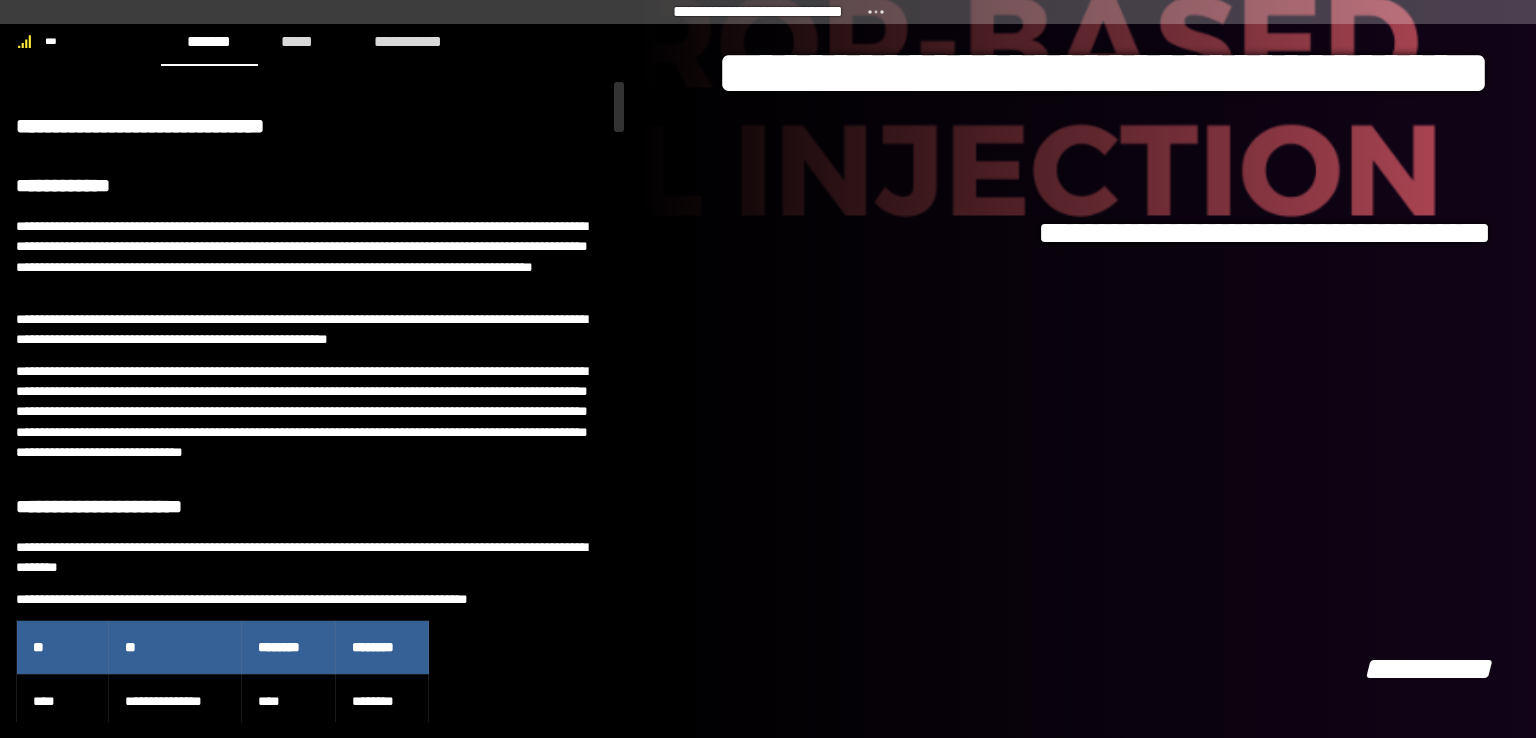 scroll, scrollTop: 100, scrollLeft: 0, axis: vertical 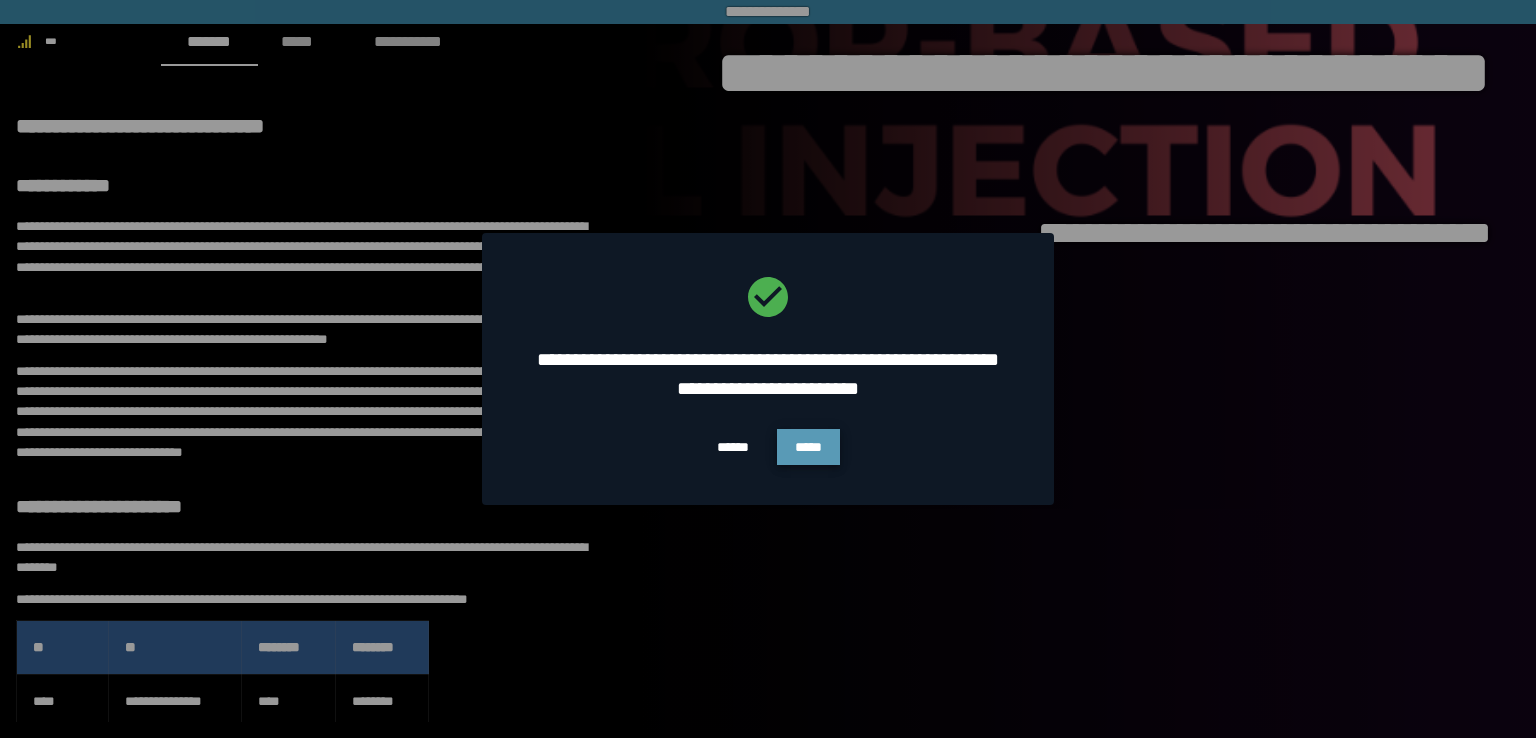 click on "*****" at bounding box center [808, 447] 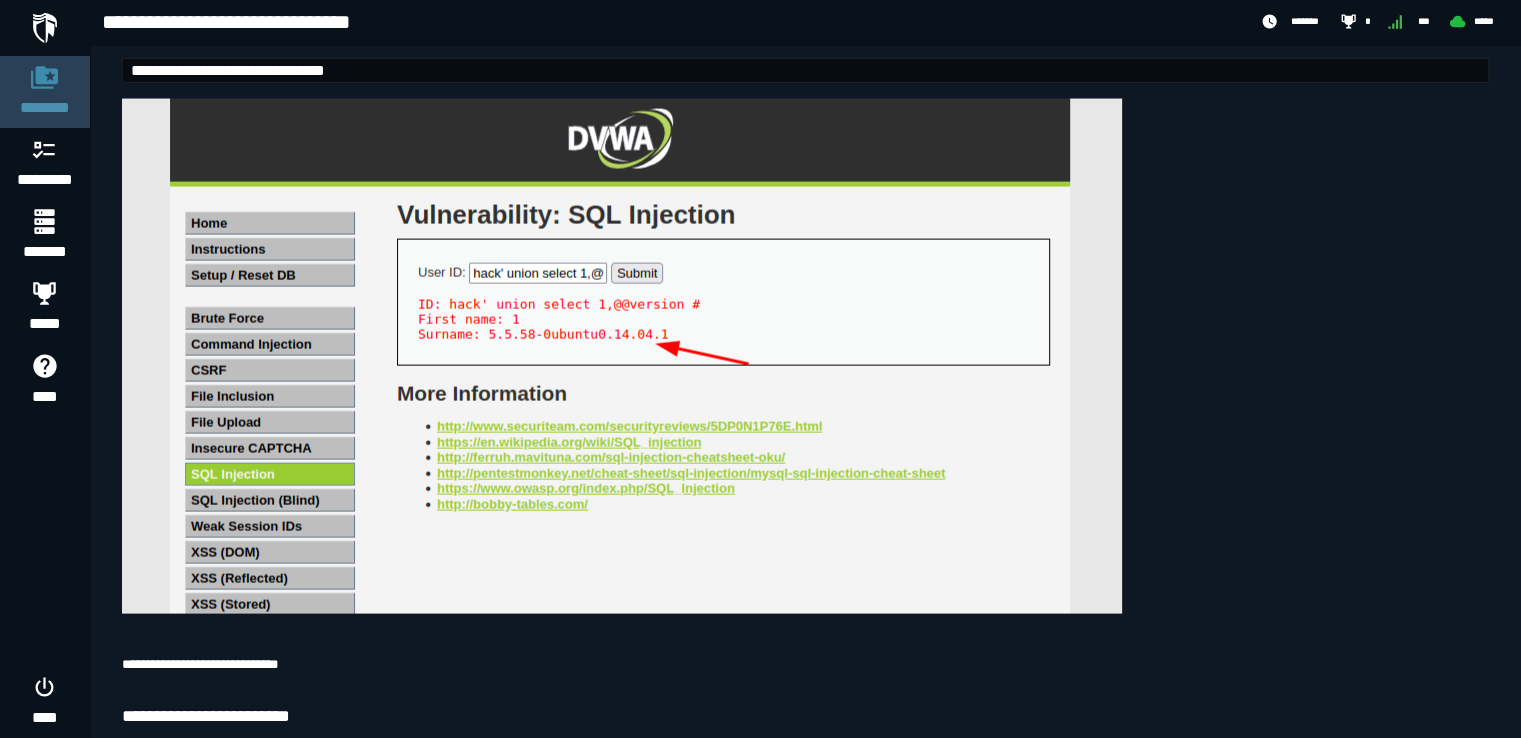 scroll, scrollTop: 4300, scrollLeft: 0, axis: vertical 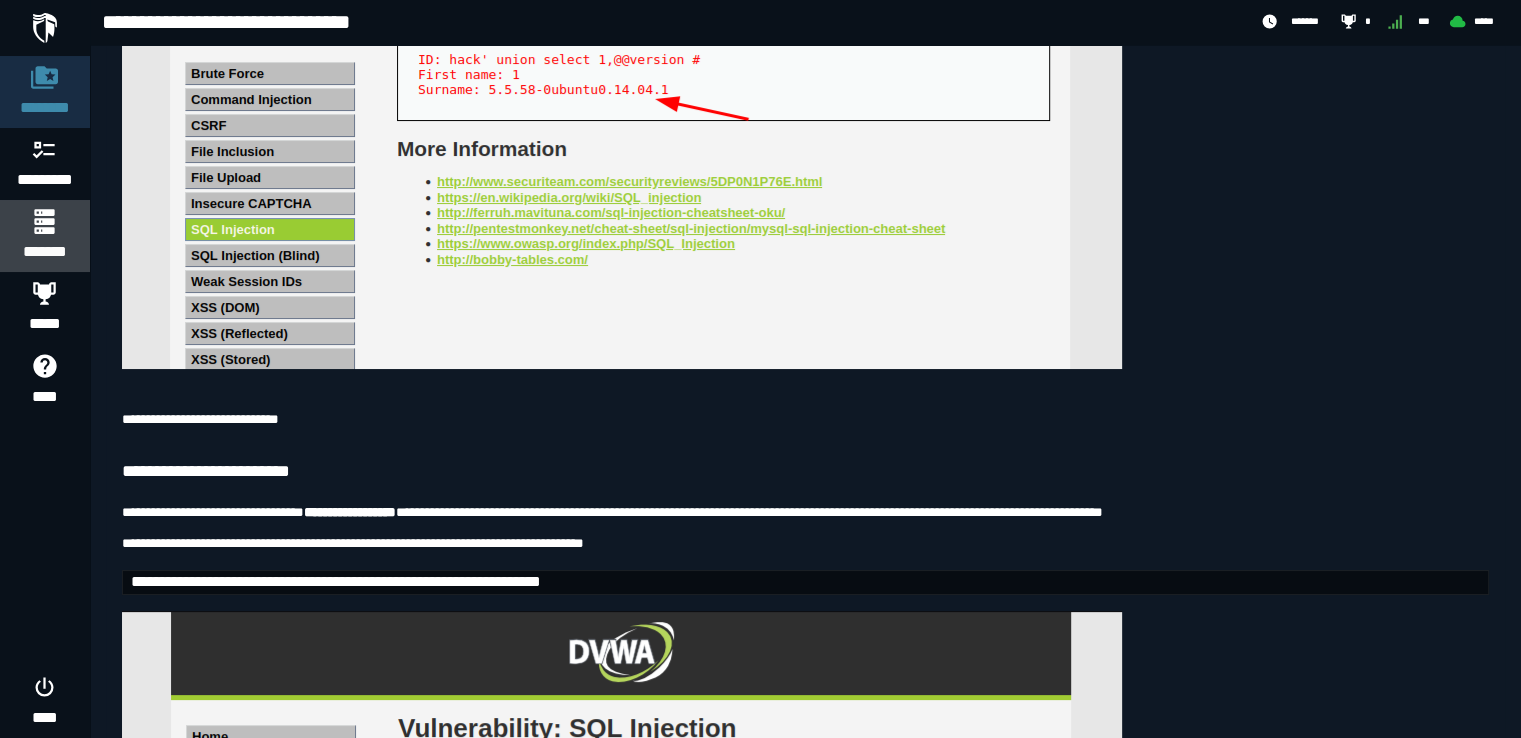 click 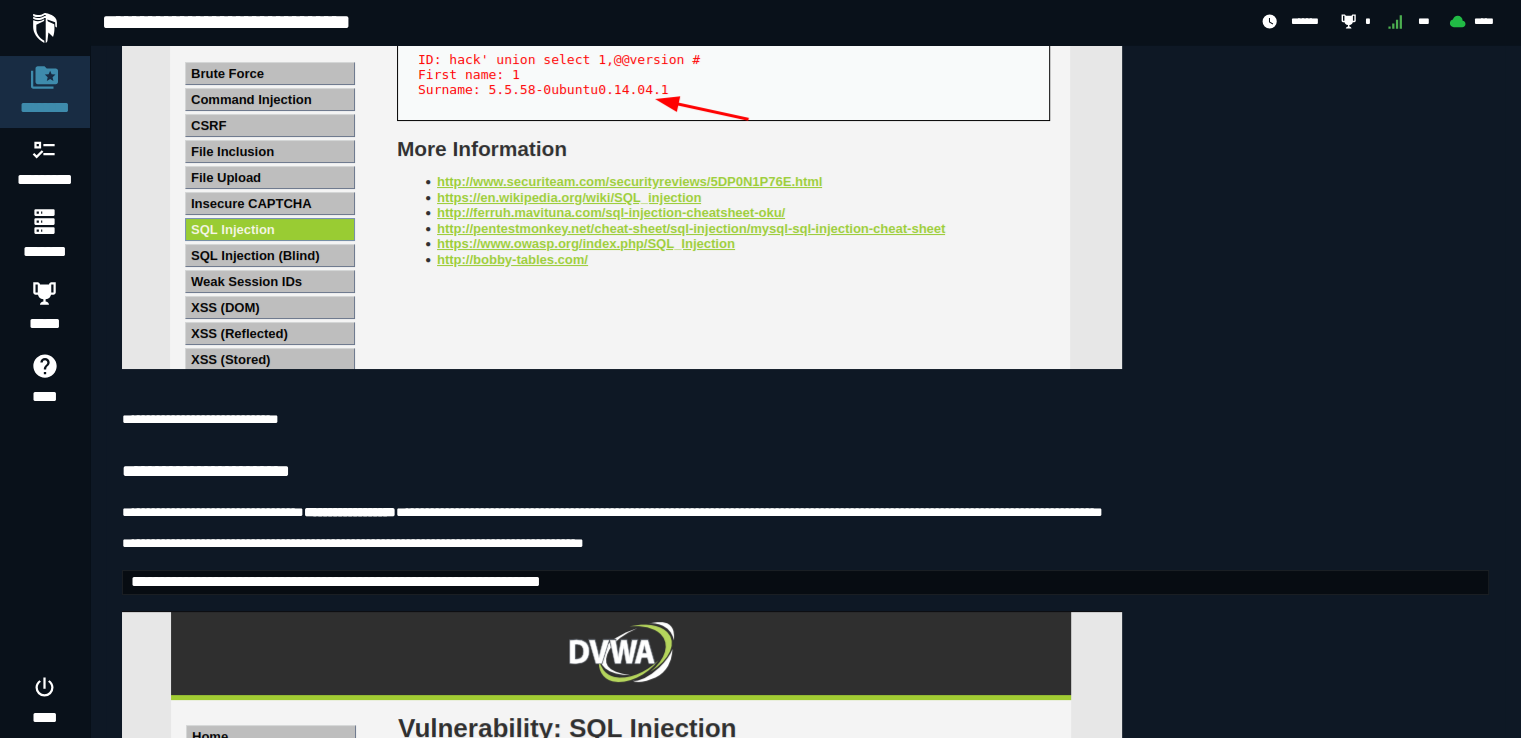 scroll, scrollTop: 0, scrollLeft: 0, axis: both 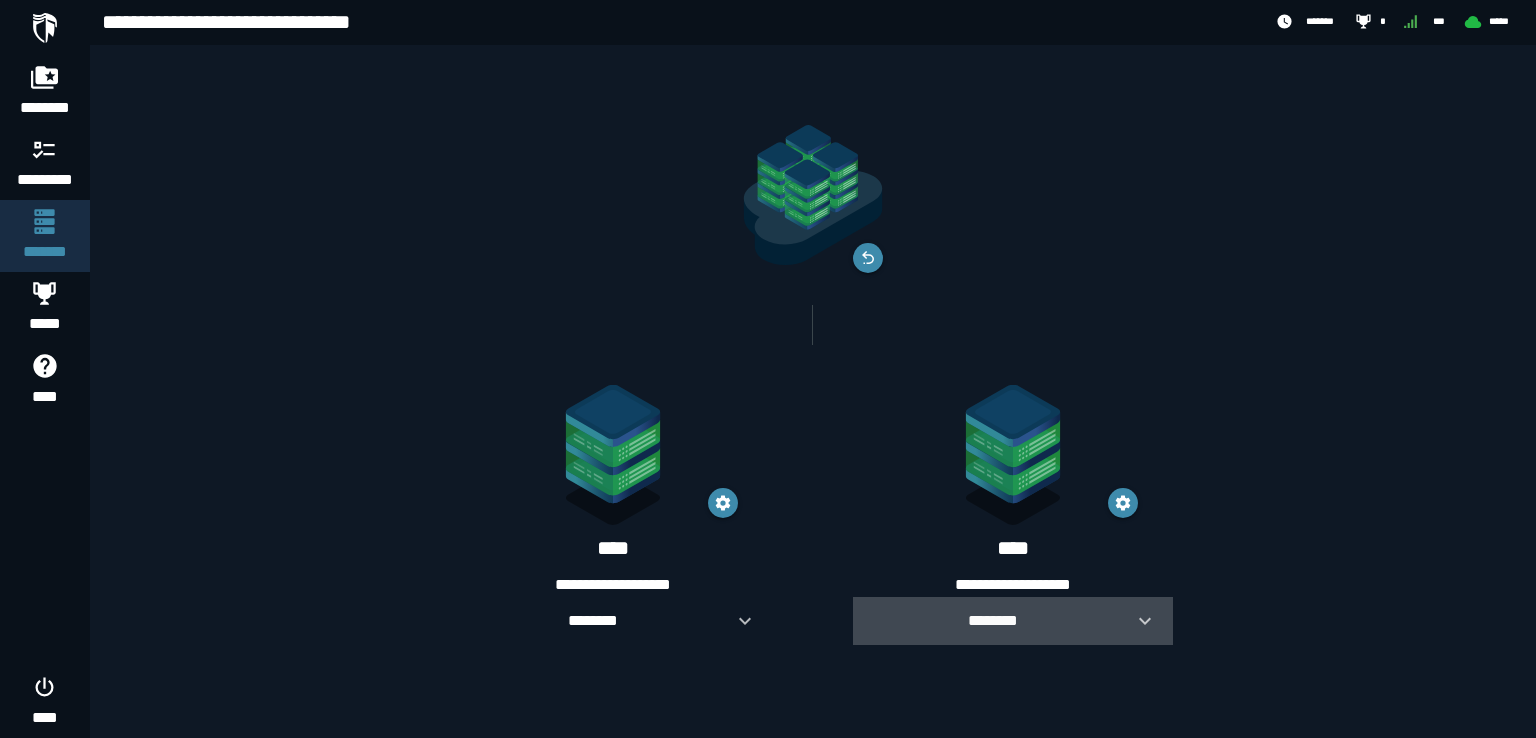 click on "********" at bounding box center [1013, 621] 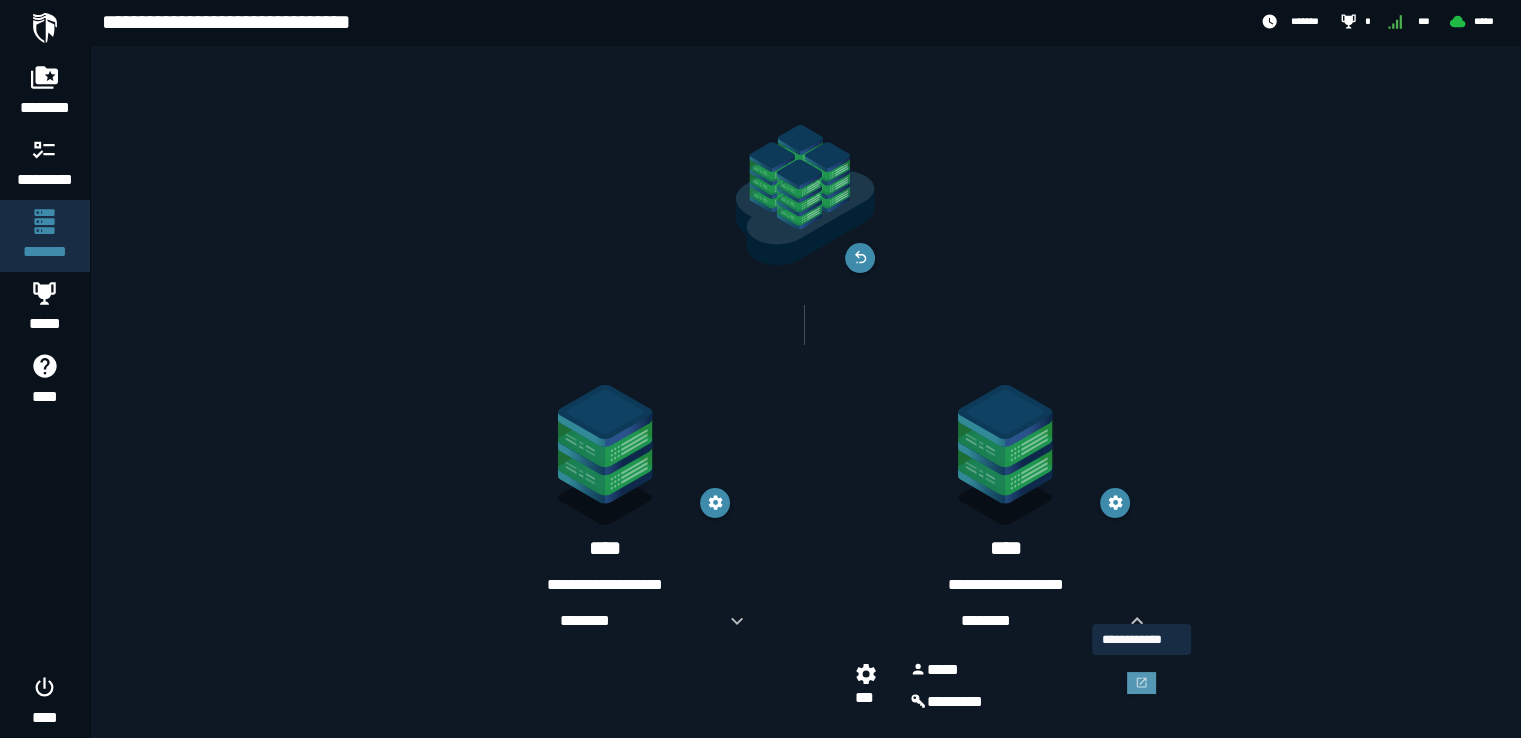 click at bounding box center [1142, 683] 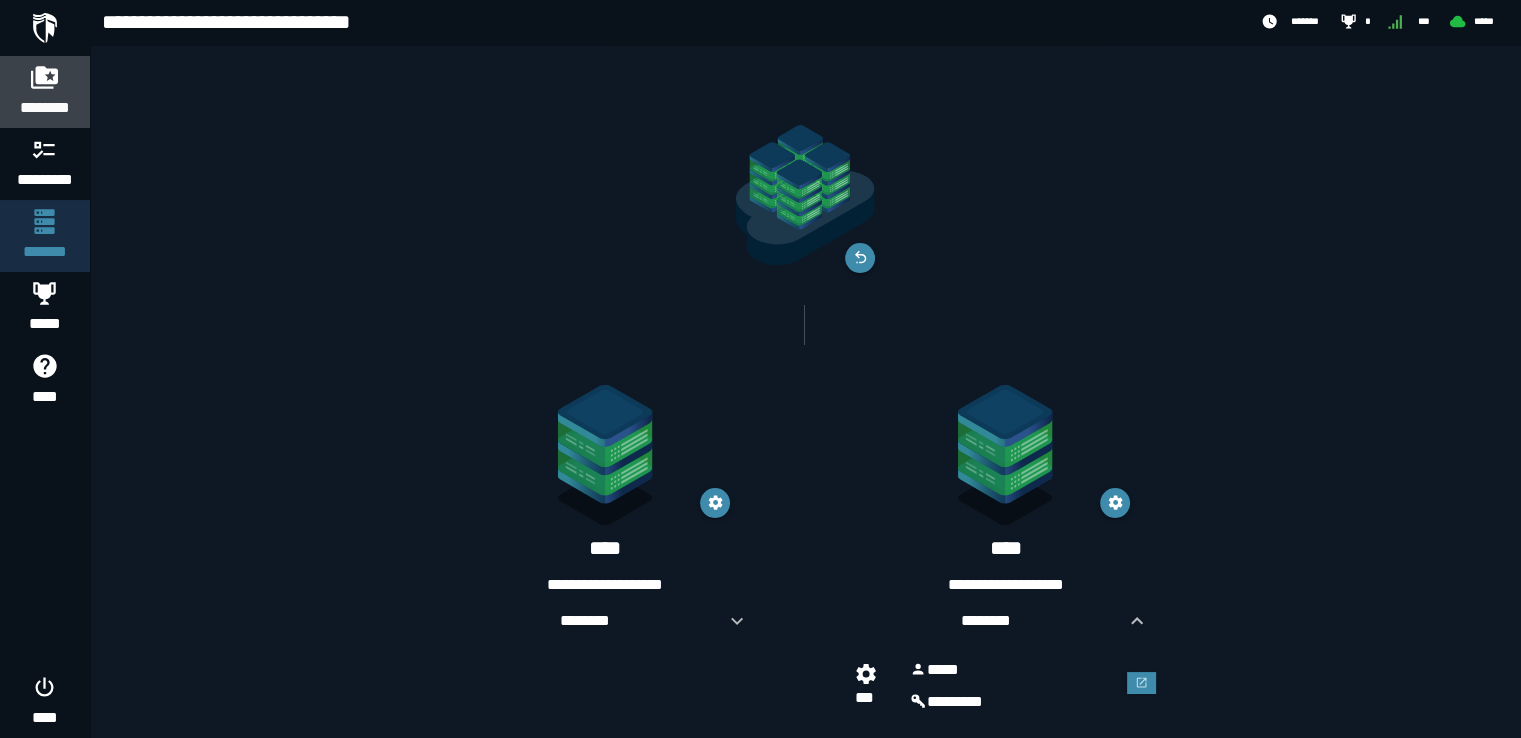 click on "********" 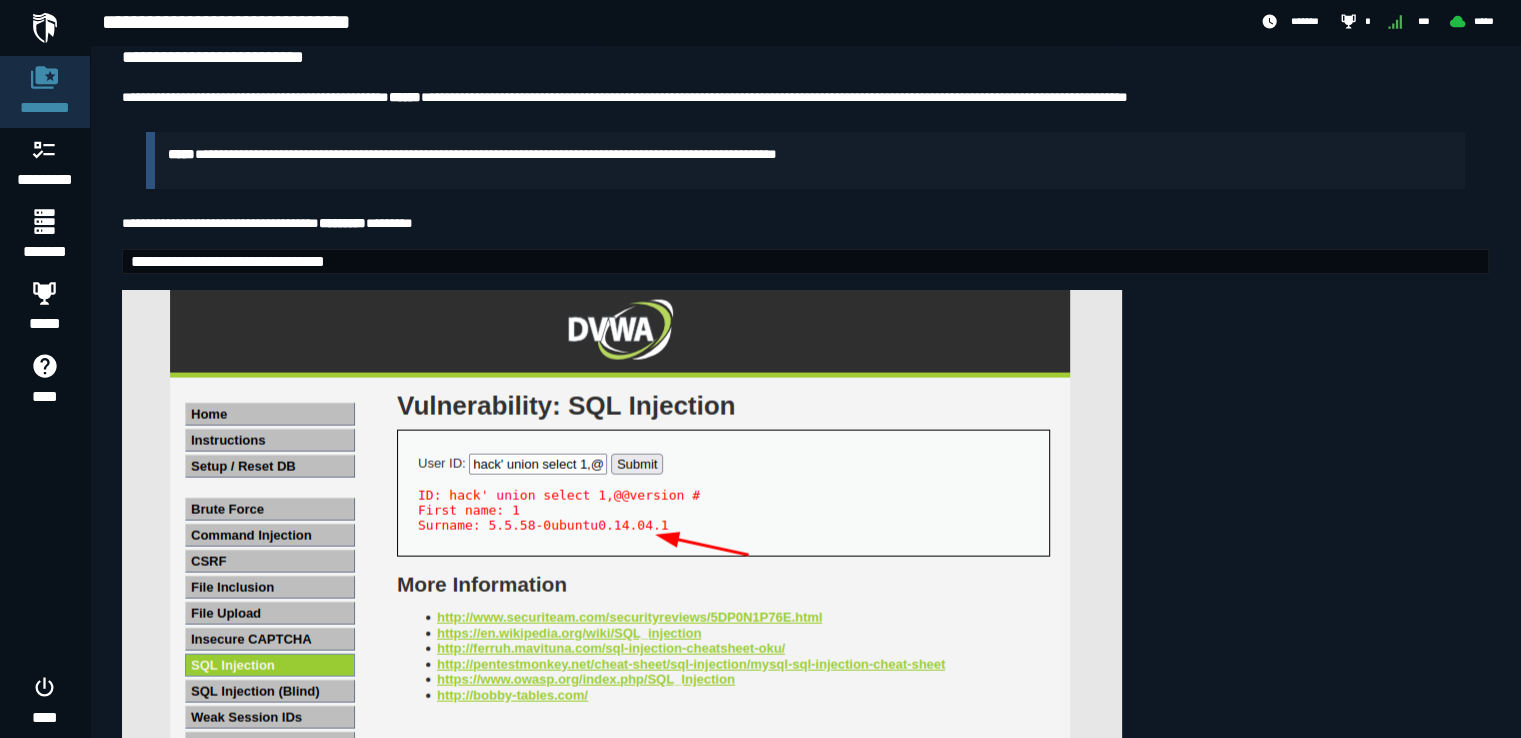 scroll, scrollTop: 4200, scrollLeft: 0, axis: vertical 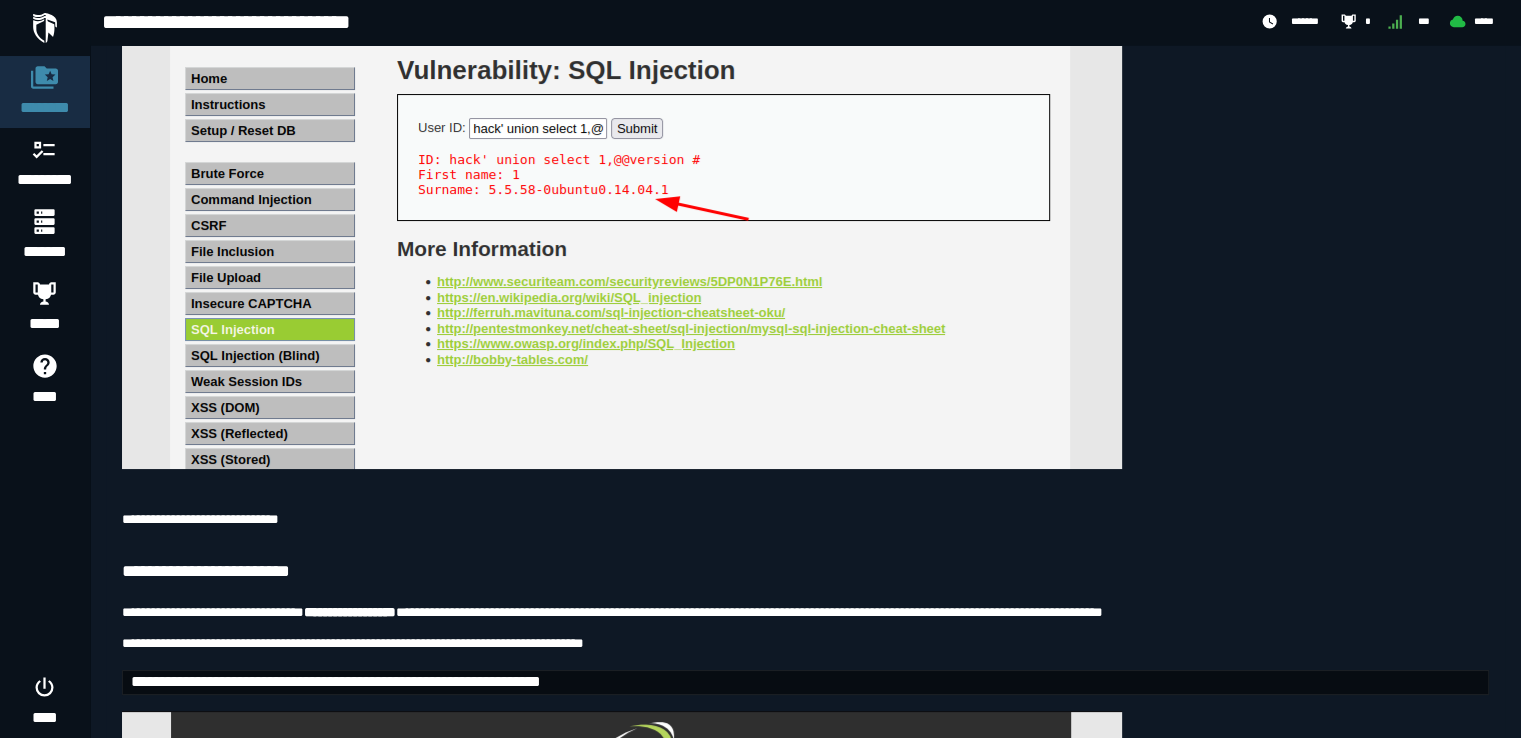 click on "**********" at bounding box center [805, 573] 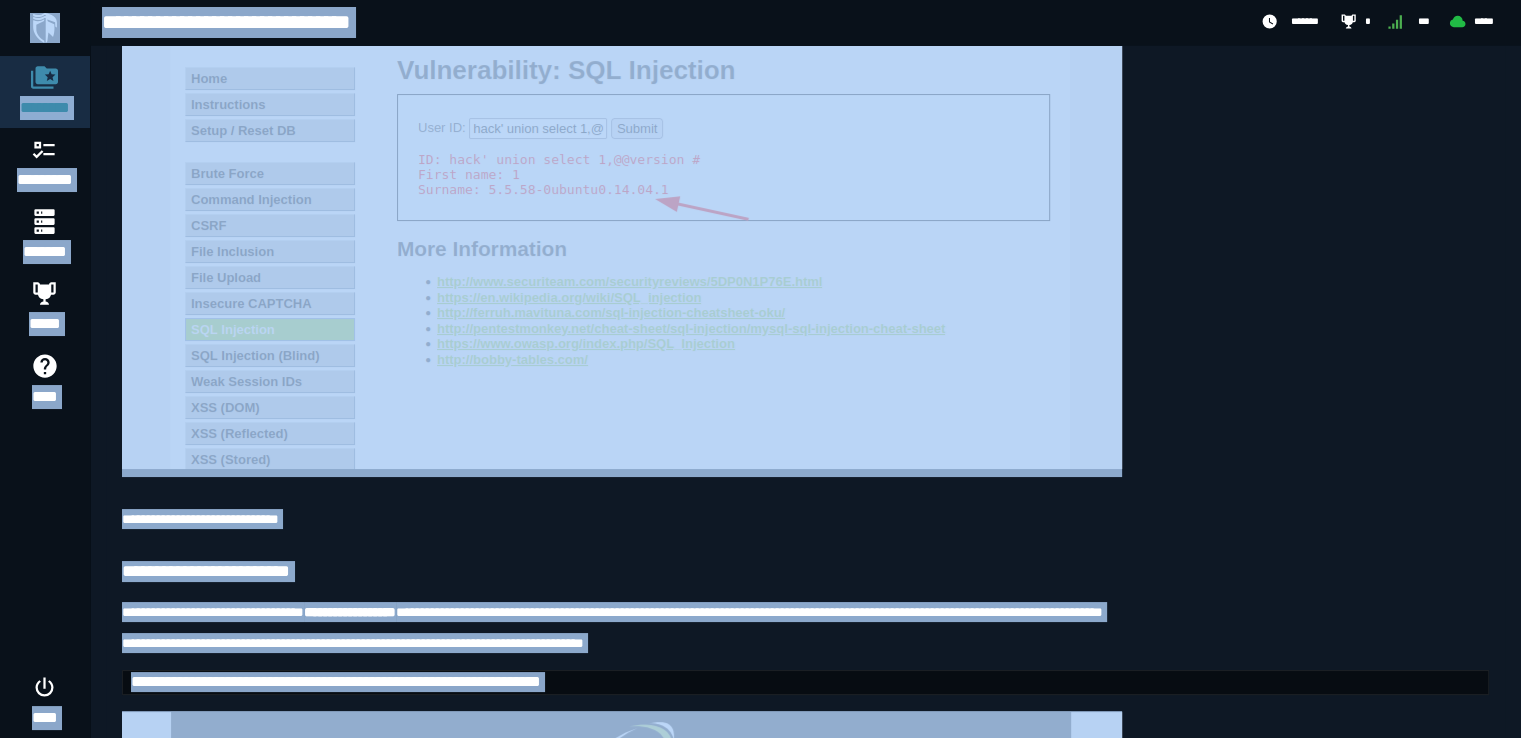 copy on "**********" 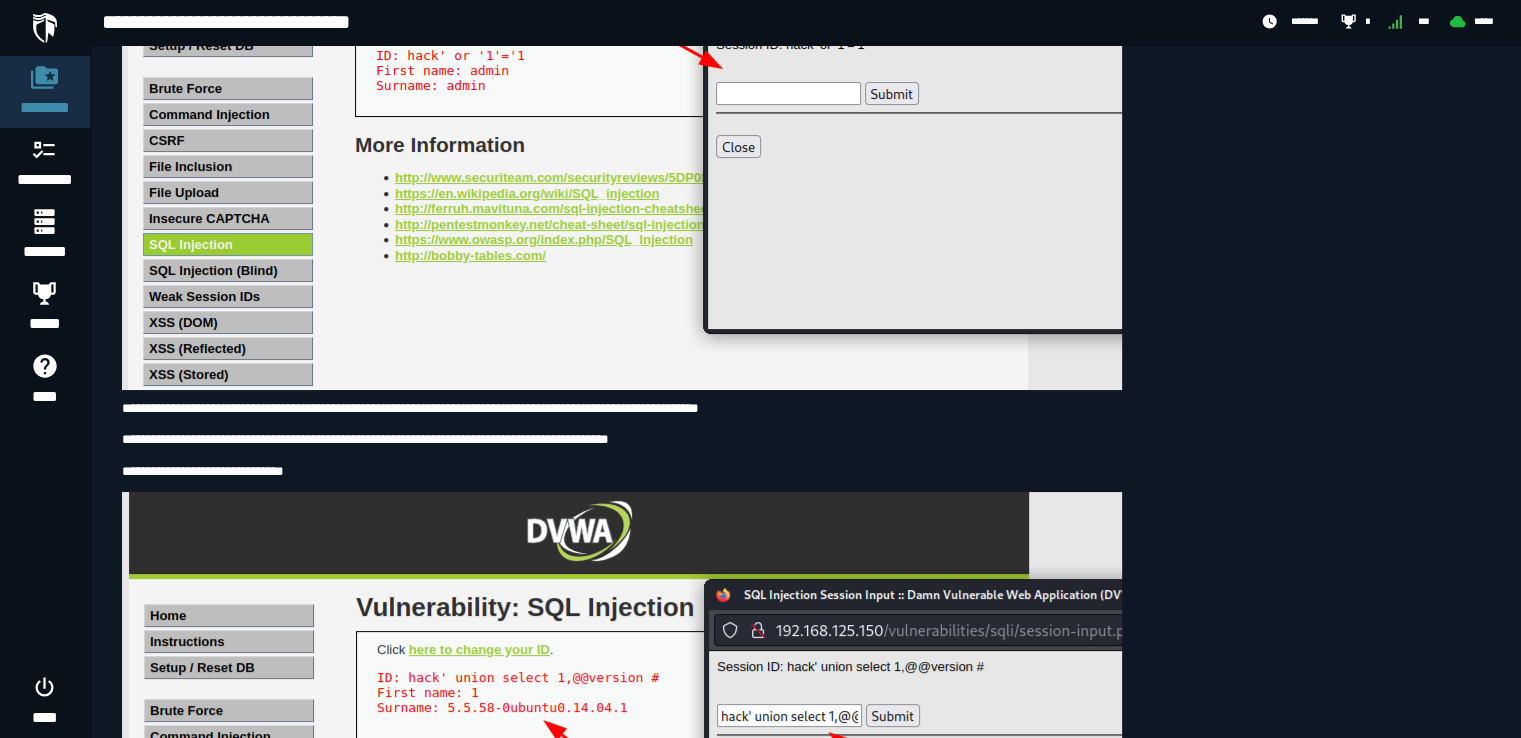 scroll, scrollTop: 12816, scrollLeft: 0, axis: vertical 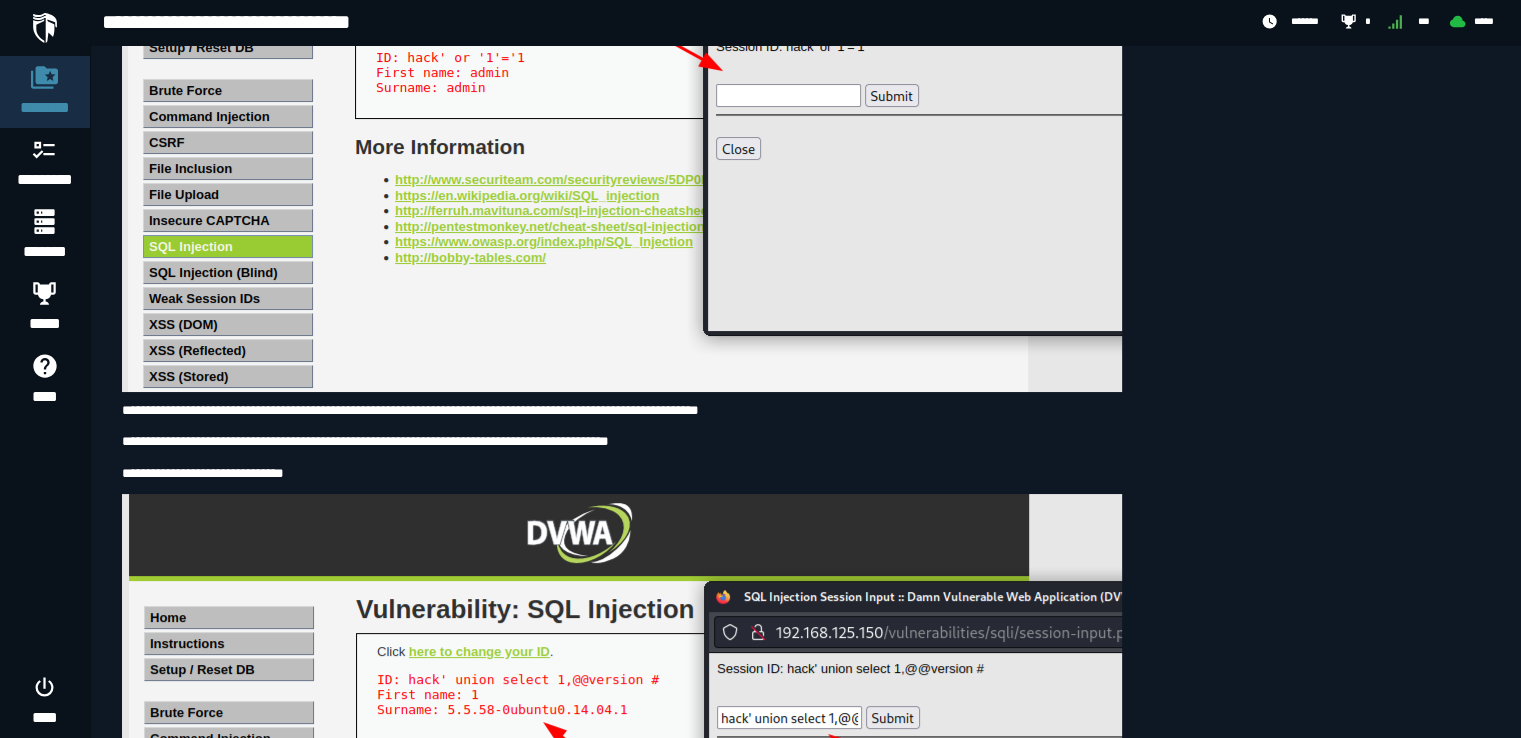 click on "**********" at bounding box center (741, -173) 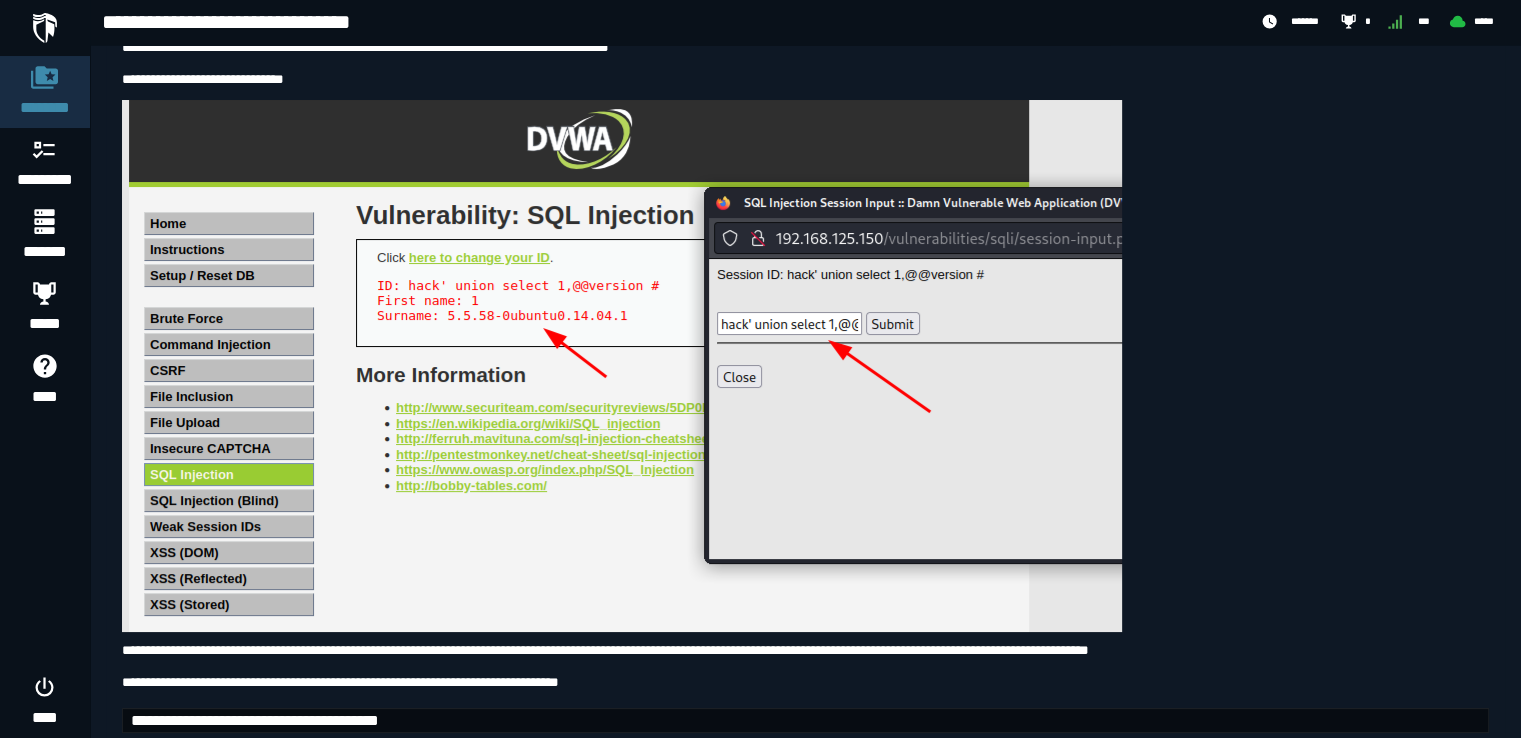 scroll, scrollTop: 13260, scrollLeft: 0, axis: vertical 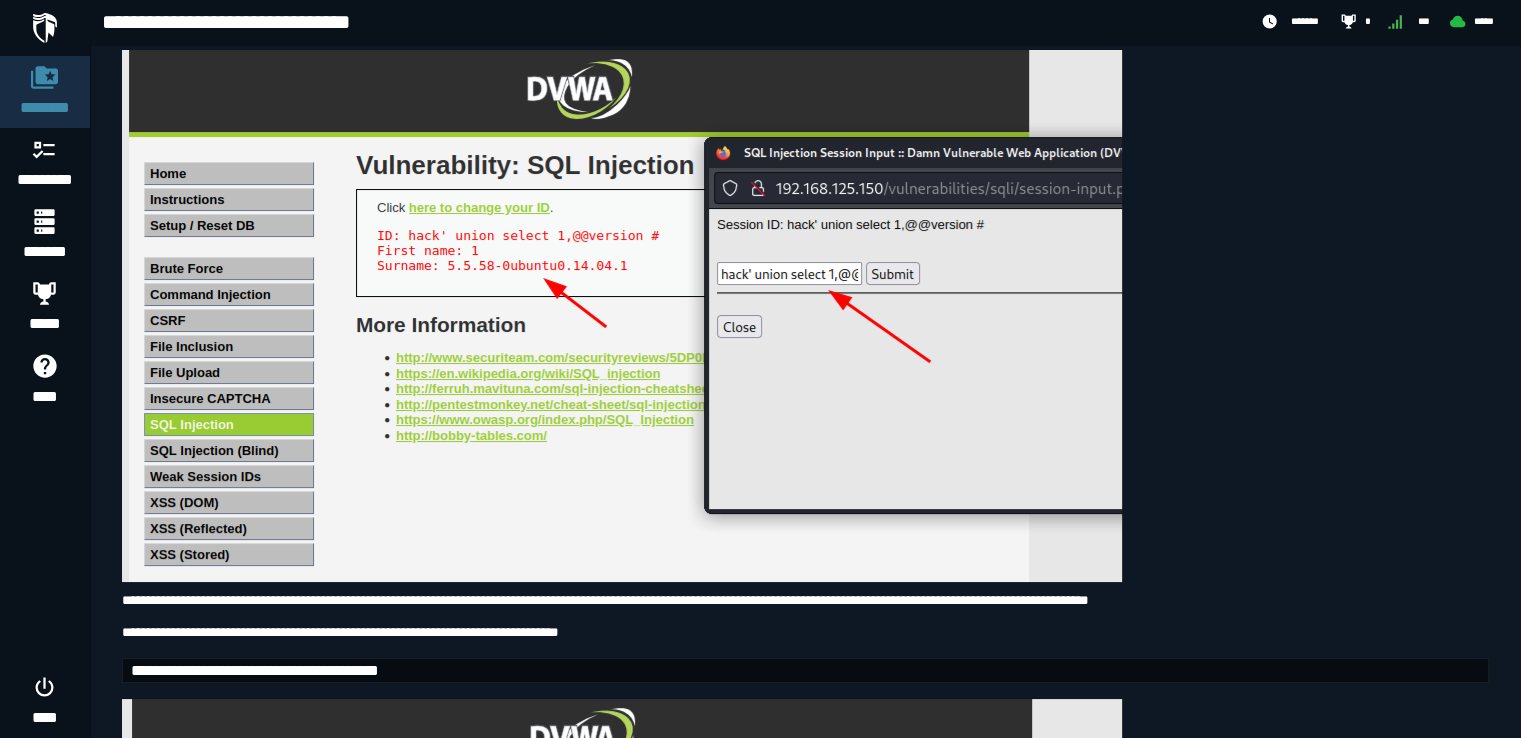 drag, startPoint x: 383, startPoint y: 286, endPoint x: 119, endPoint y: 293, distance: 264.09277 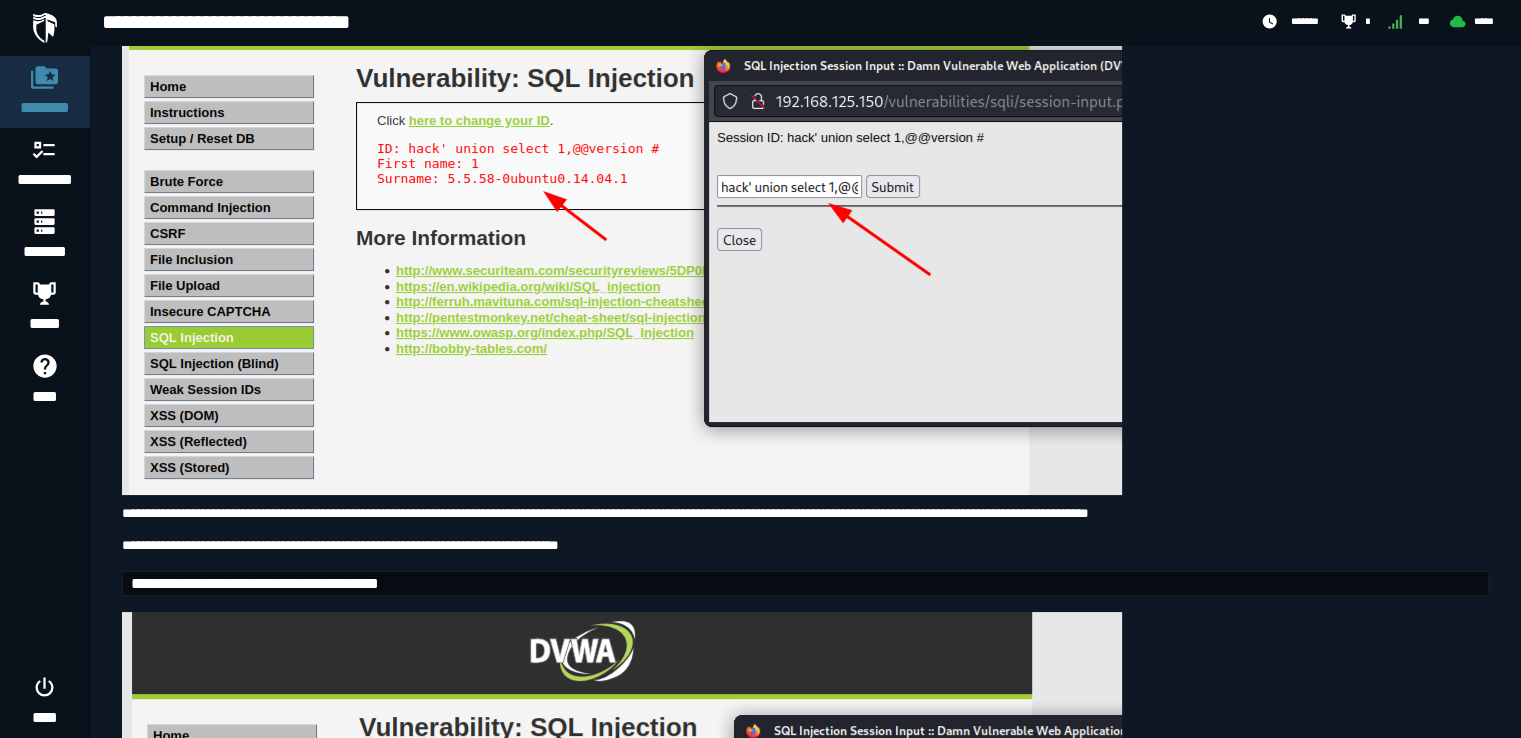 scroll, scrollTop: 13352, scrollLeft: 0, axis: vertical 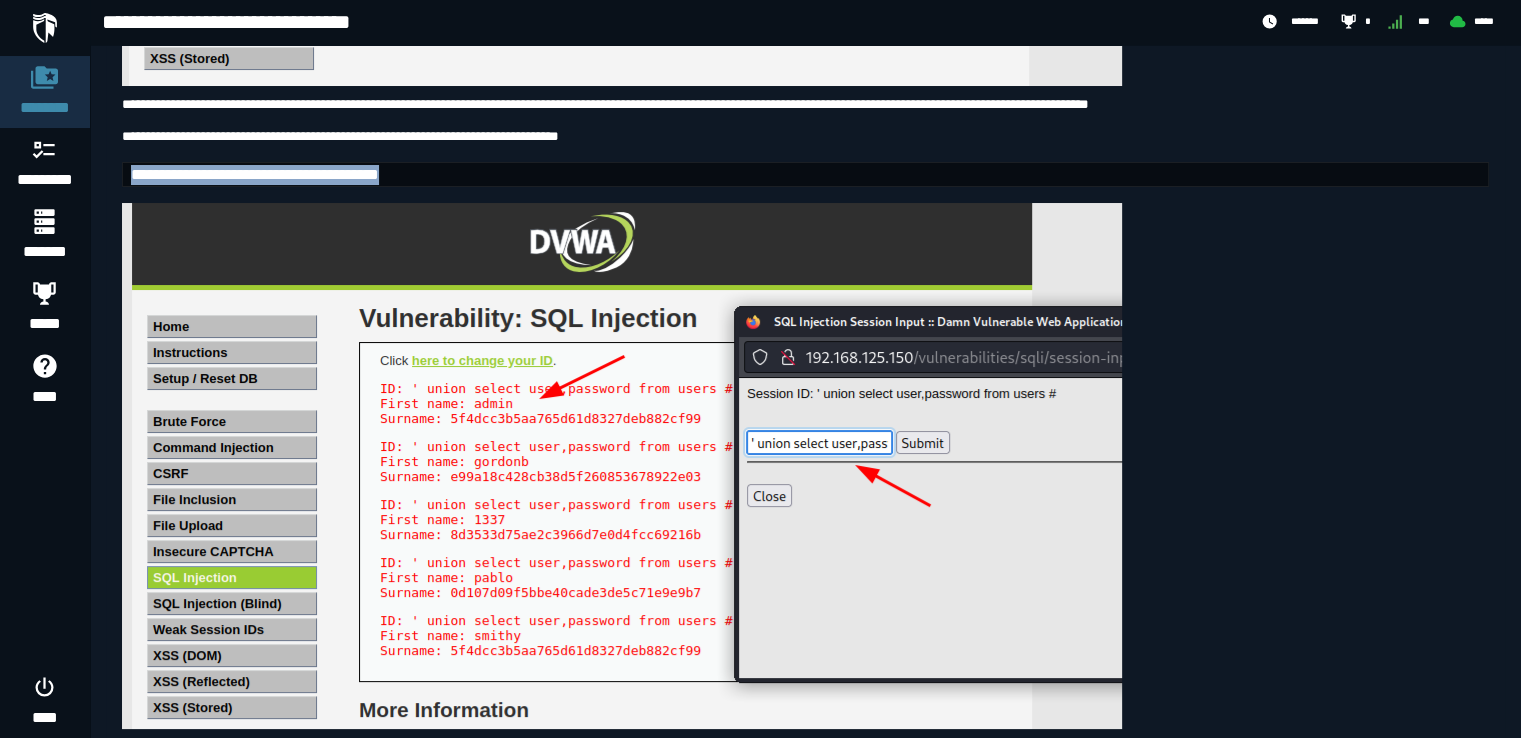 drag, startPoint x: 560, startPoint y: 426, endPoint x: 133, endPoint y: 452, distance: 427.79083 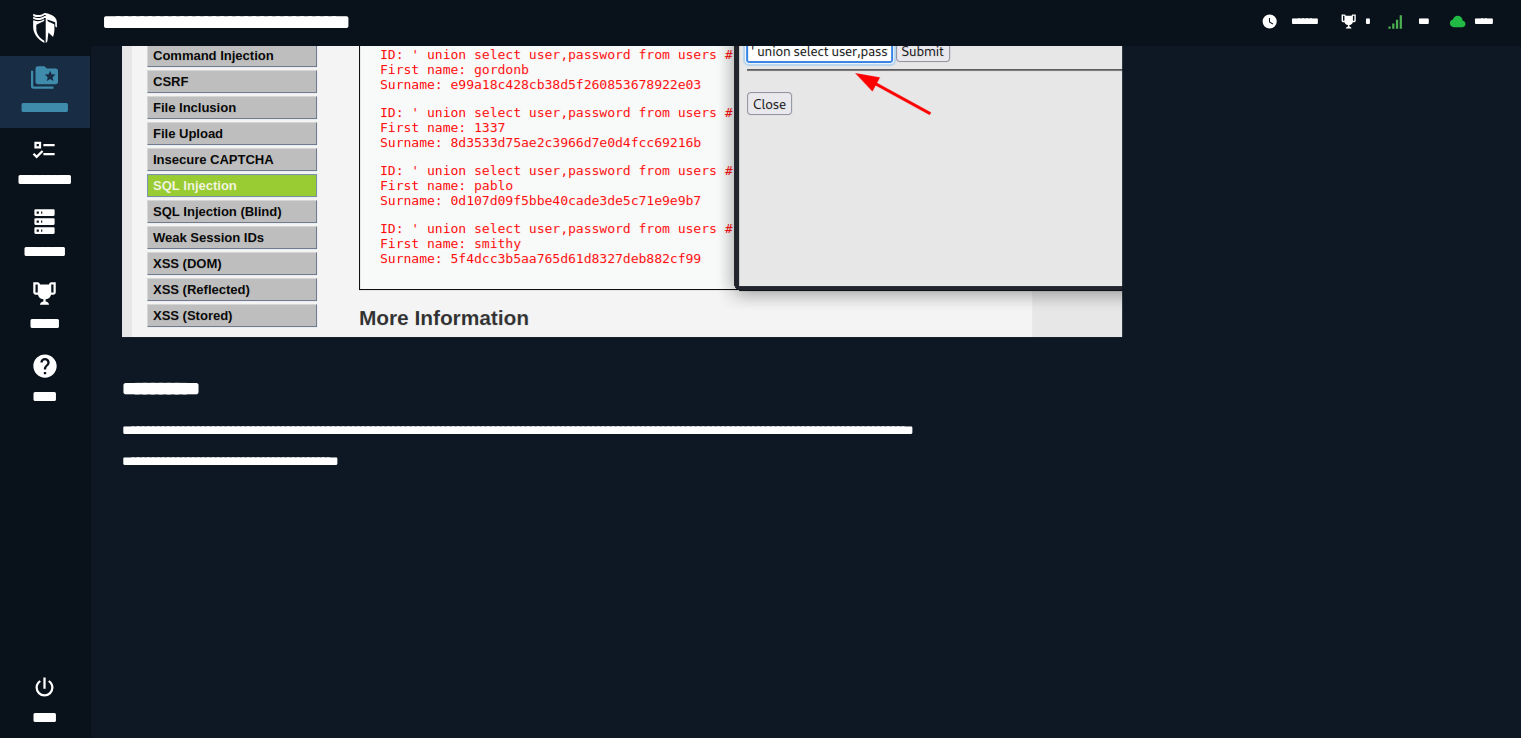 scroll, scrollTop: 14180, scrollLeft: 0, axis: vertical 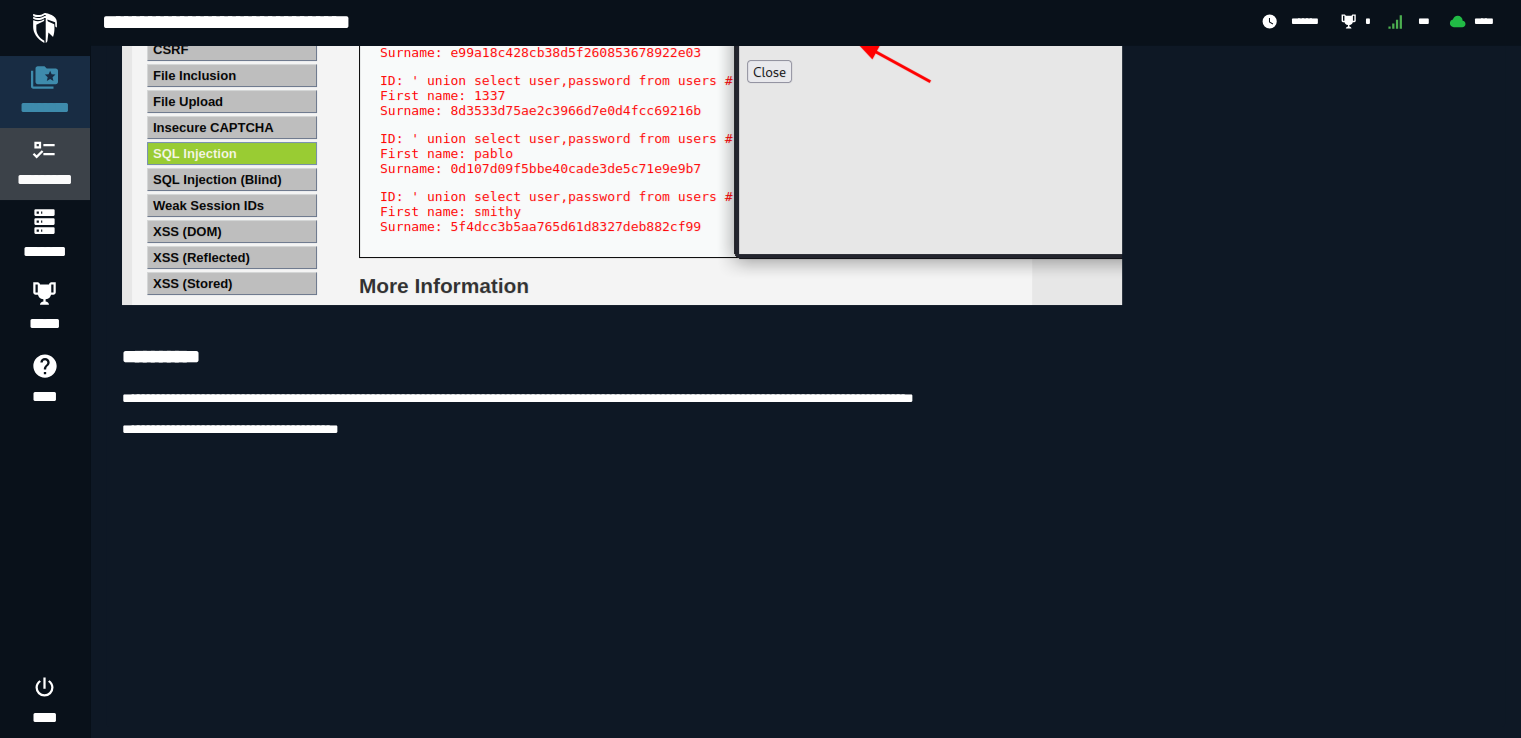 click on "*********" at bounding box center [45, 180] 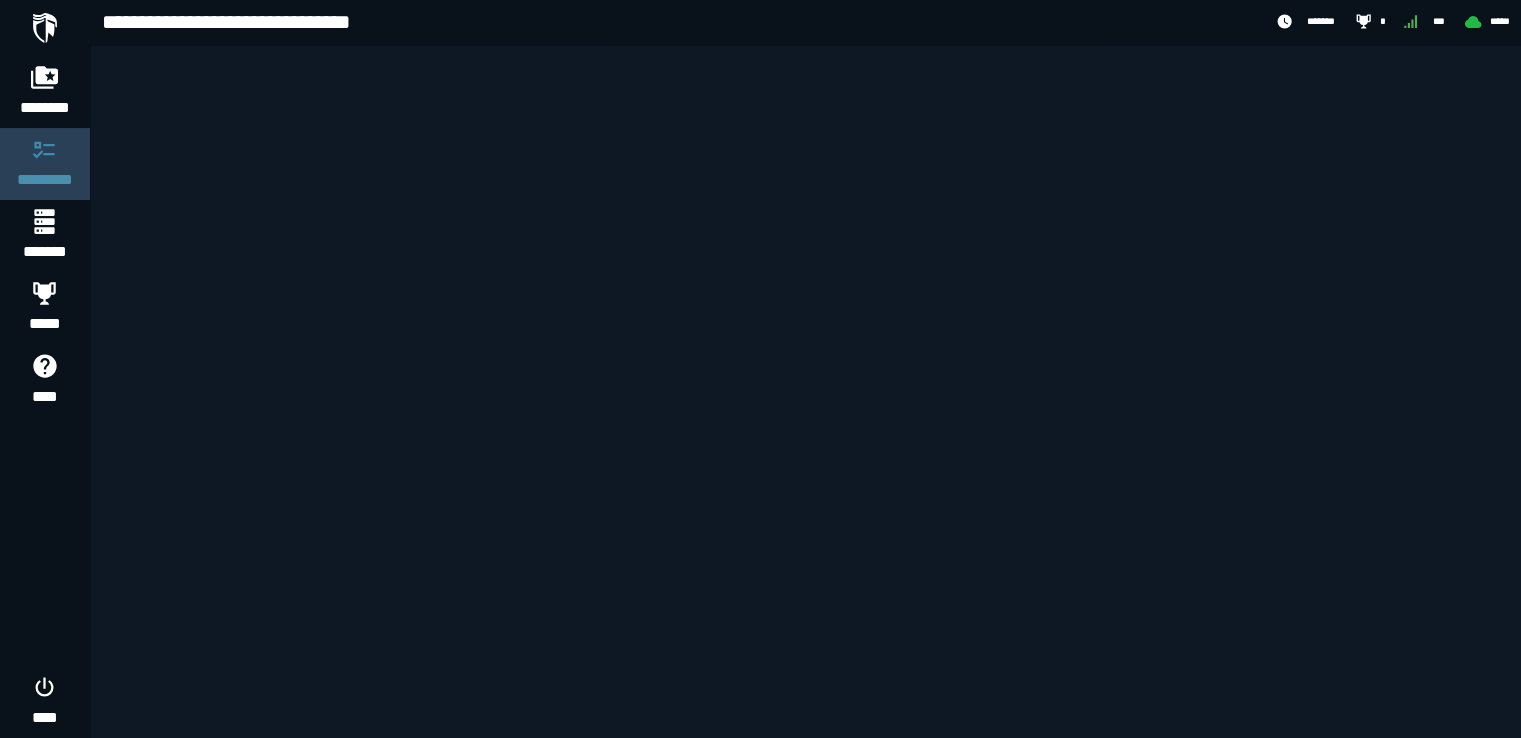 scroll, scrollTop: 0, scrollLeft: 0, axis: both 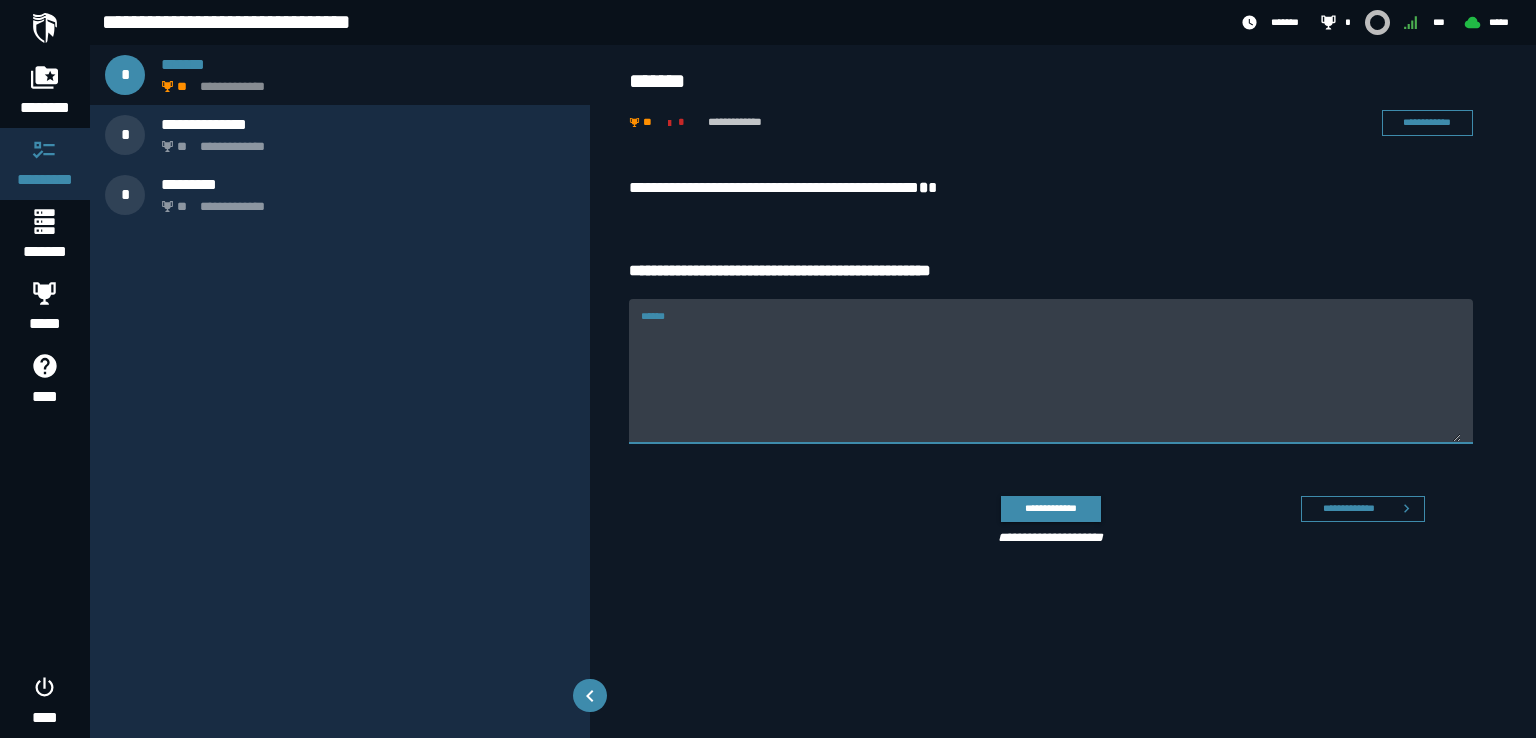 click on "******" at bounding box center [1051, 383] 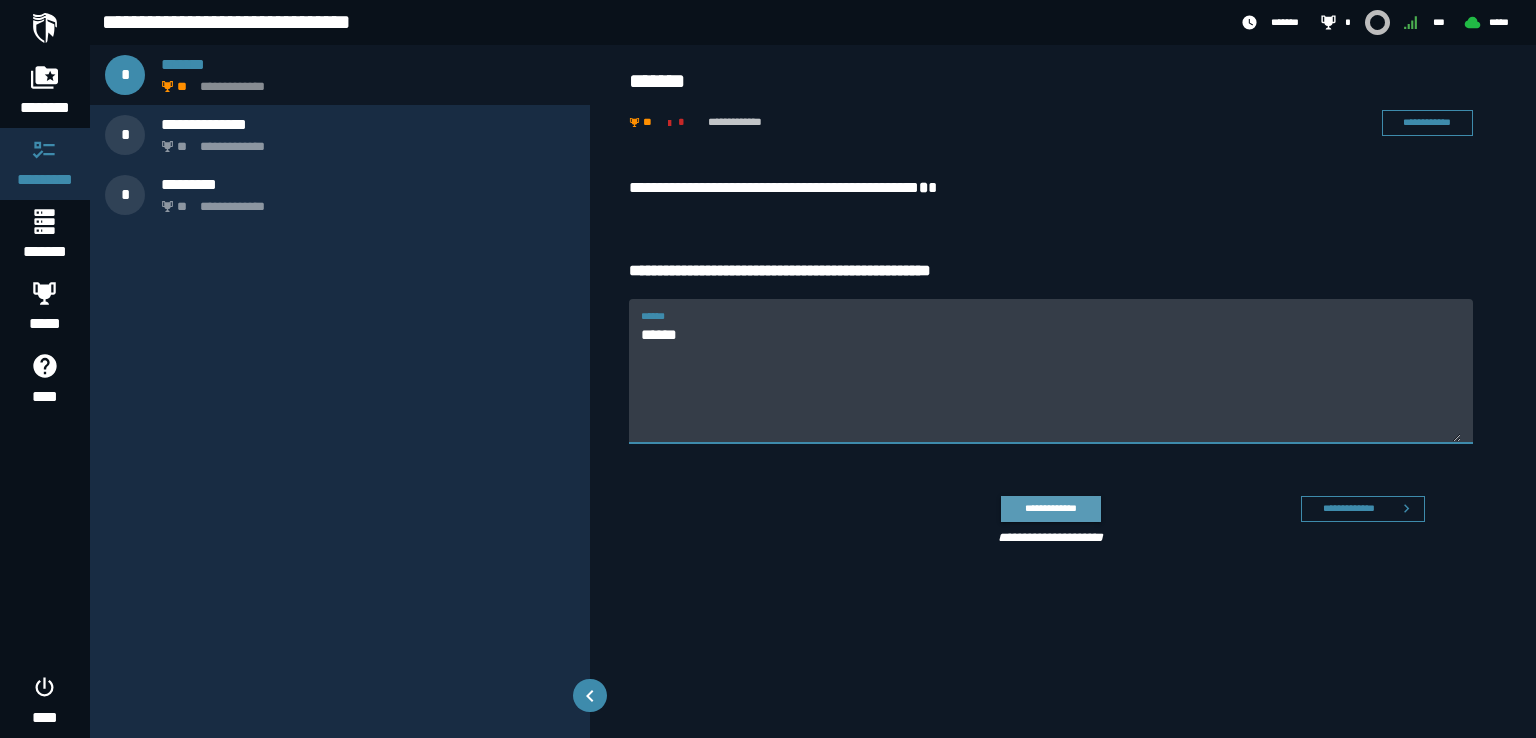 type on "******" 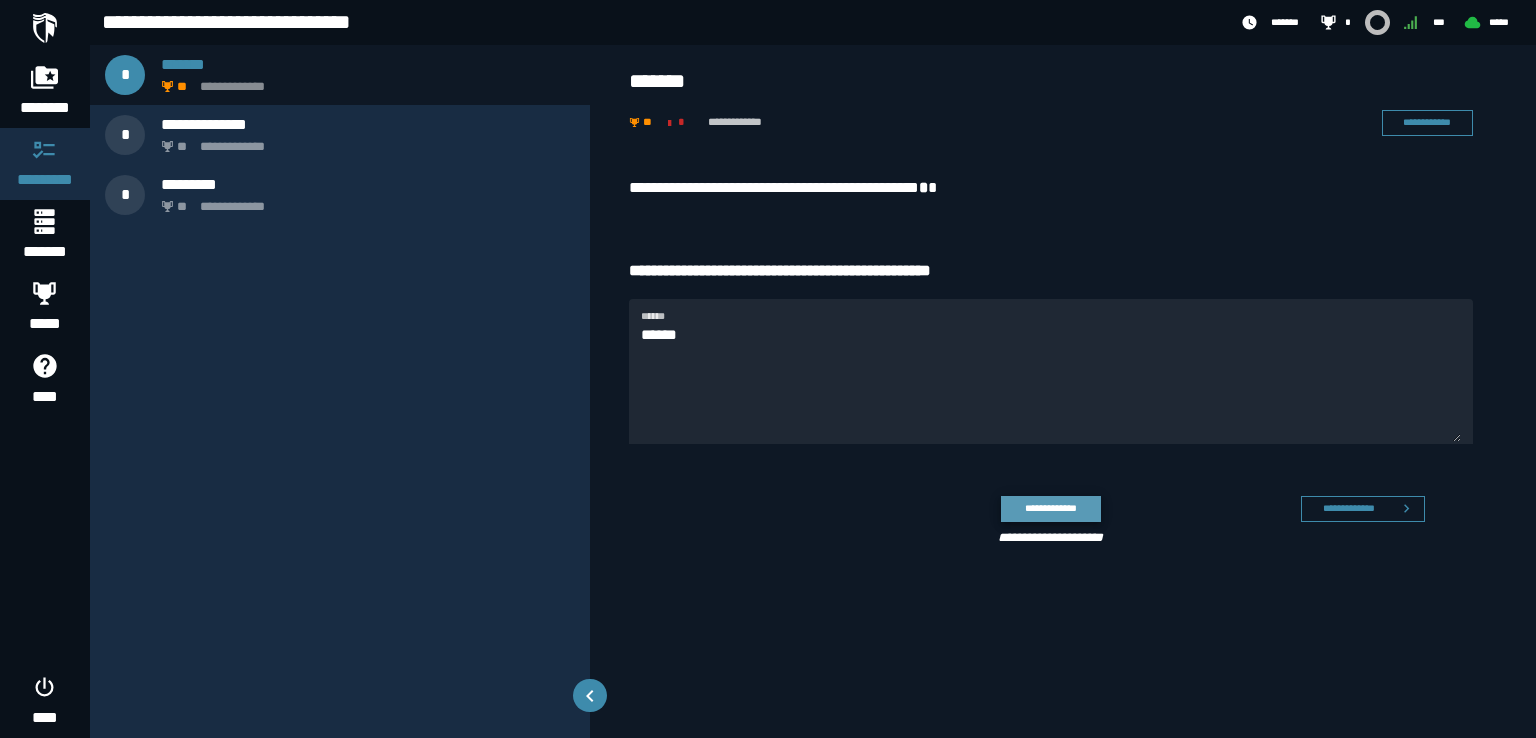 click on "**********" at bounding box center [1050, 508] 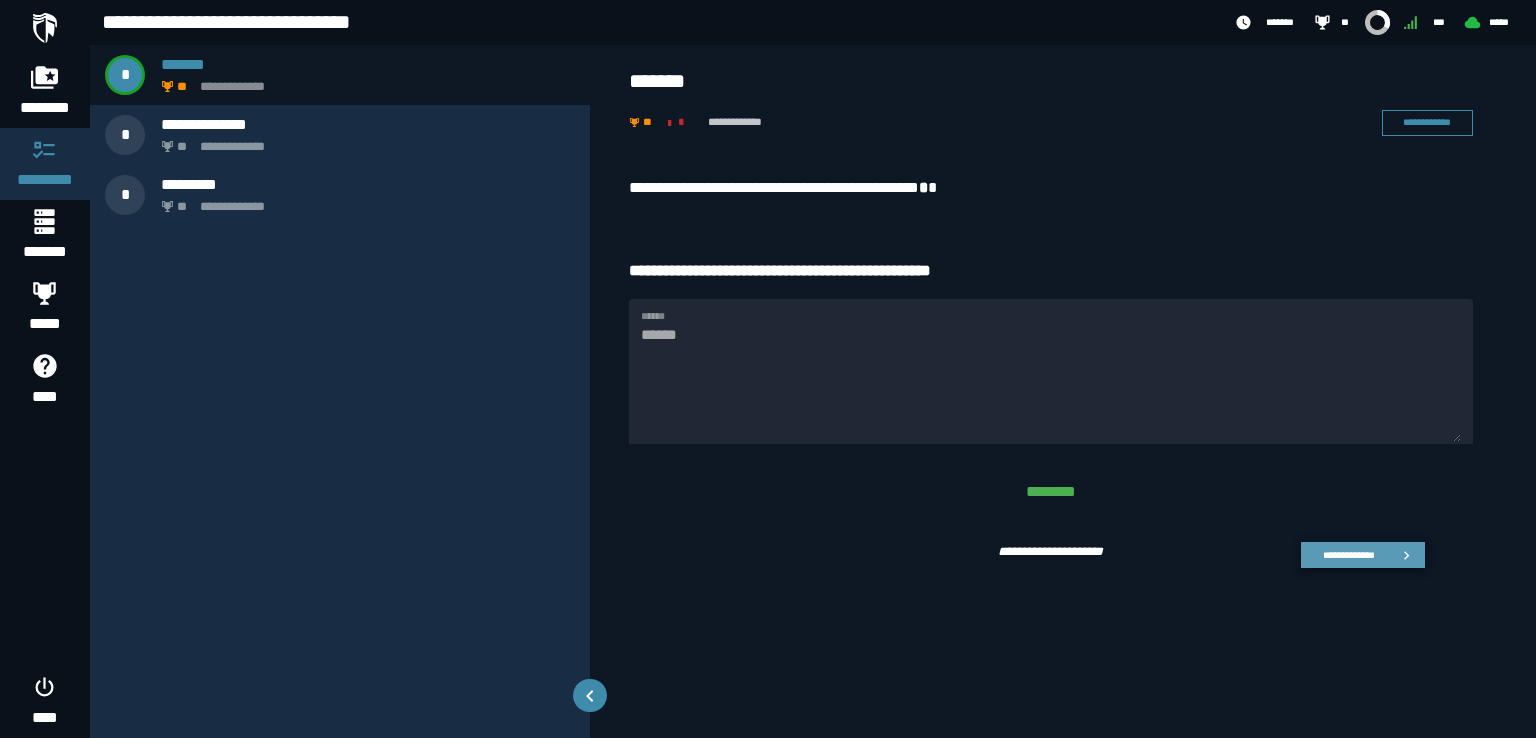 click on "**********" at bounding box center (1348, 554) 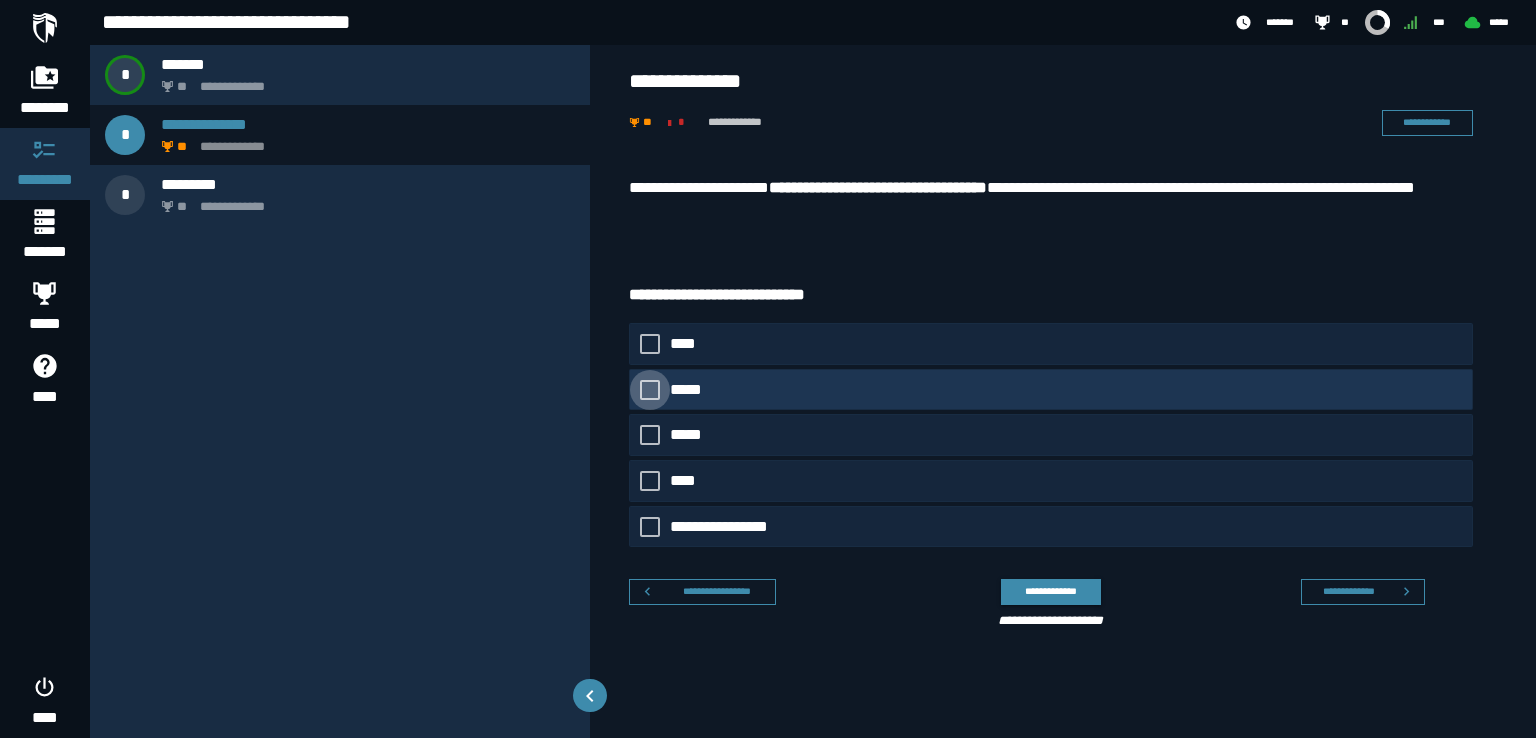 click on "*****" 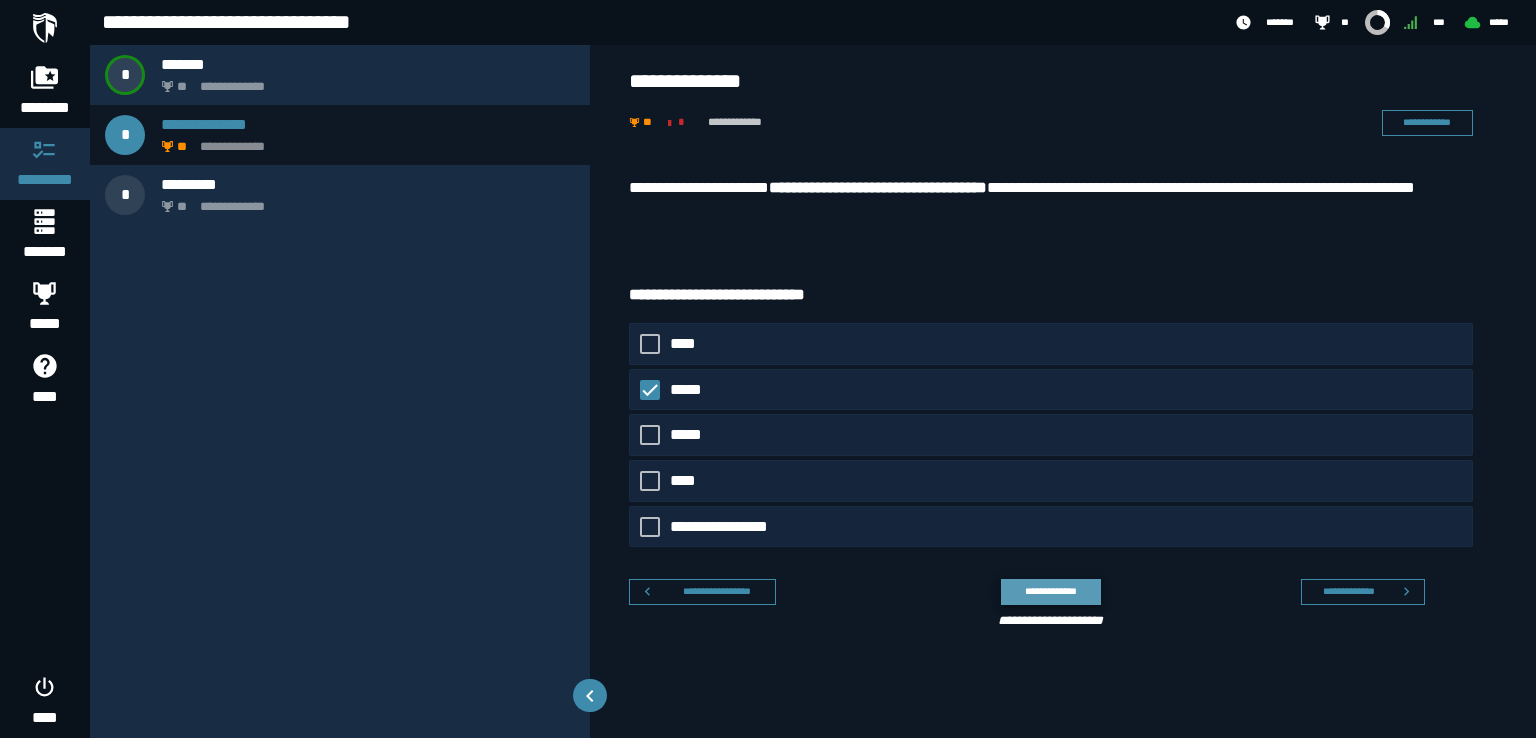 click on "**********" at bounding box center (1050, 591) 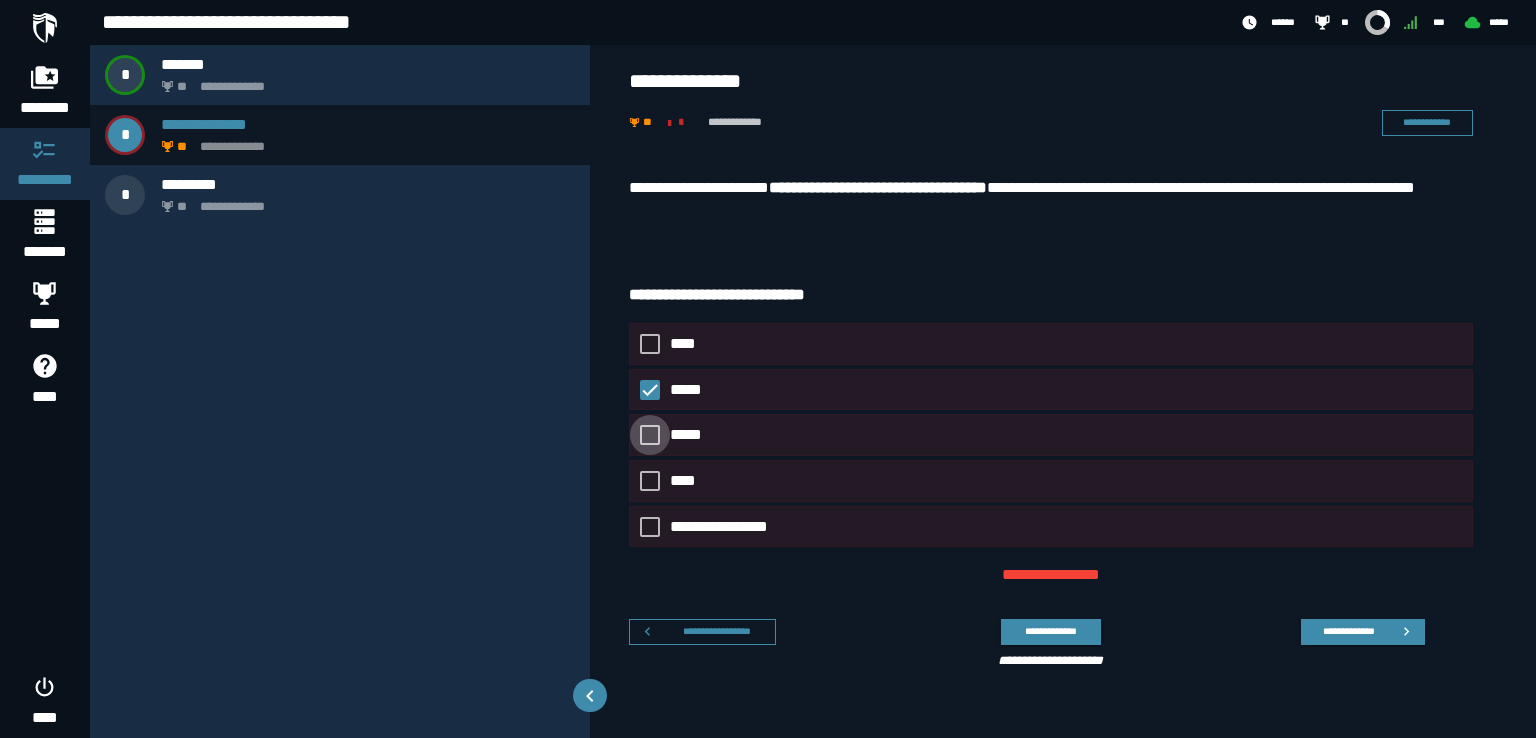 click on "*****" 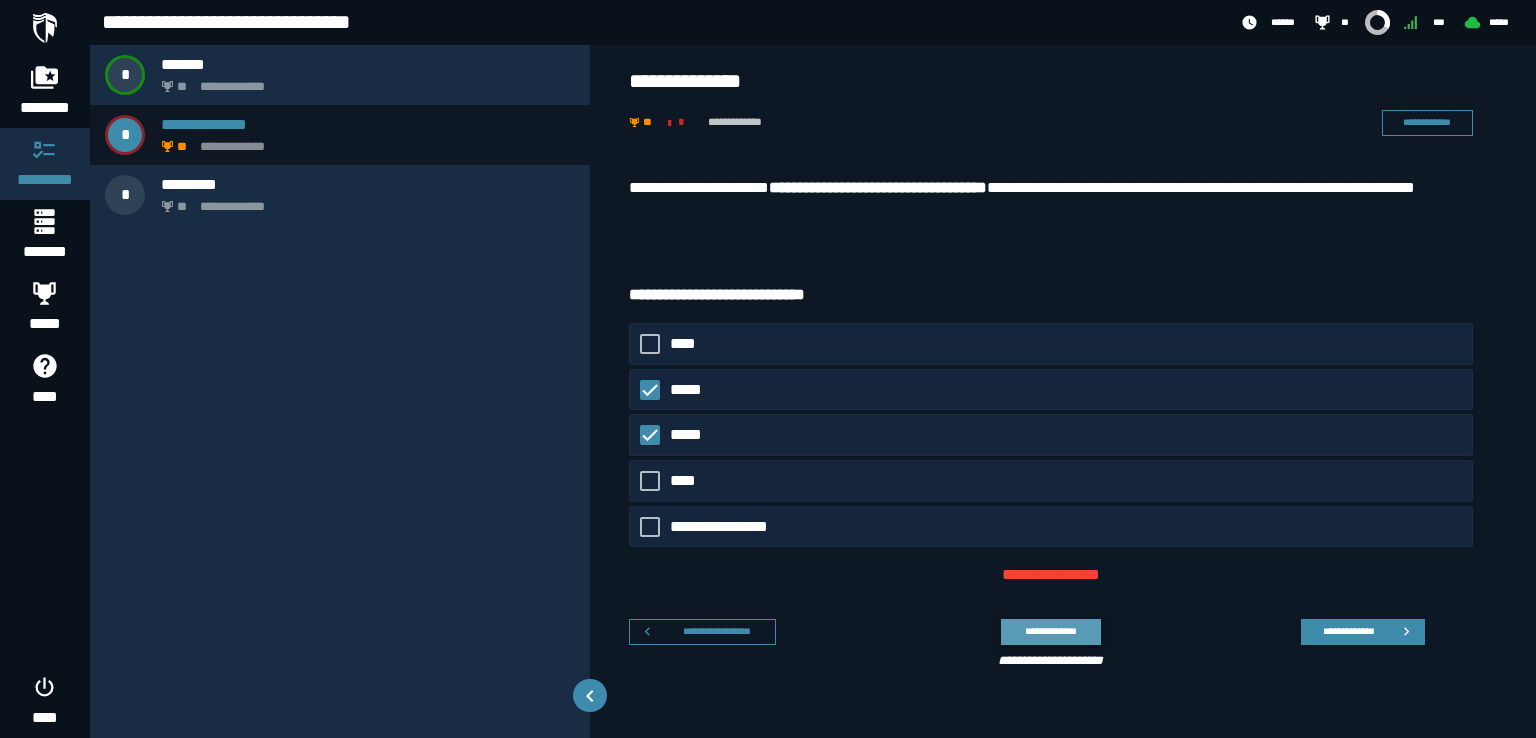 click on "**********" at bounding box center (1050, 631) 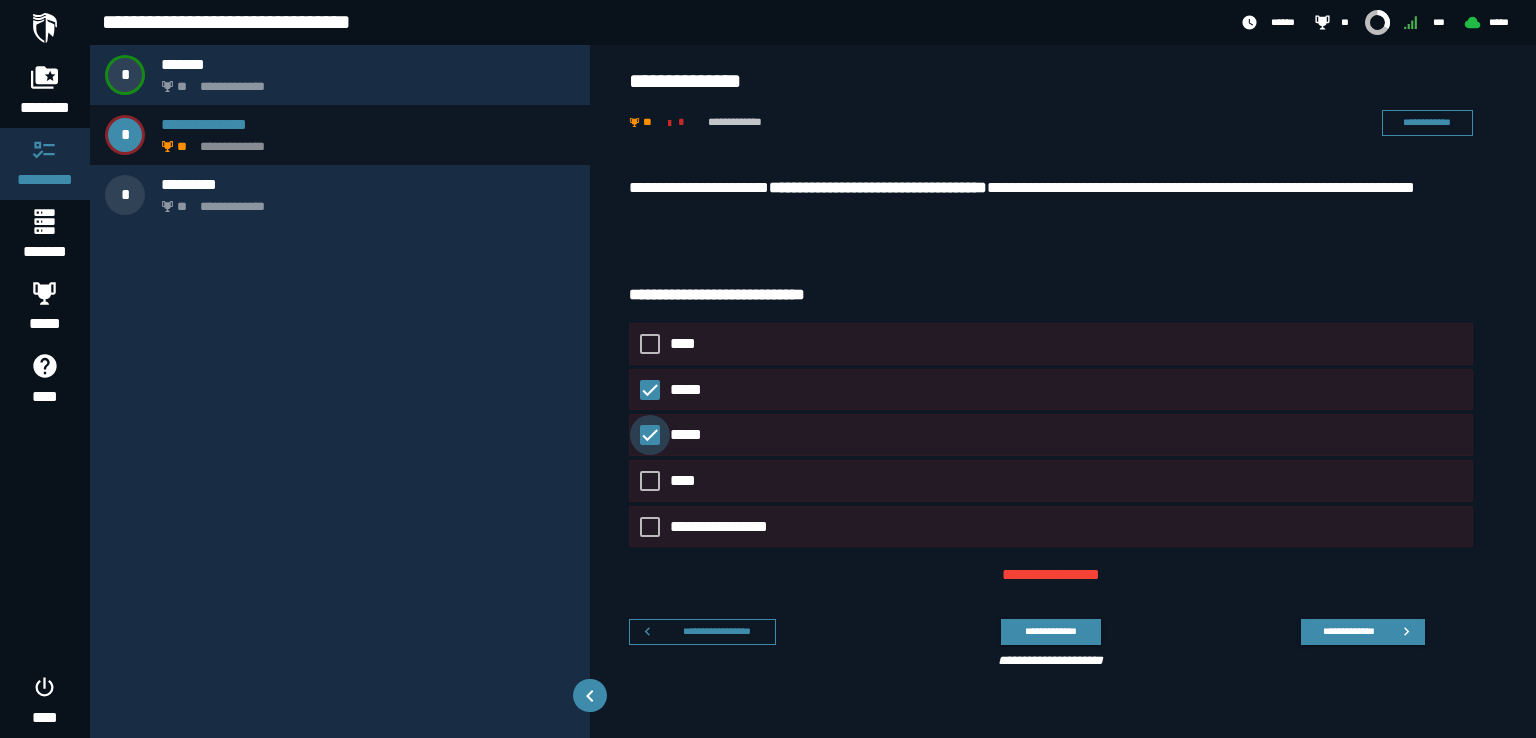 click at bounding box center (650, 435) 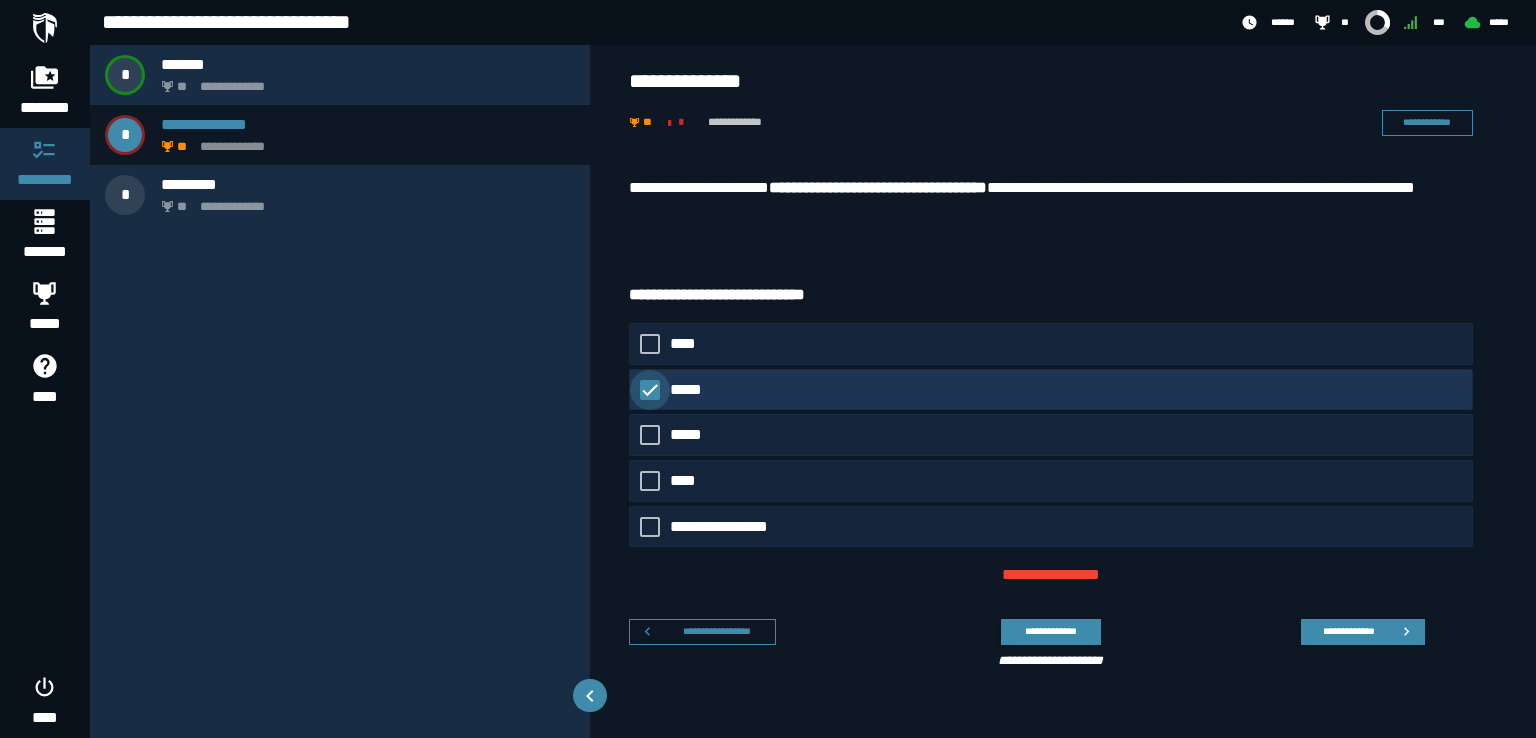 click 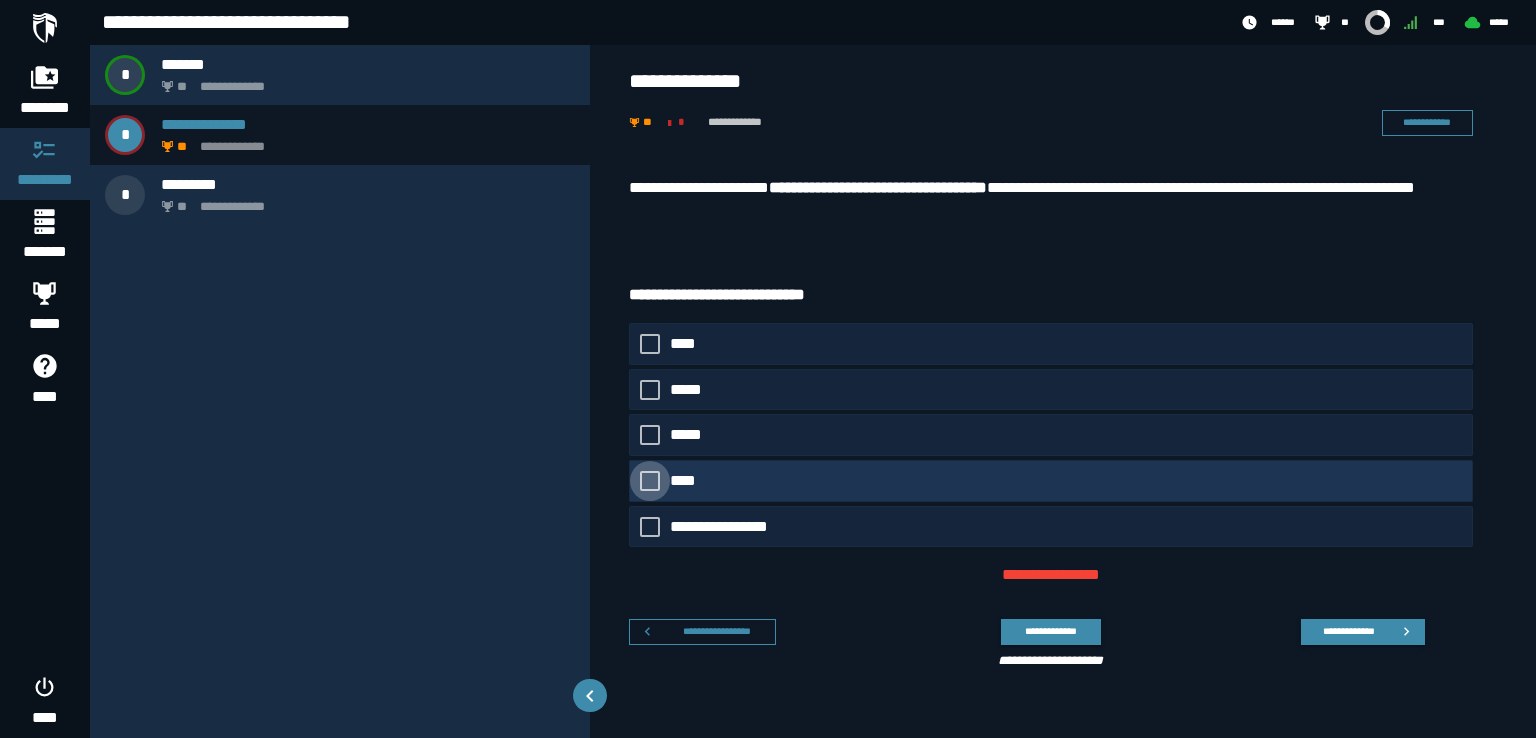 click on "****" 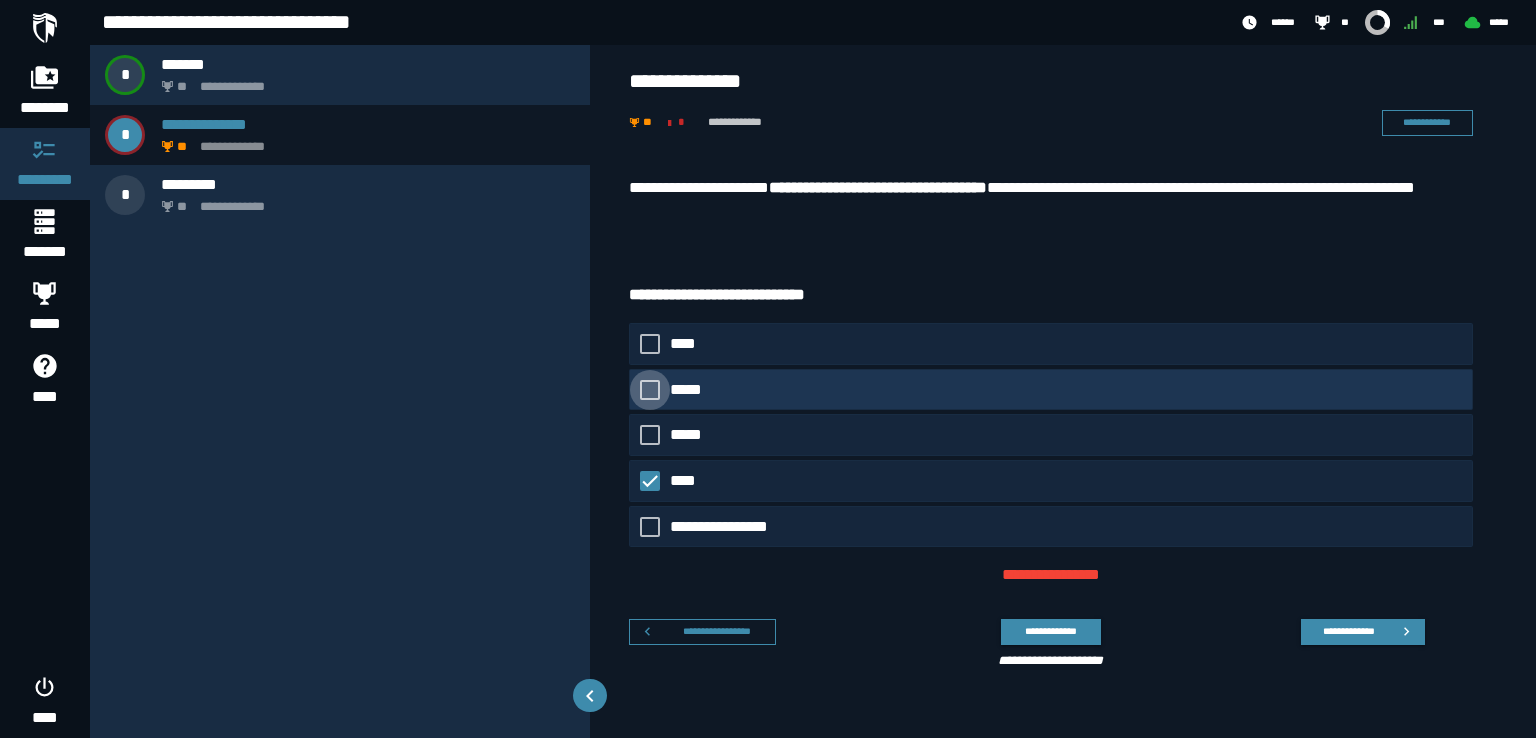 click on "*****" at bounding box center (692, 389) 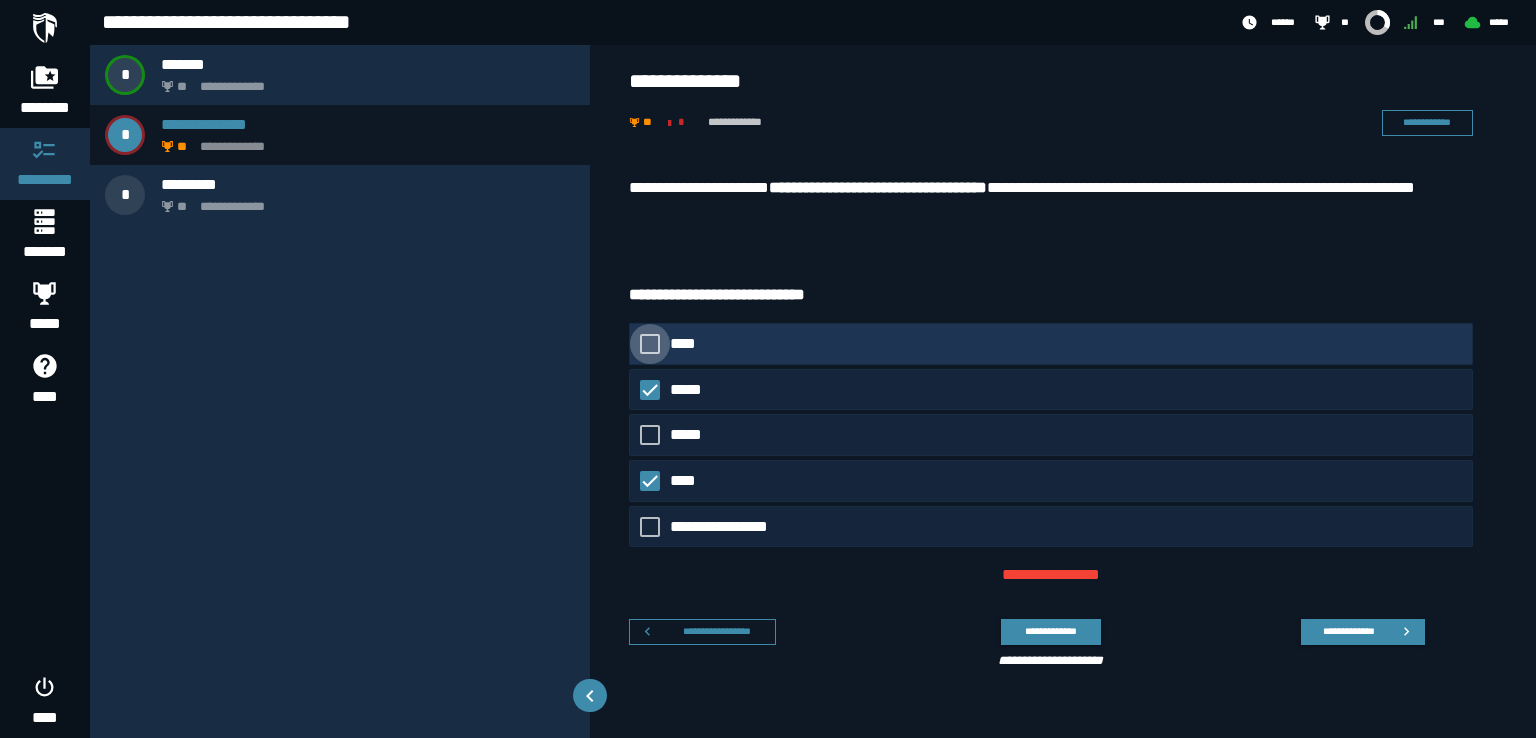 click on "****" 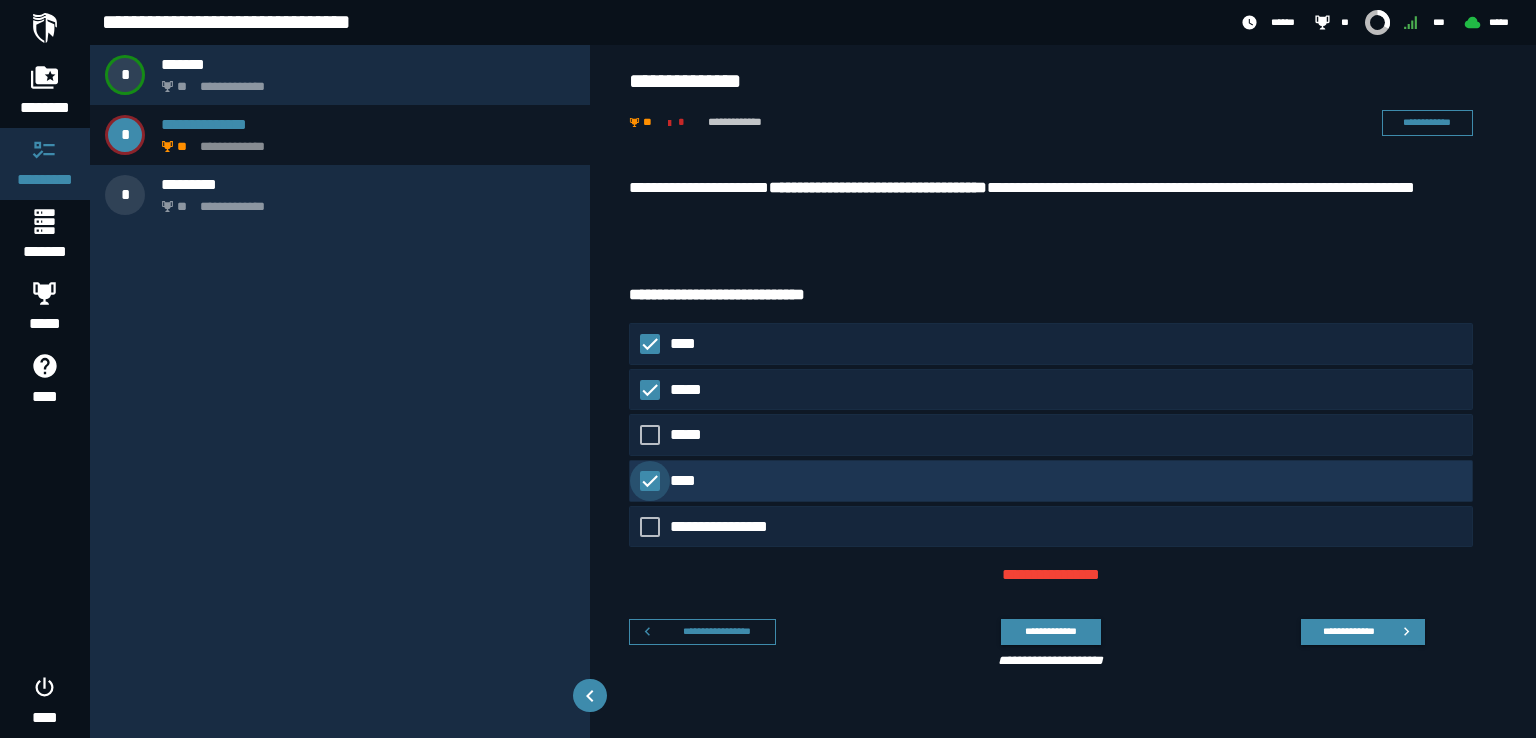 click on "****" 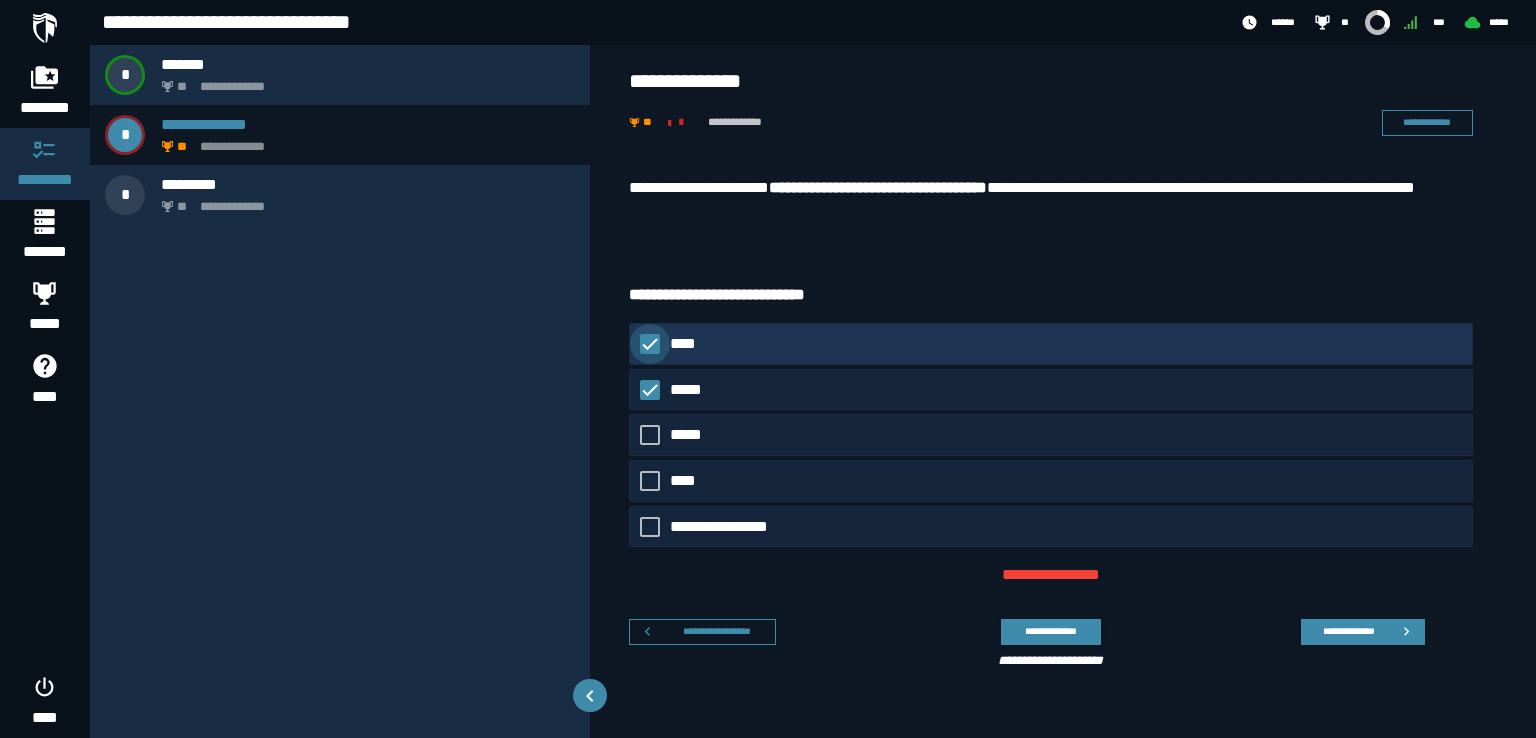 click on "****" 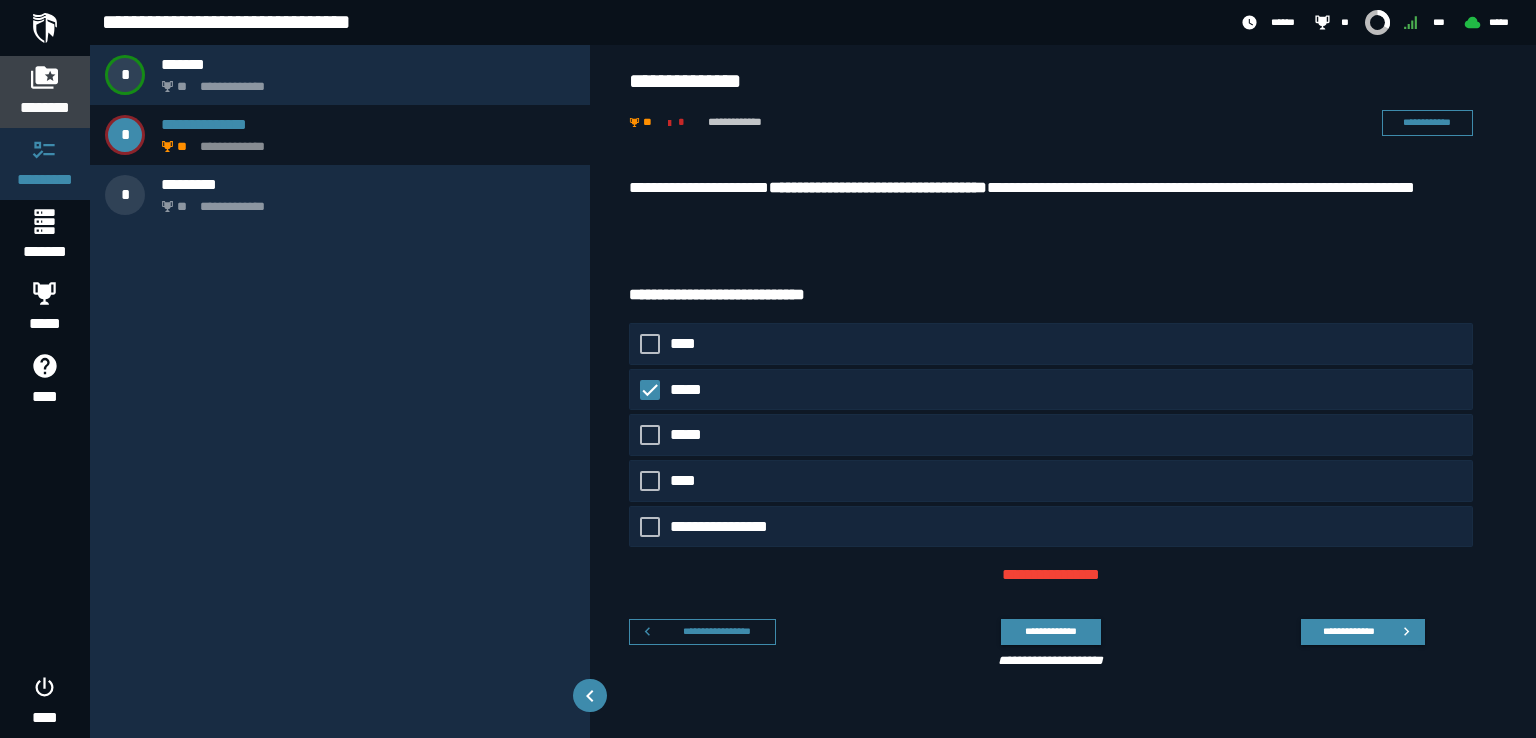 click 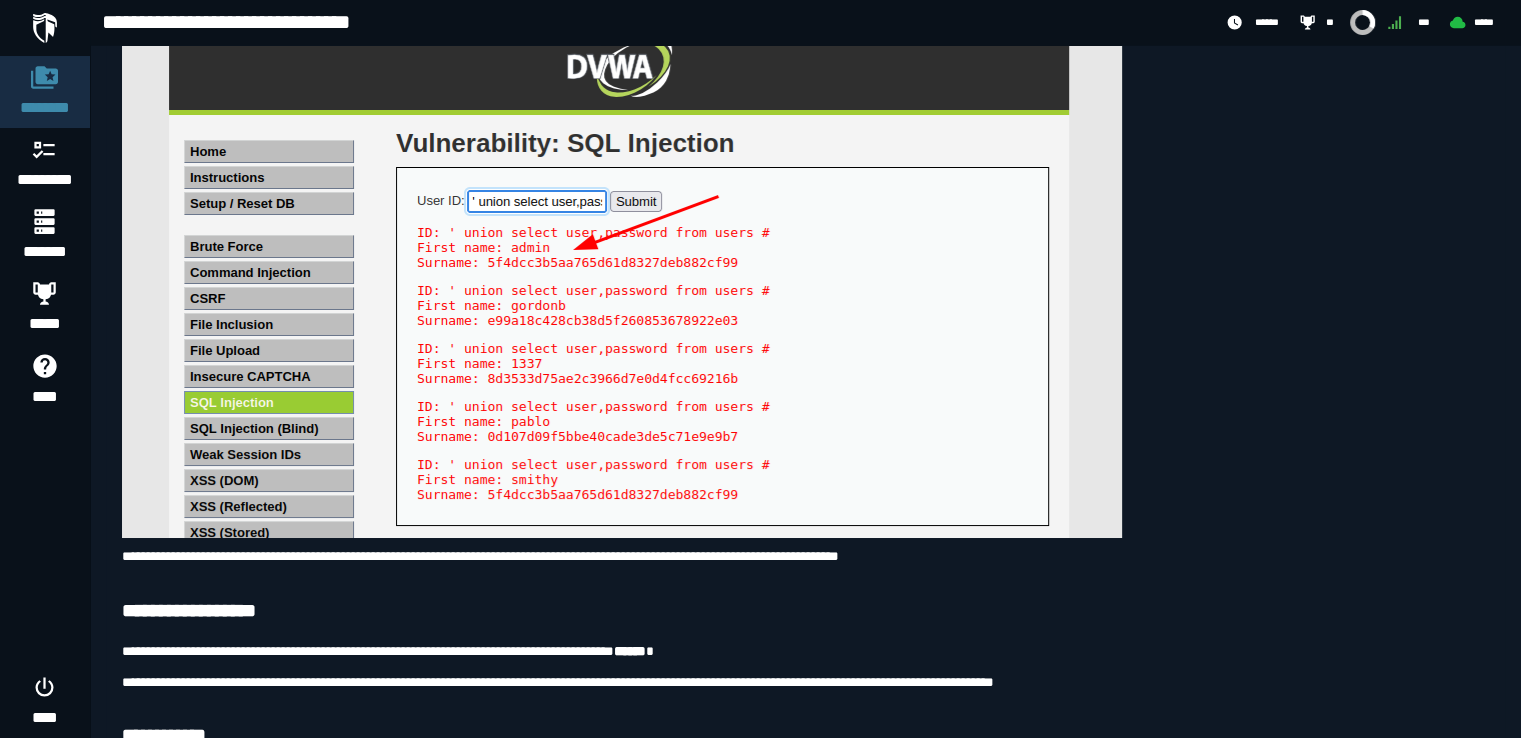 scroll, scrollTop: 7163, scrollLeft: 0, axis: vertical 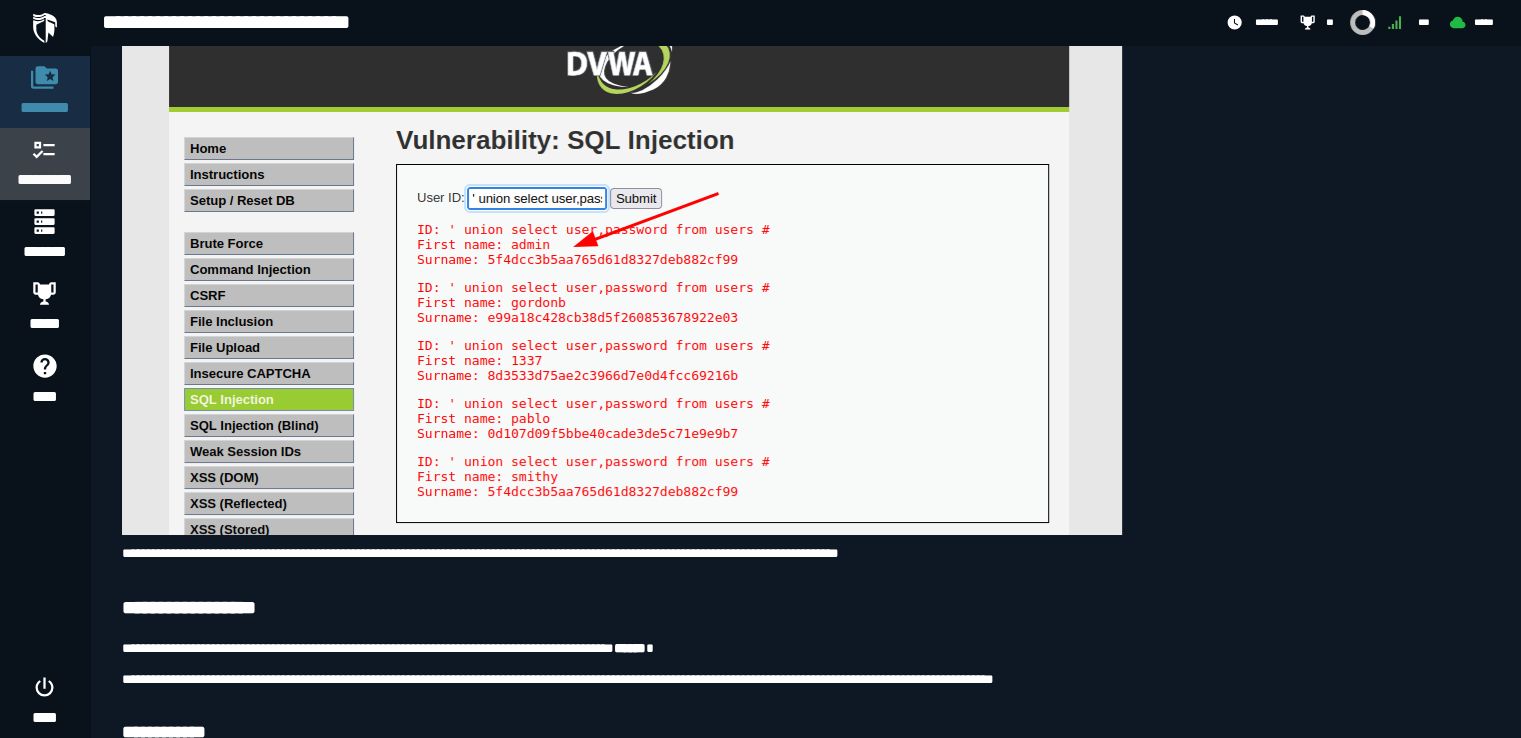 click 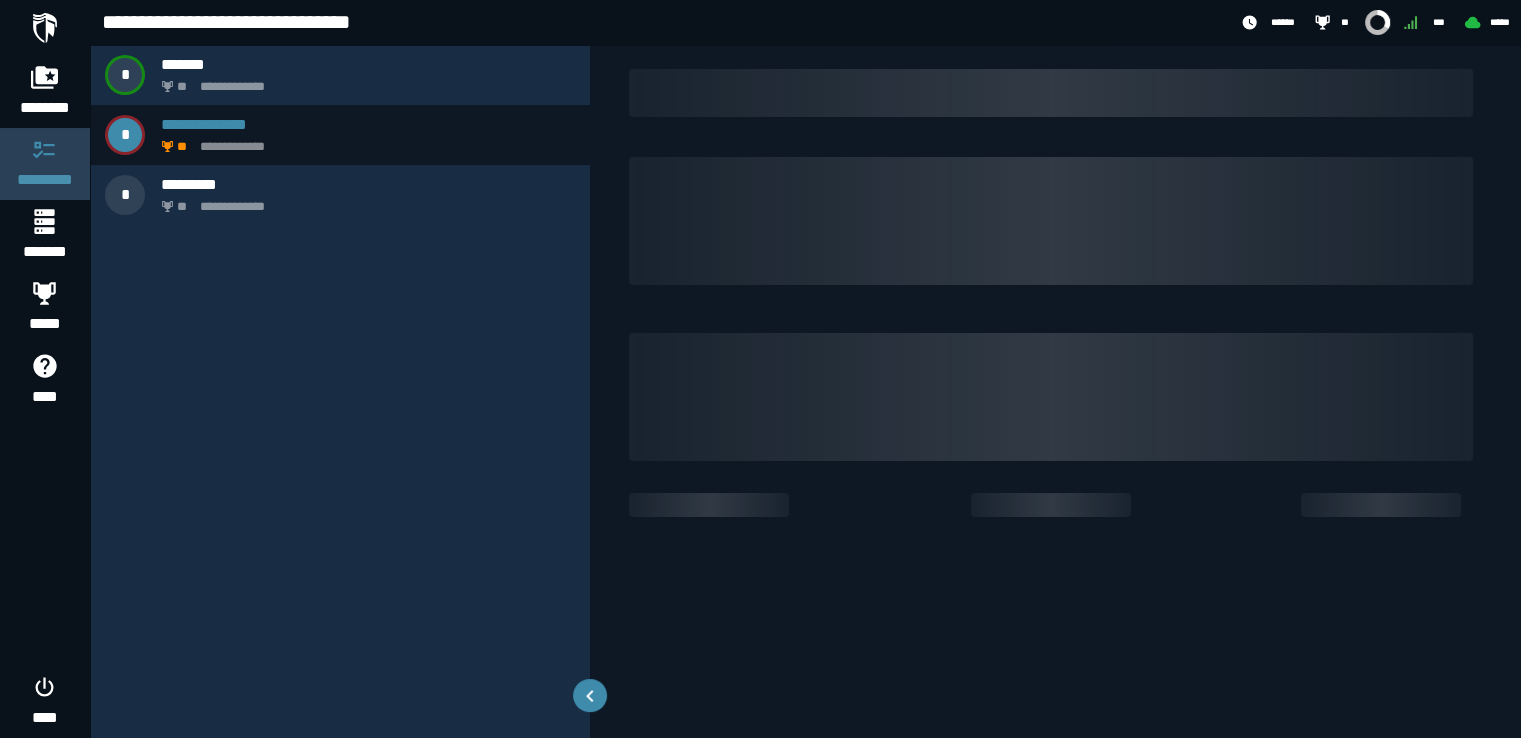 scroll, scrollTop: 0, scrollLeft: 0, axis: both 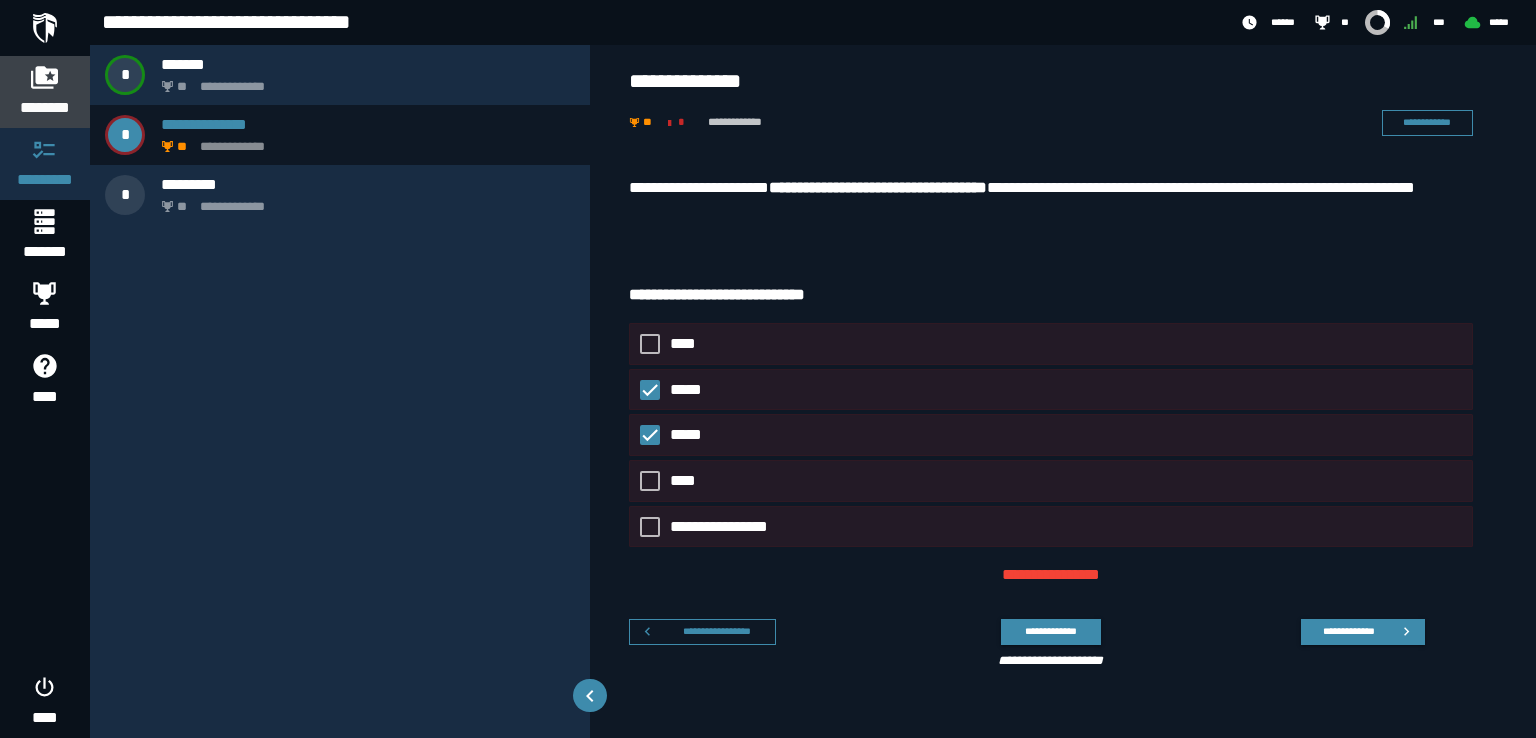click 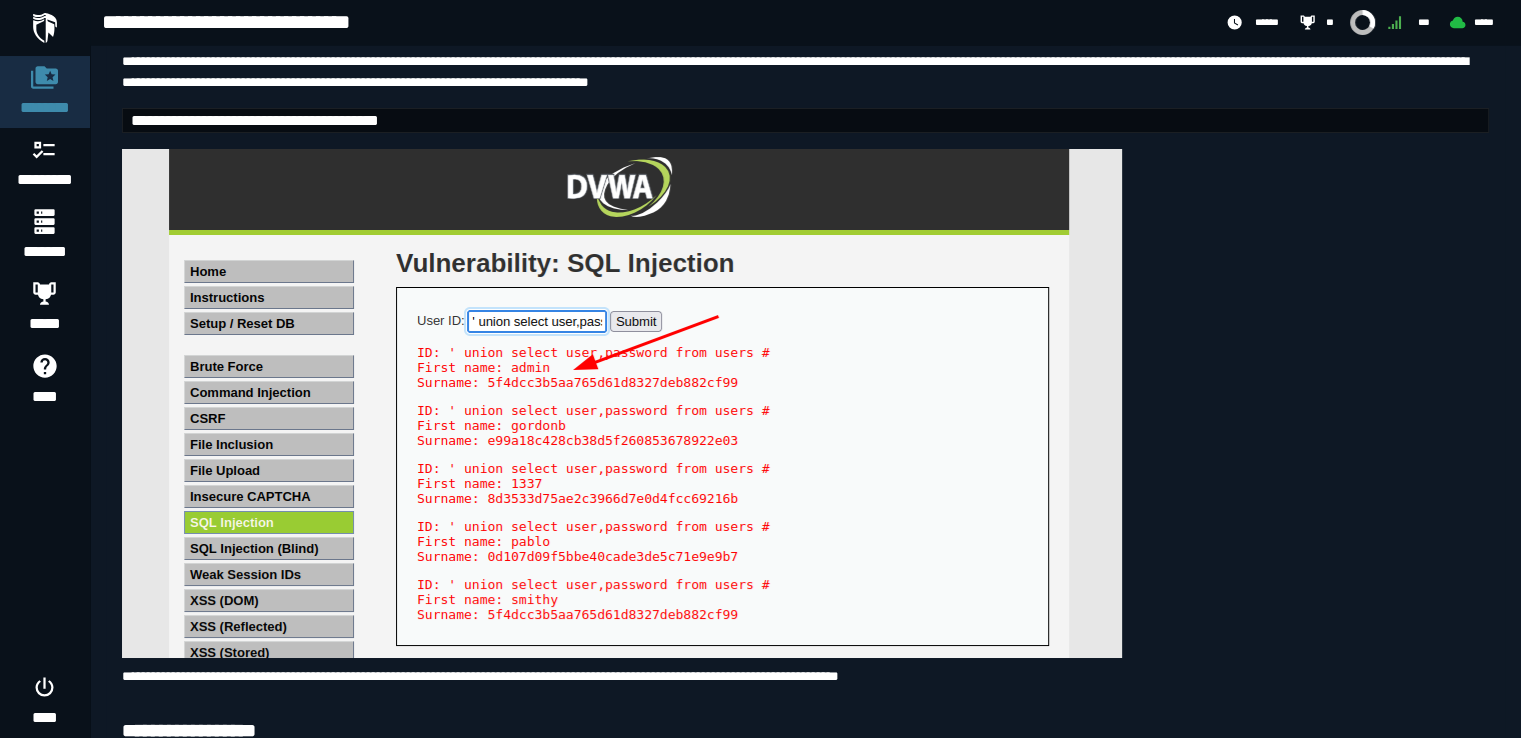 scroll, scrollTop: 7074, scrollLeft: 0, axis: vertical 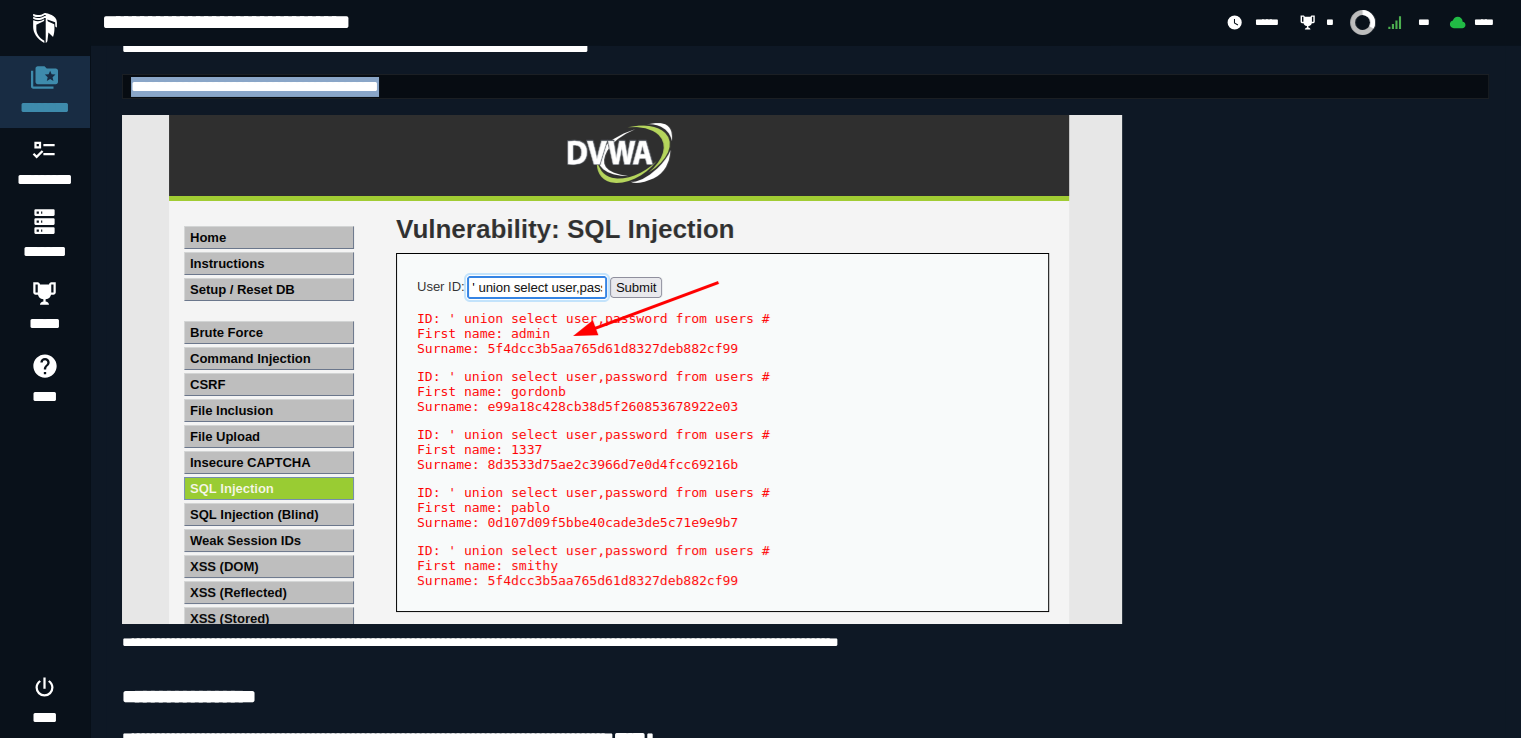 drag, startPoint x: 539, startPoint y: 200, endPoint x: 129, endPoint y: 204, distance: 410.0195 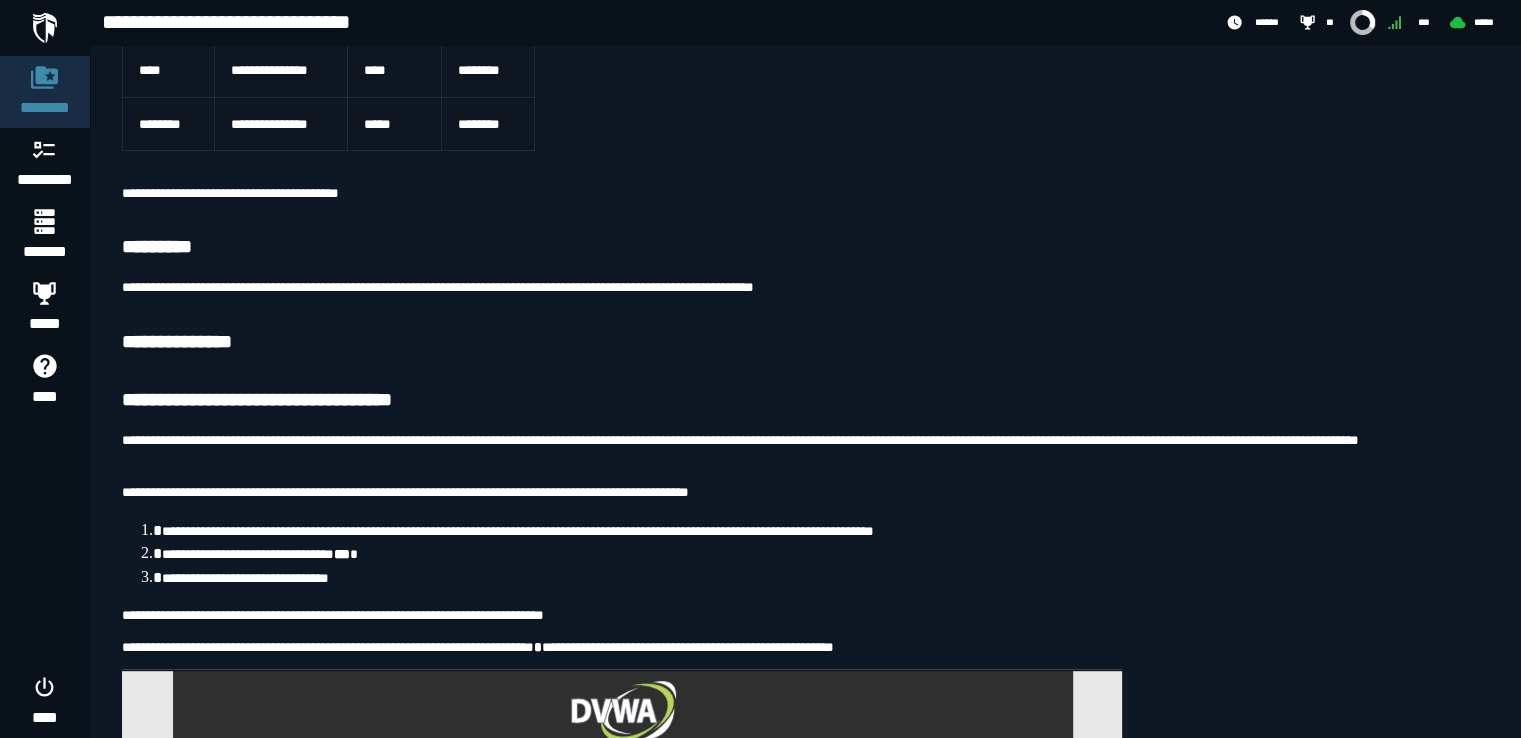 scroll, scrollTop: 556, scrollLeft: 0, axis: vertical 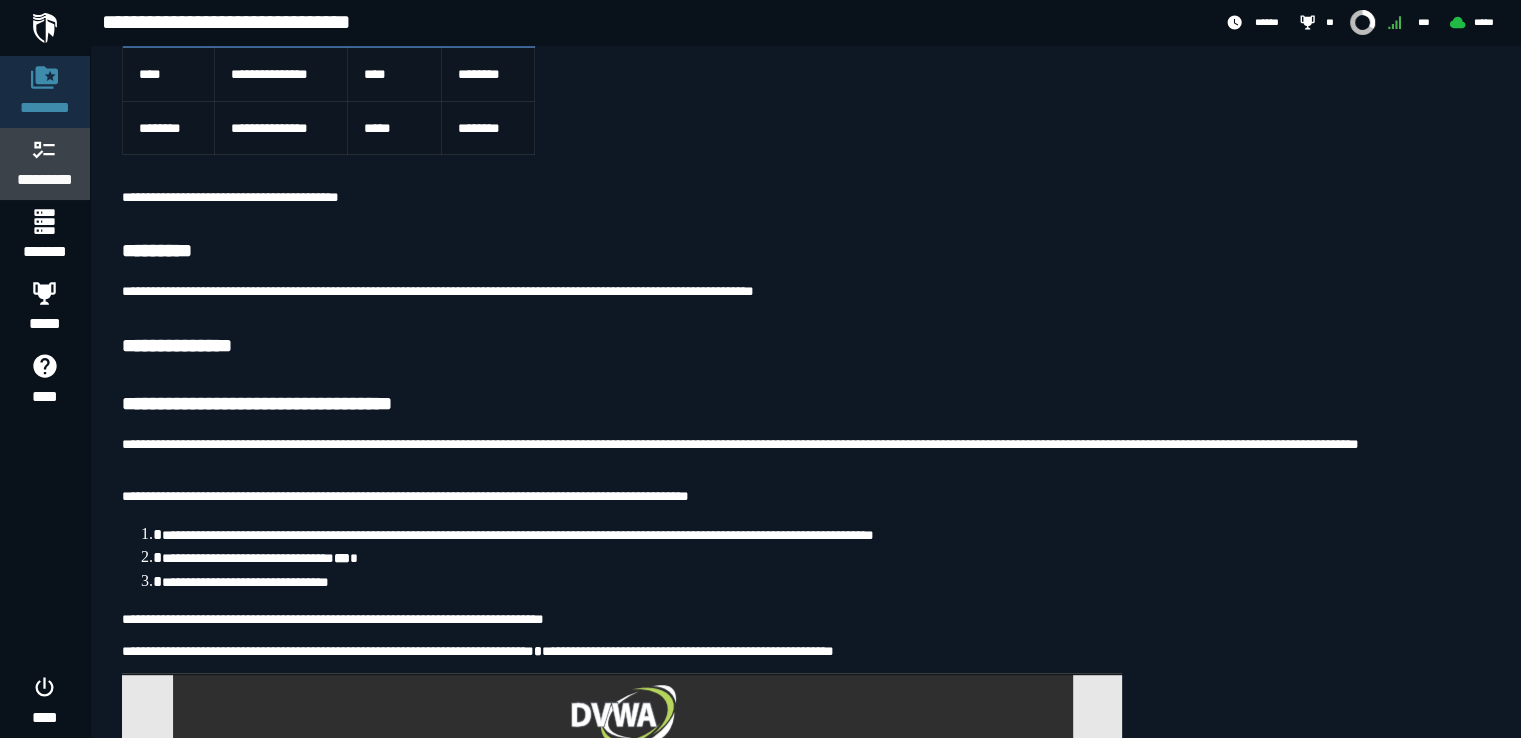 click 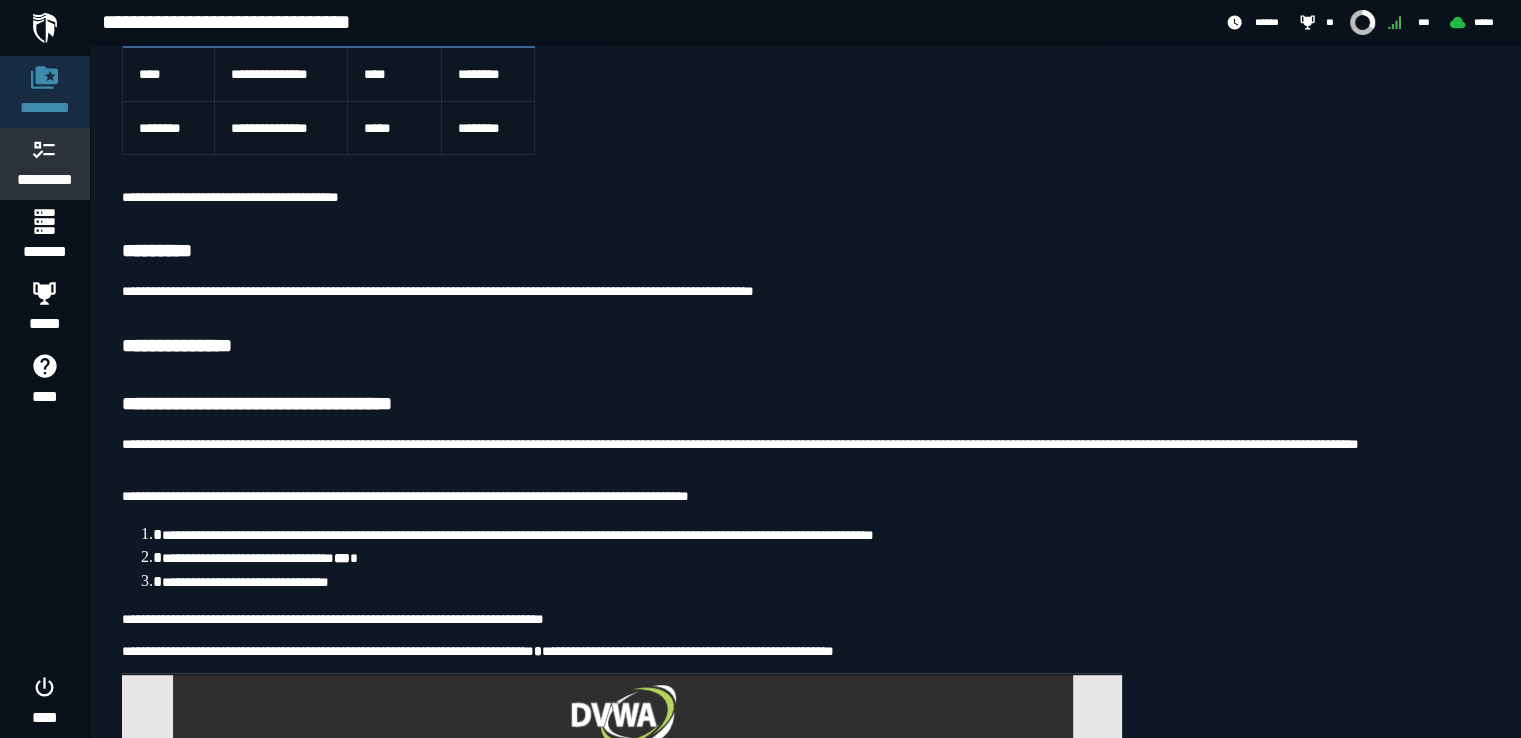 scroll, scrollTop: 0, scrollLeft: 0, axis: both 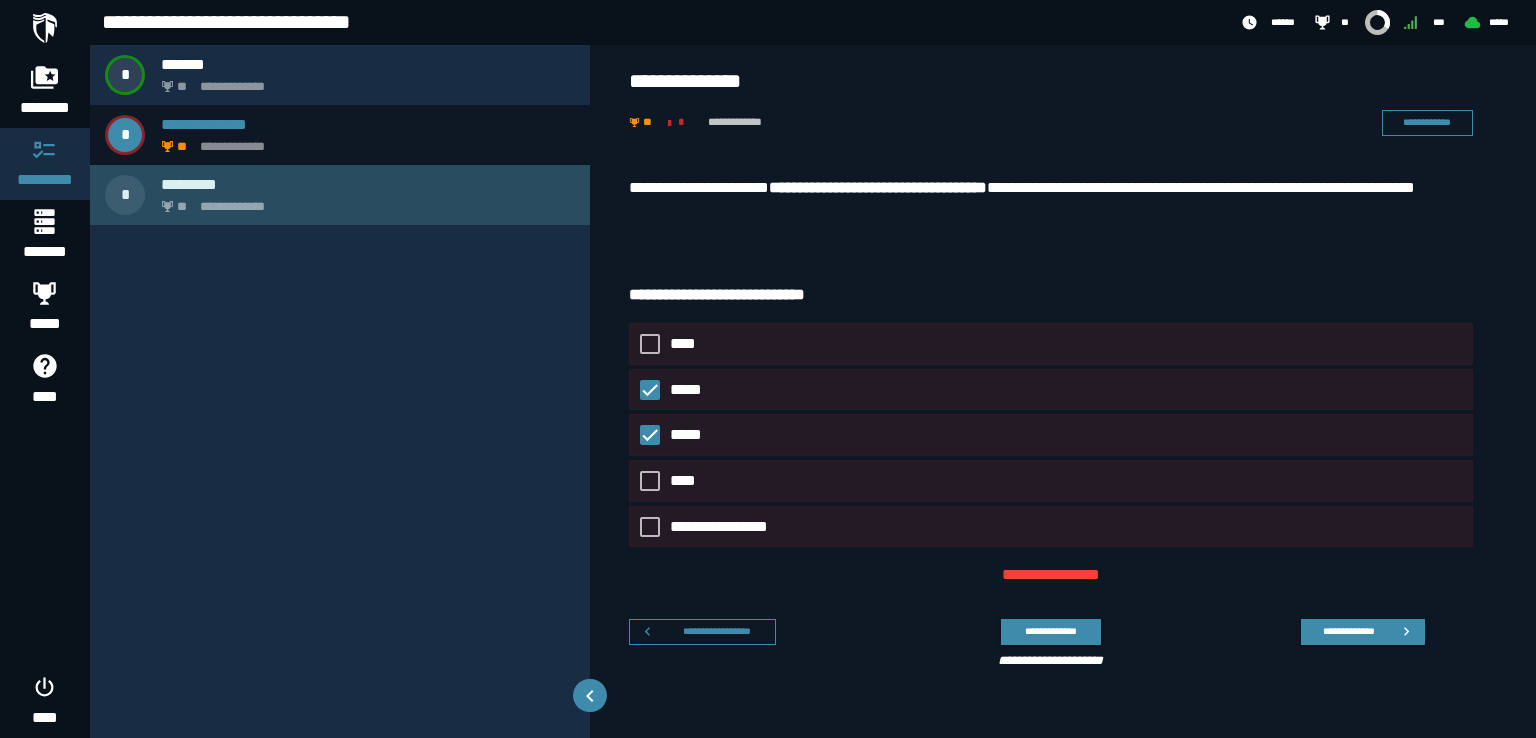 click on "**********" at bounding box center [340, 195] 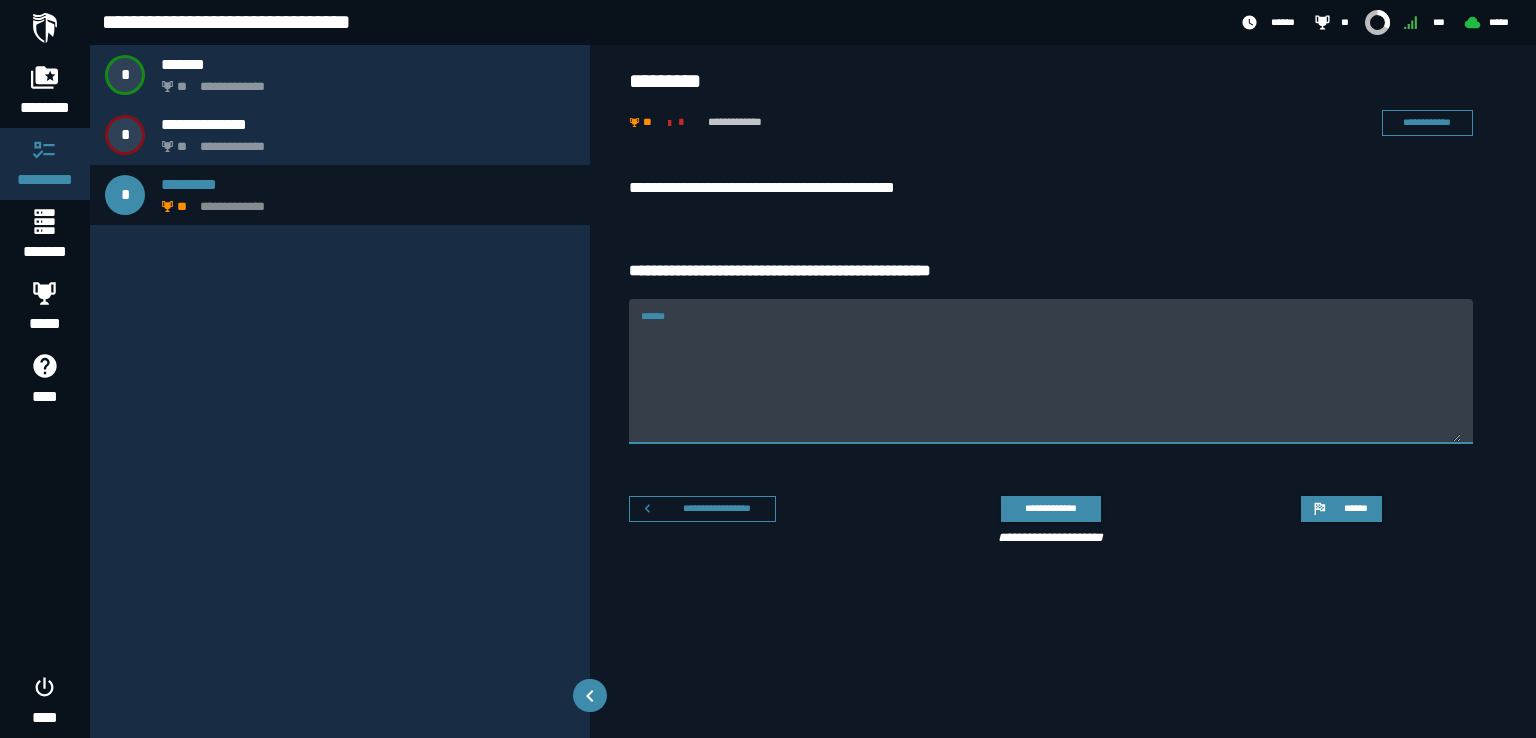 click on "******" at bounding box center [1051, 383] 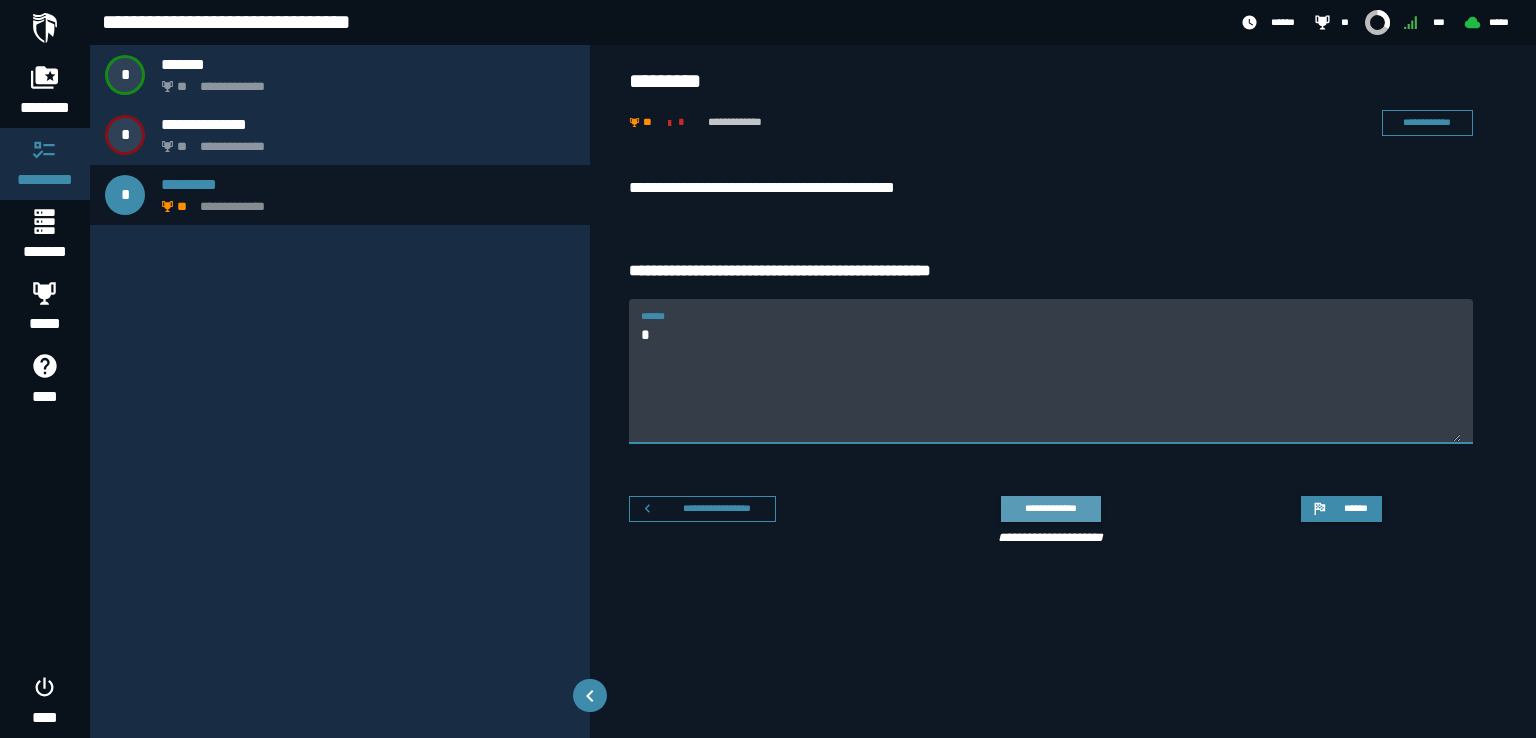 type on "*" 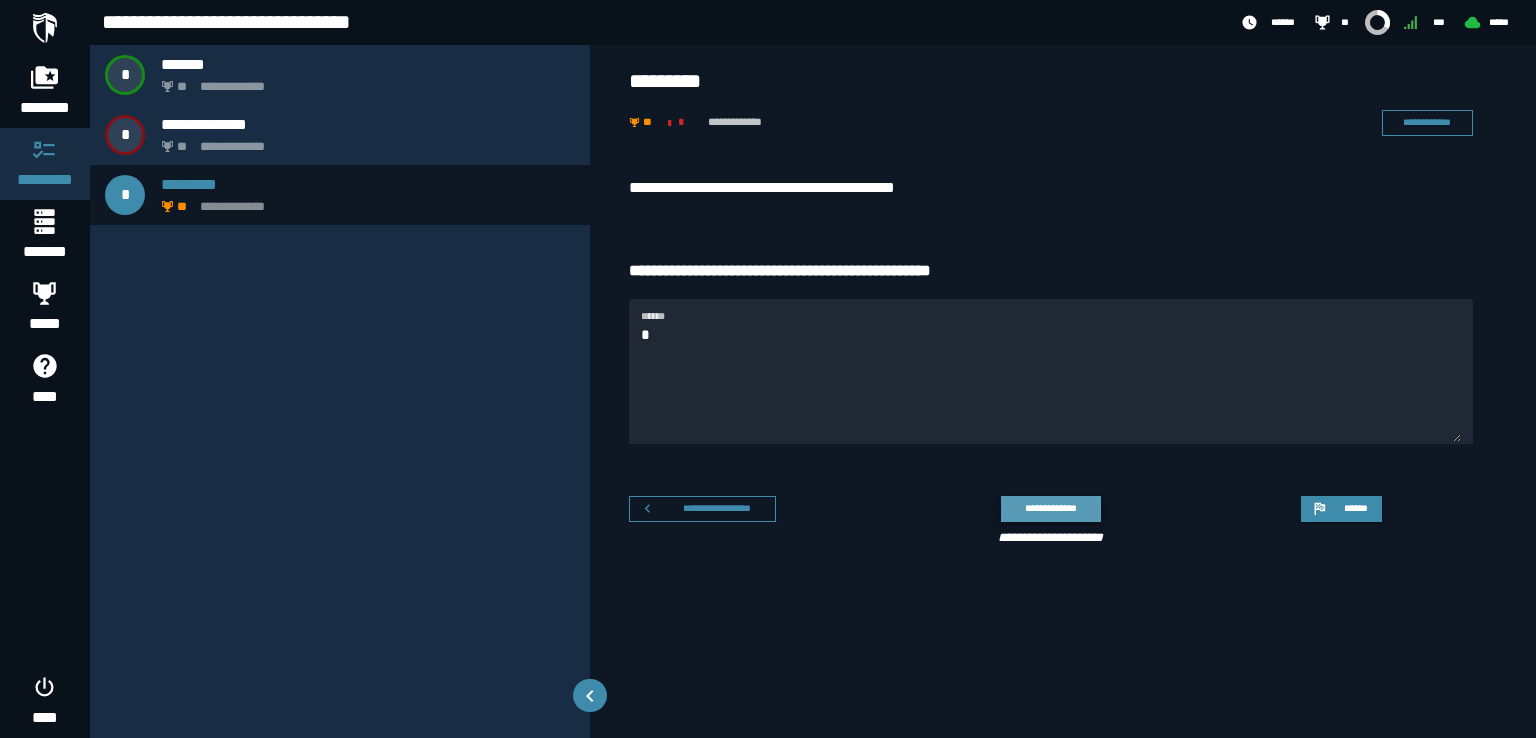 click on "**********" at bounding box center [1050, 508] 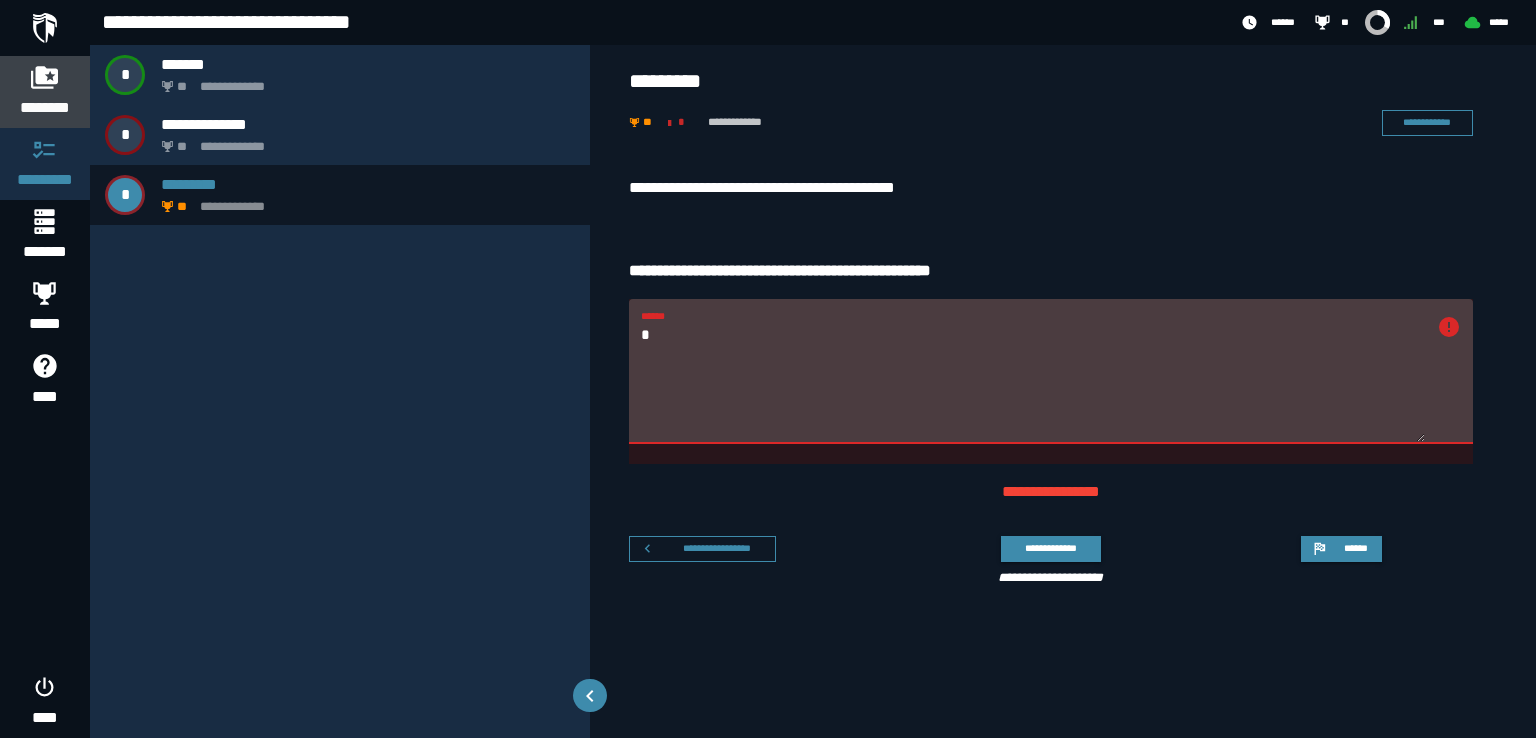 click 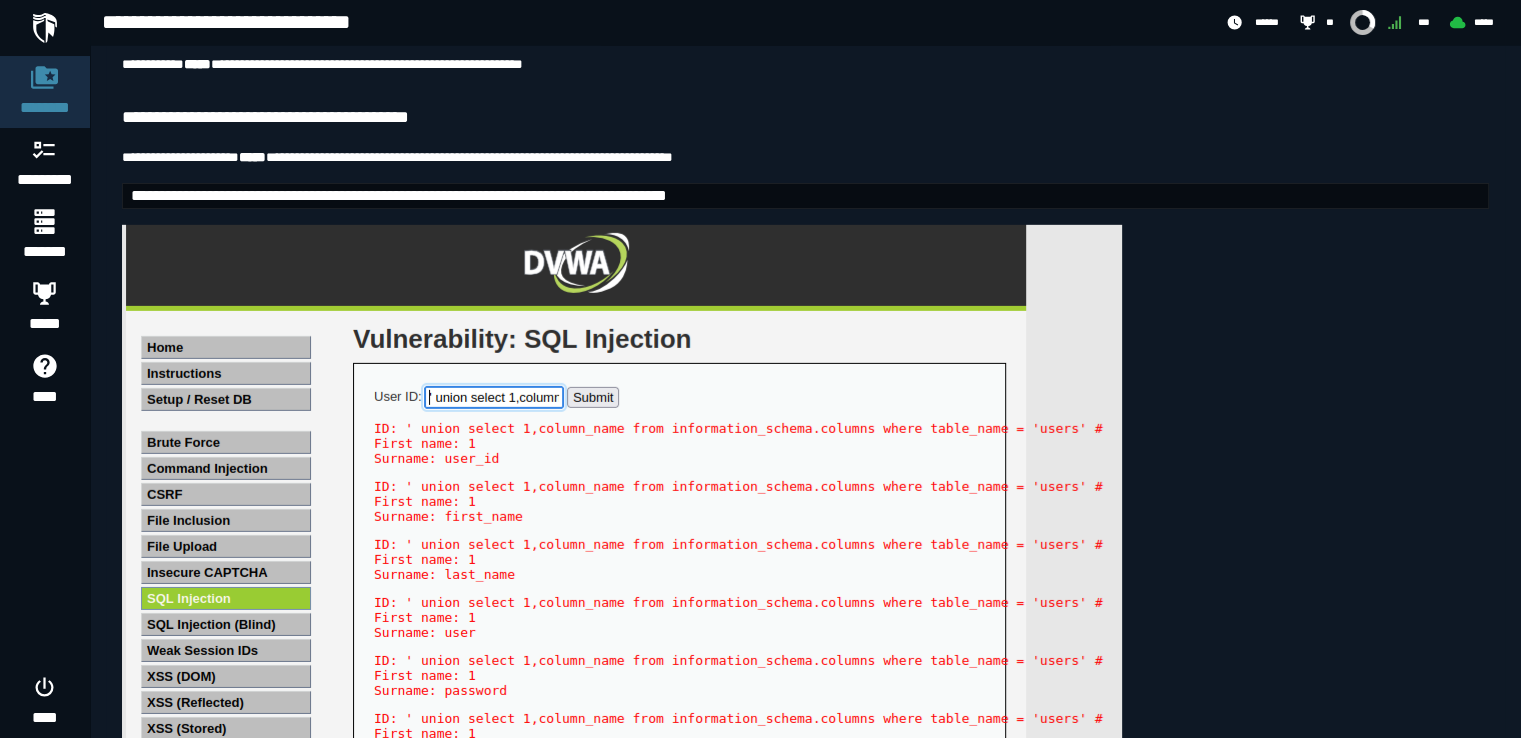 scroll, scrollTop: 6104, scrollLeft: 0, axis: vertical 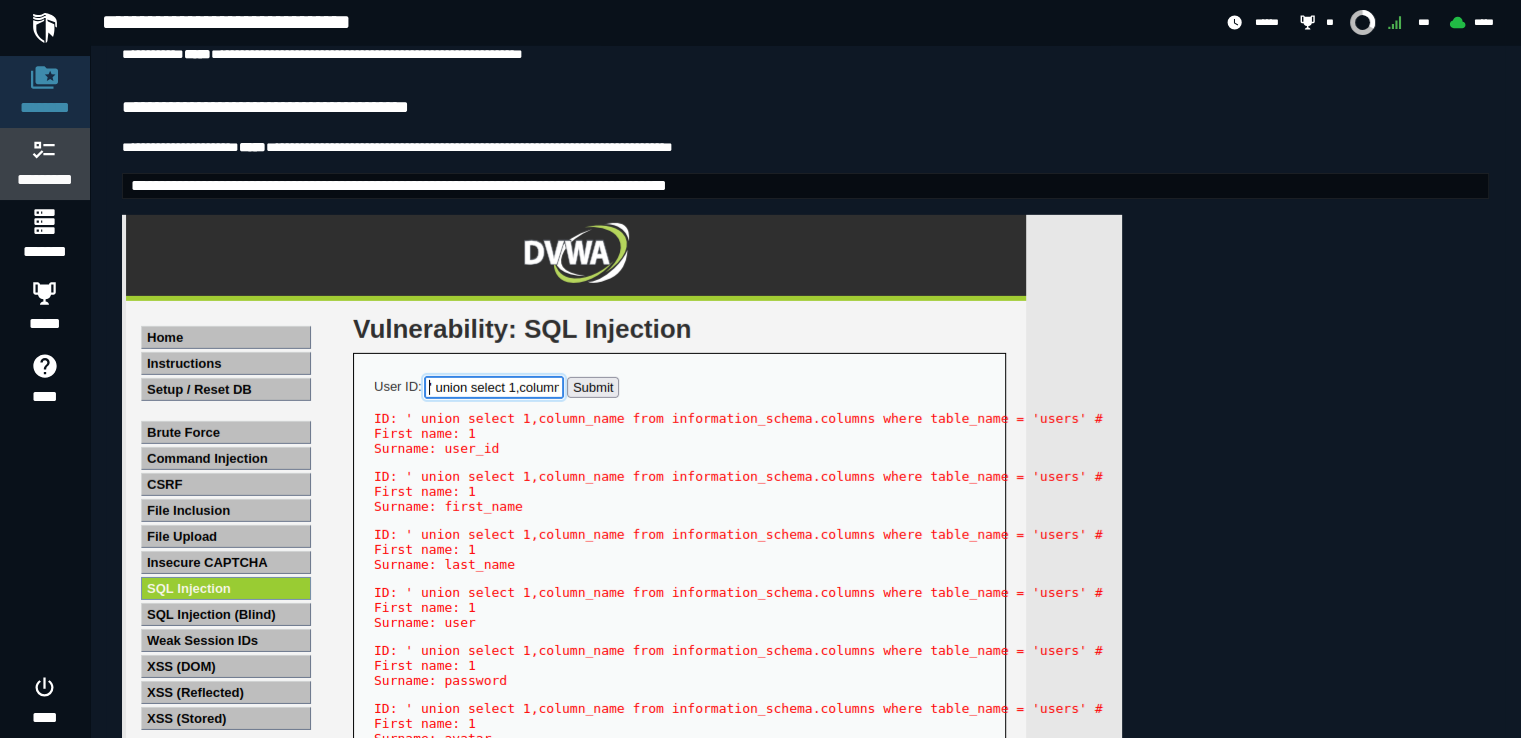click on "*********" at bounding box center (45, 180) 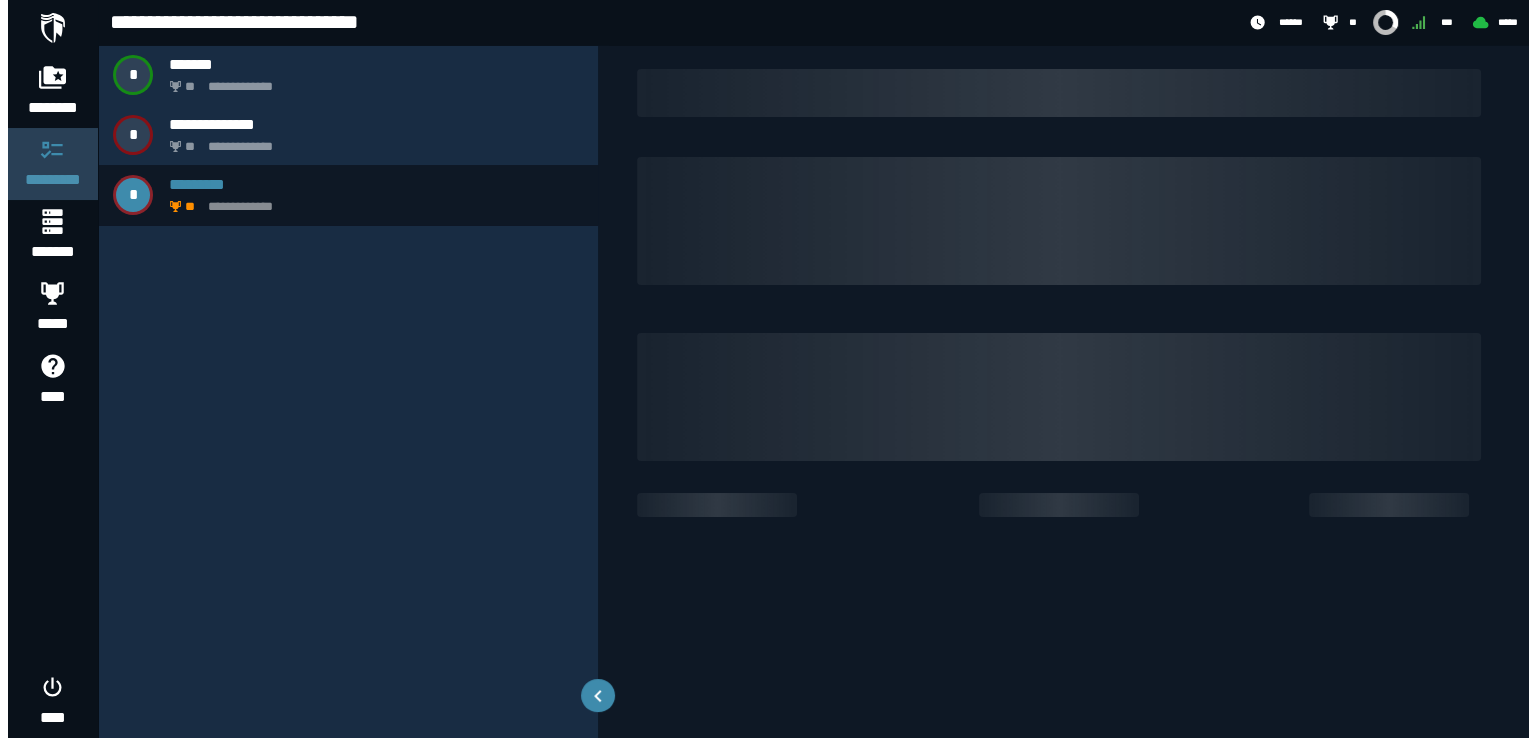 scroll, scrollTop: 0, scrollLeft: 0, axis: both 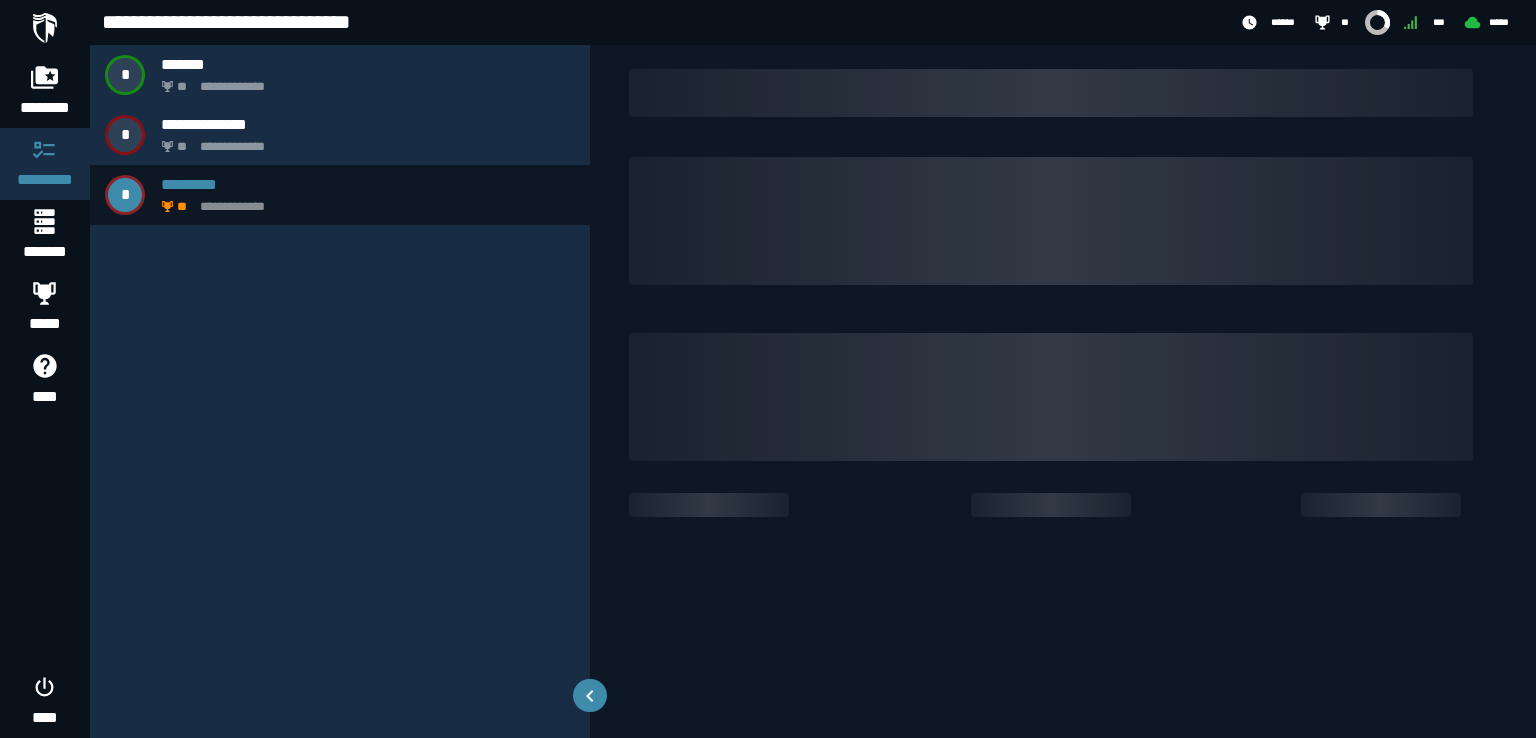 click at bounding box center (1051, 221) 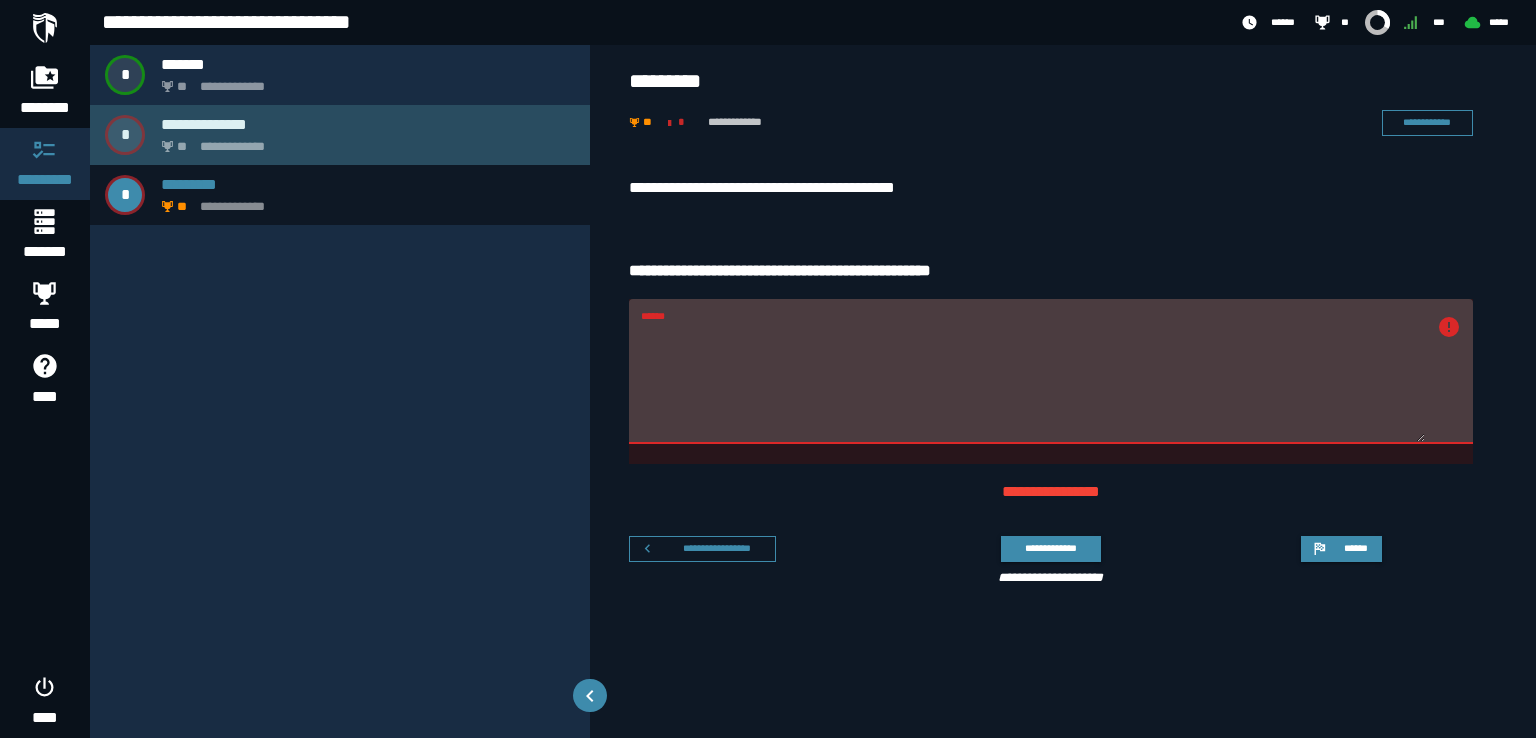 click on "**********" at bounding box center [368, 124] 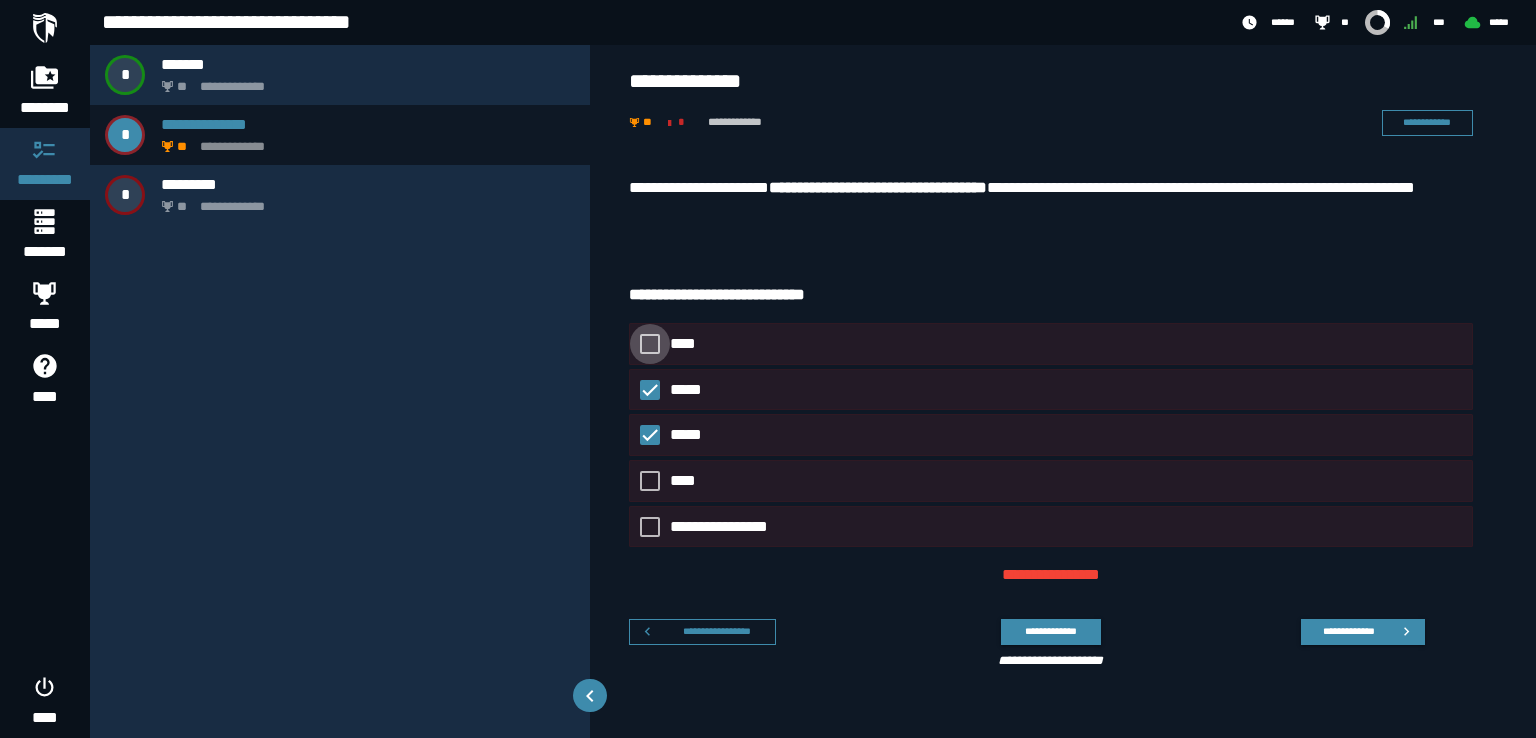 click on "****" at bounding box center [684, 344] 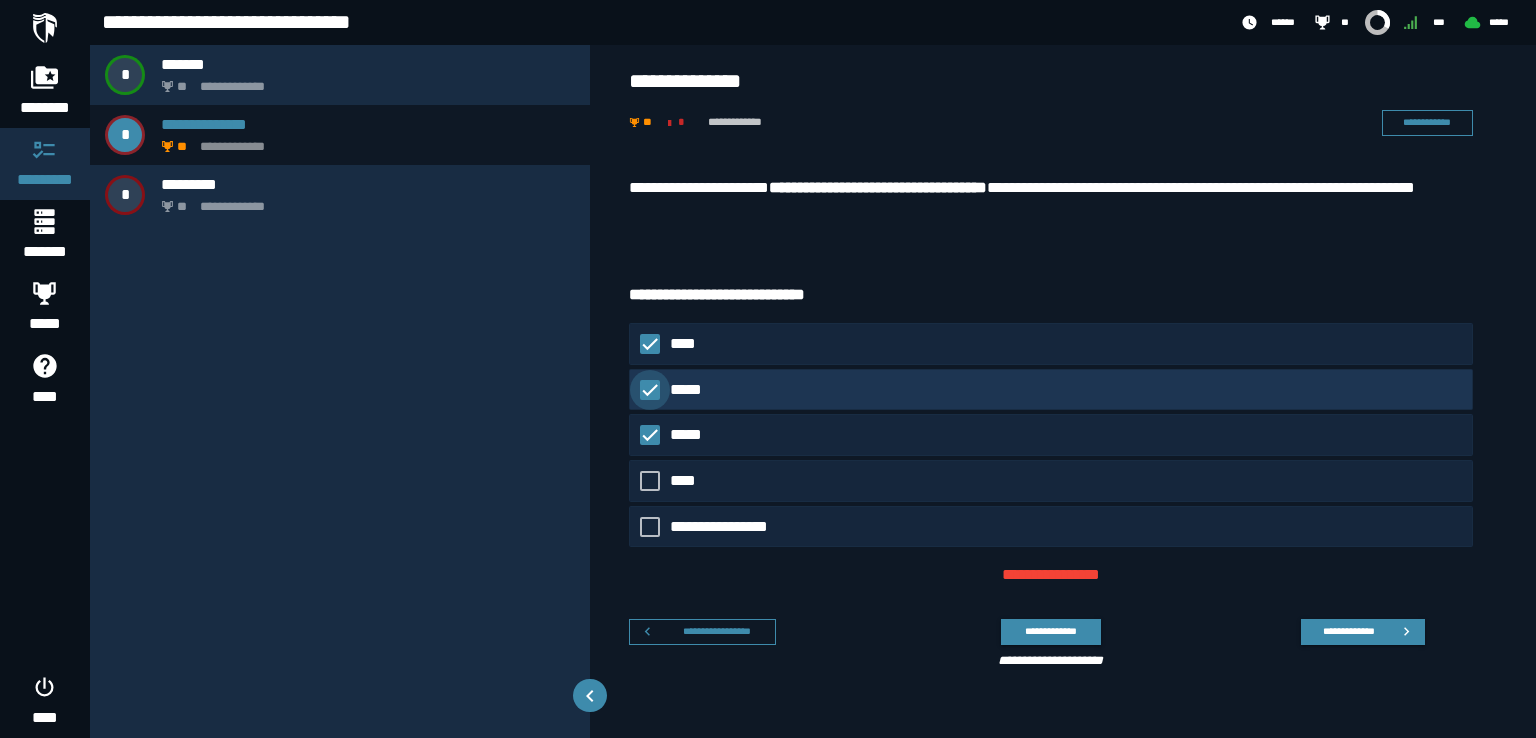 click on "*****" 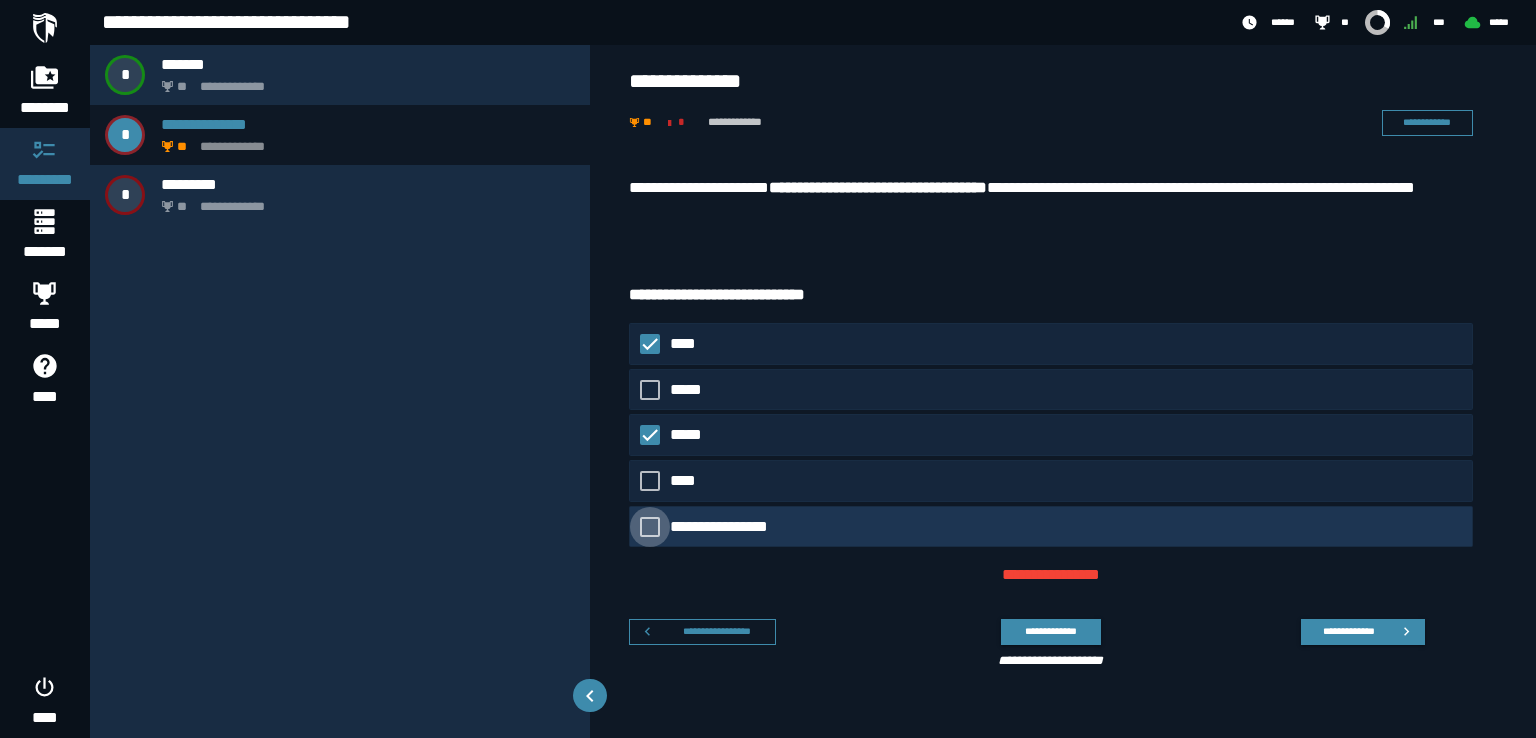 click at bounding box center (650, 526) 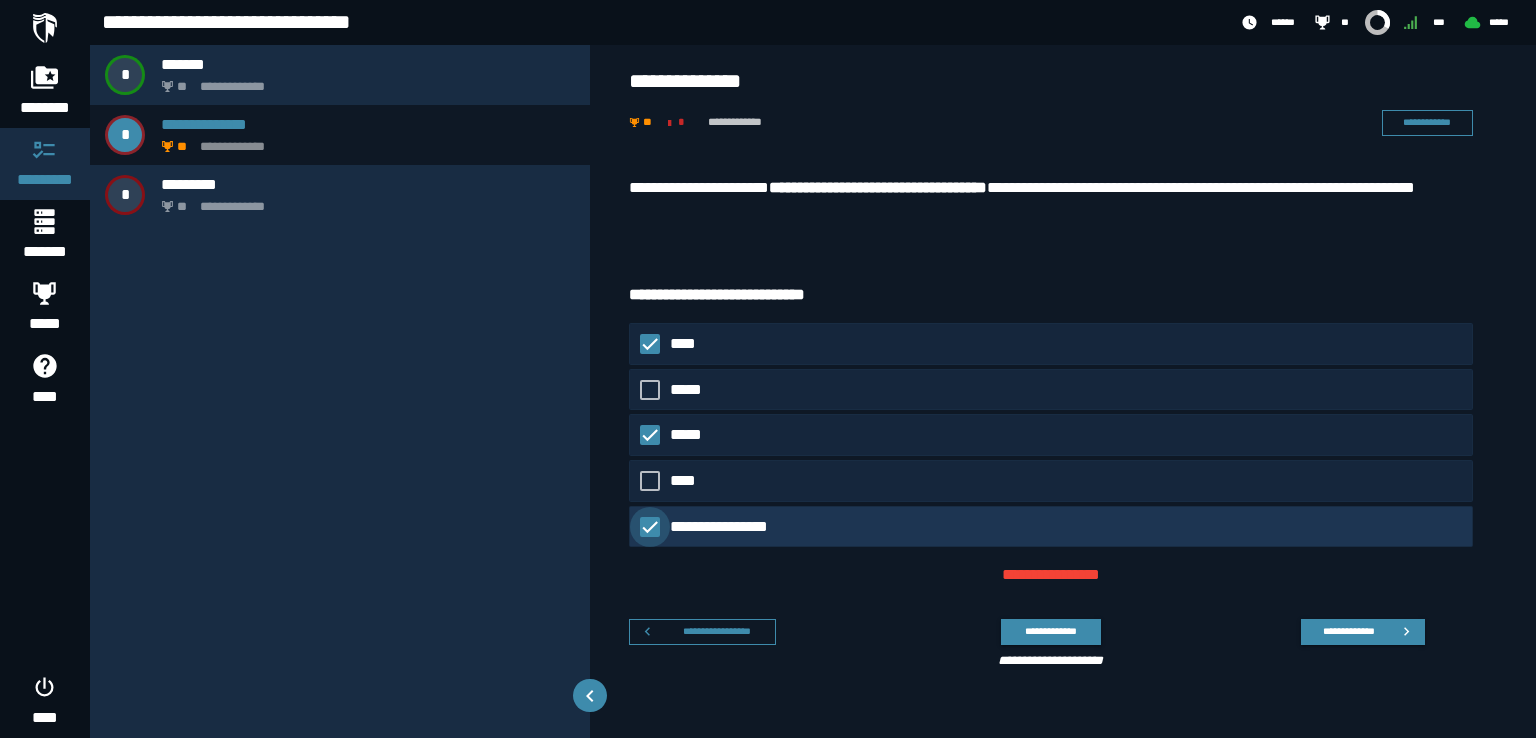 click at bounding box center (650, 526) 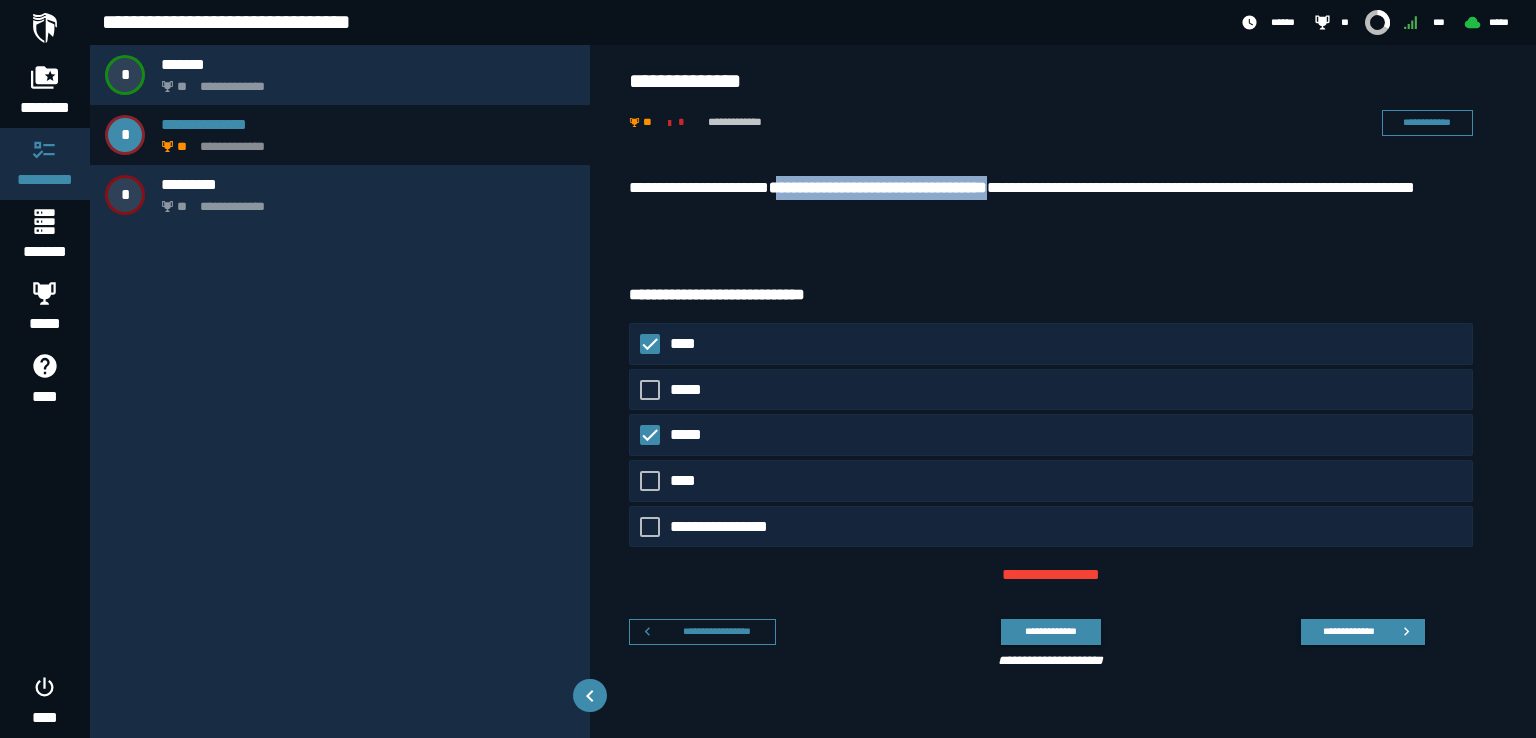 drag, startPoint x: 786, startPoint y: 188, endPoint x: 1049, endPoint y: 192, distance: 263.03043 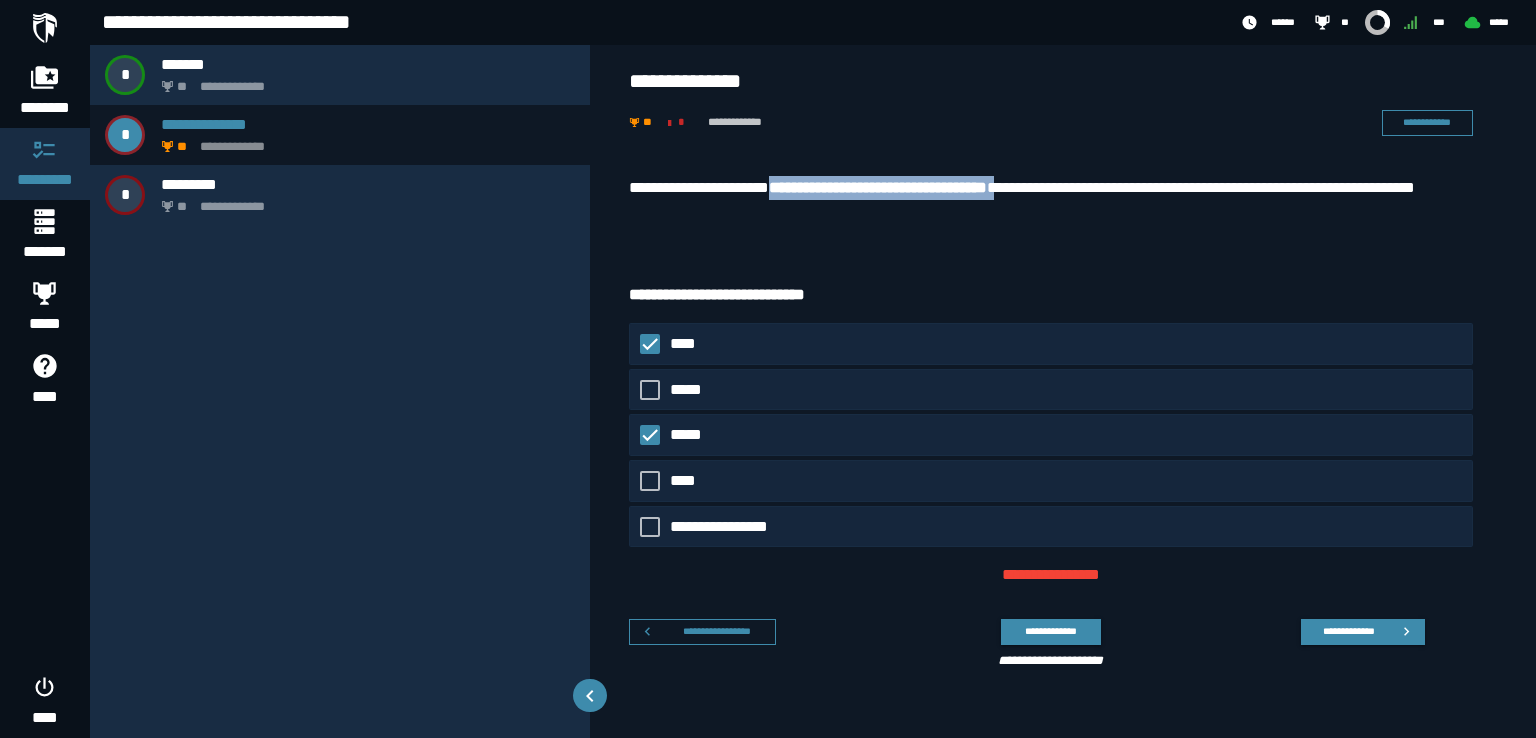 drag, startPoint x: 1049, startPoint y: 192, endPoint x: 786, endPoint y: 197, distance: 263.04752 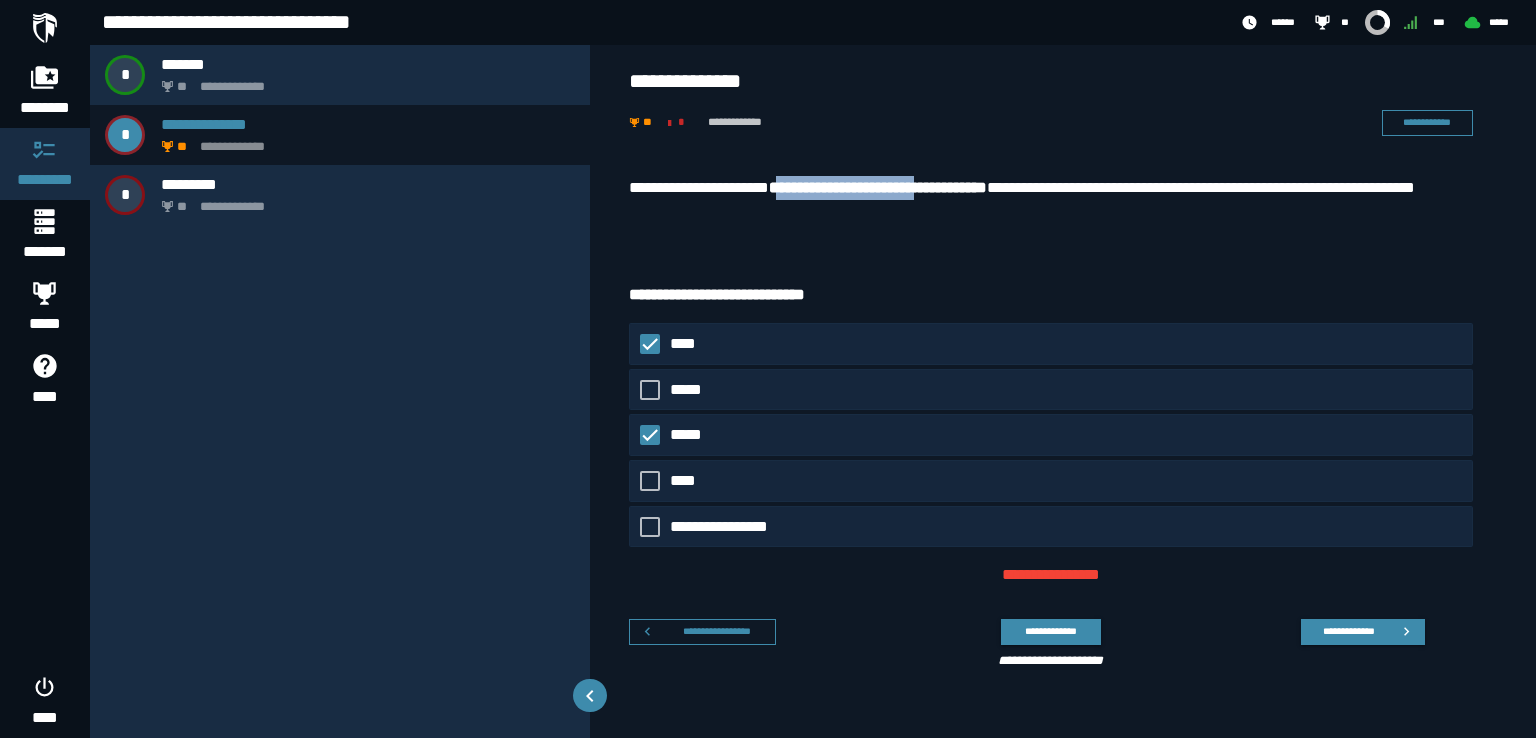 drag, startPoint x: 786, startPoint y: 197, endPoint x: 940, endPoint y: 191, distance: 154.11684 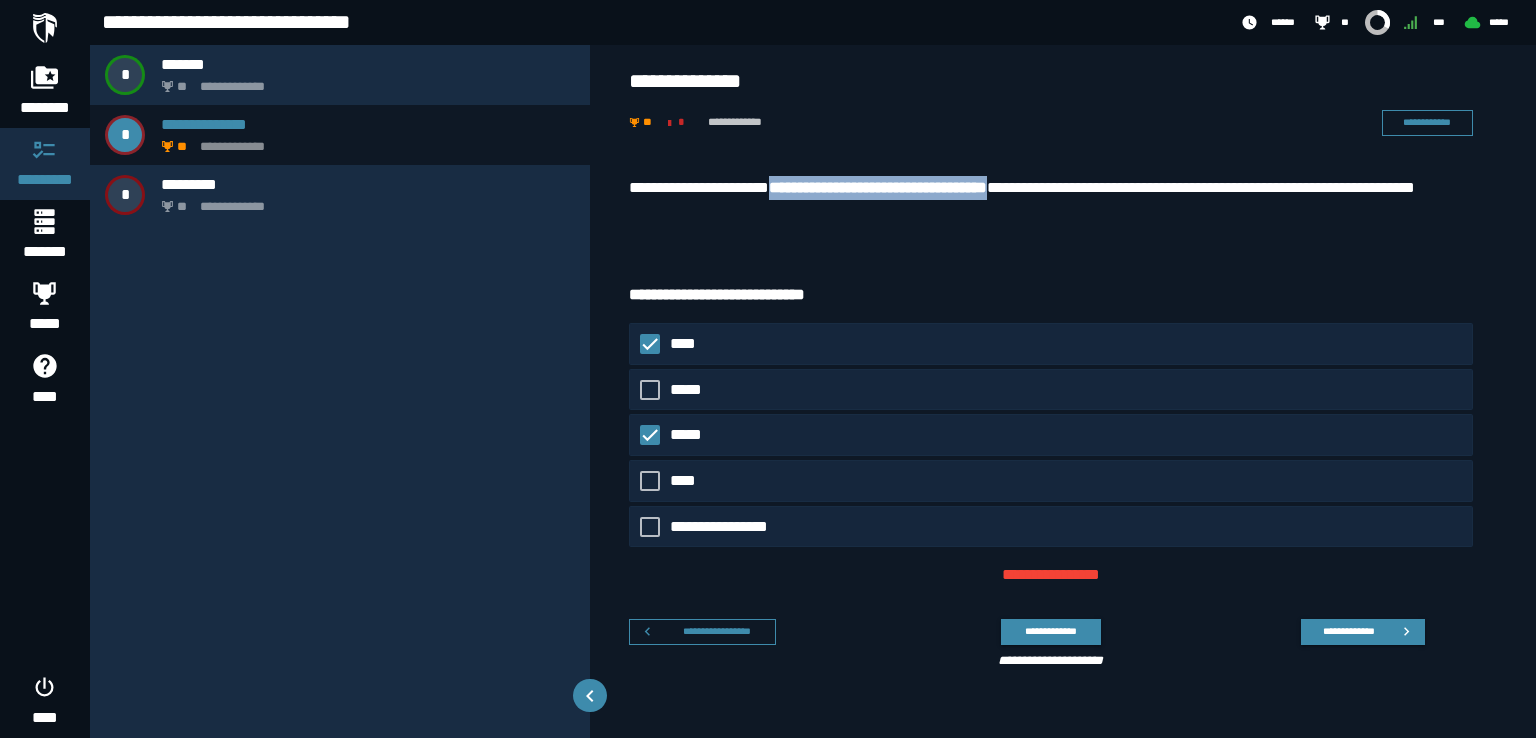drag, startPoint x: 784, startPoint y: 193, endPoint x: 1052, endPoint y: 192, distance: 268.00186 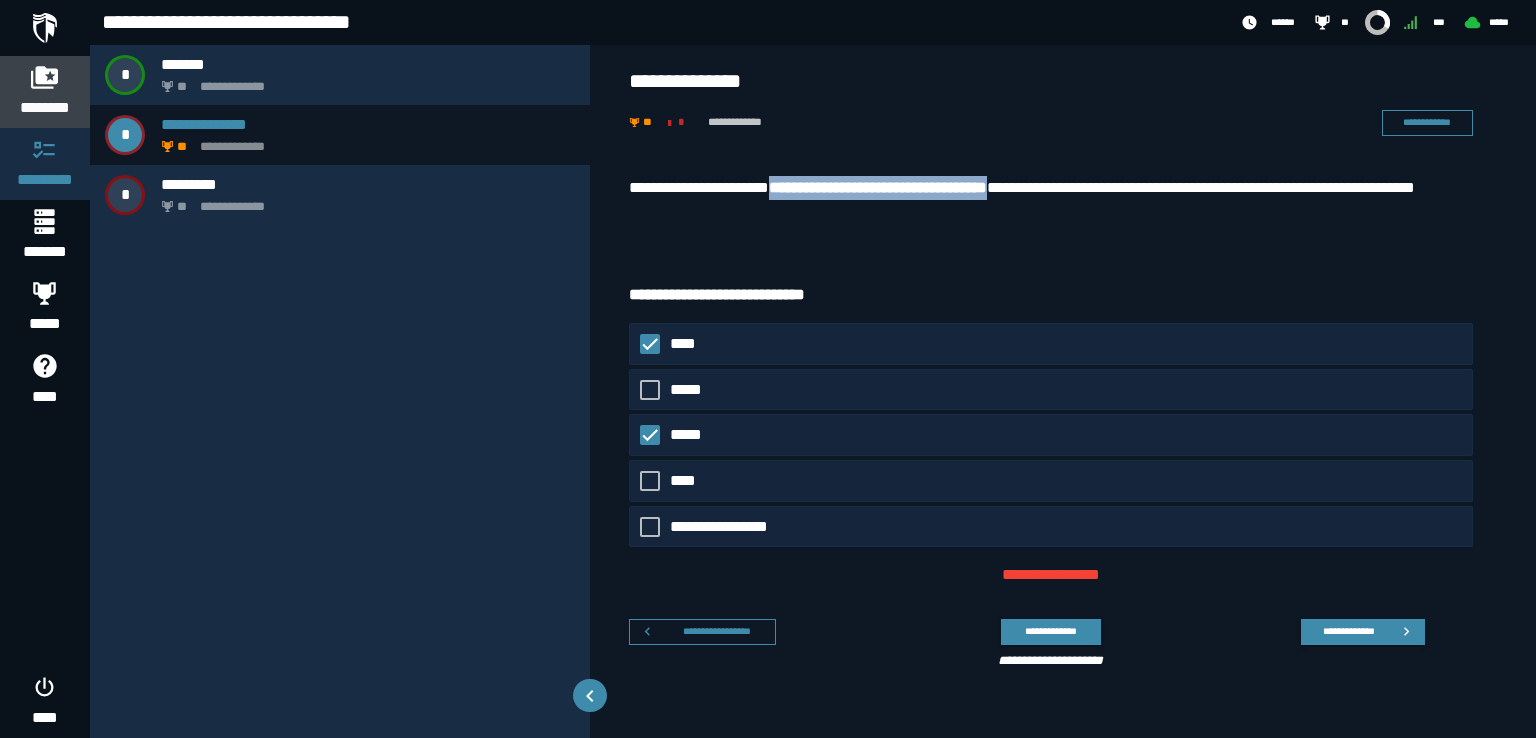 click 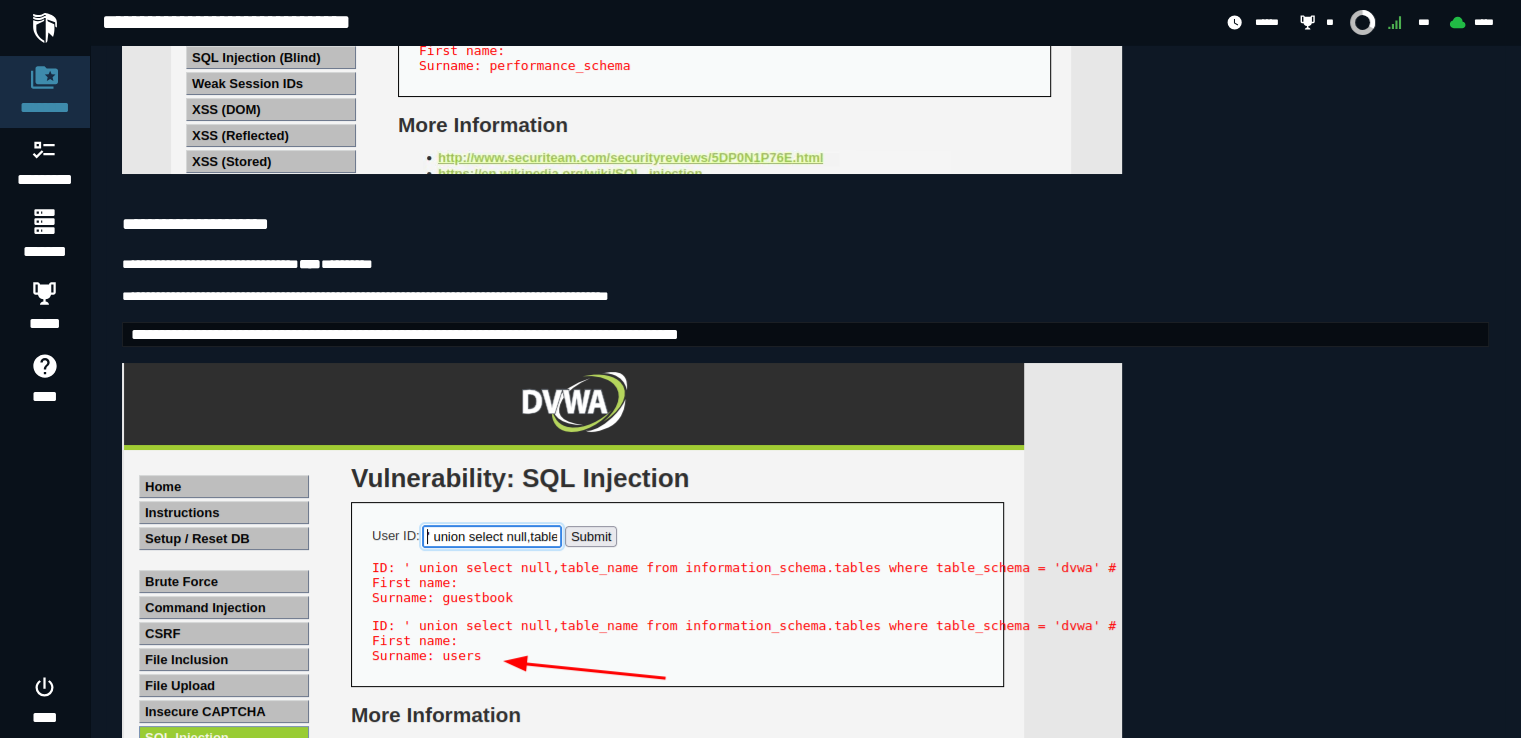 scroll, scrollTop: 5268, scrollLeft: 0, axis: vertical 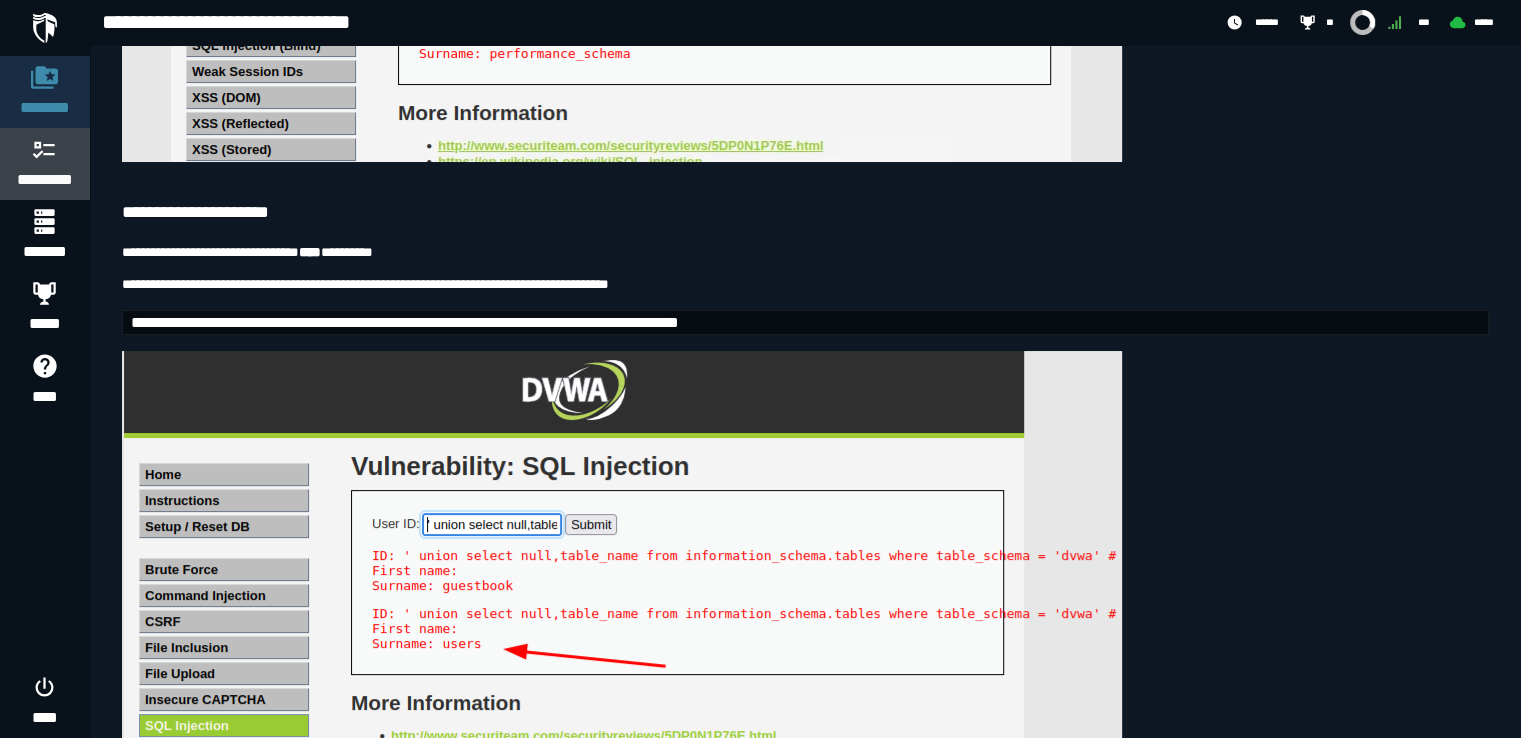 click at bounding box center [45, 149] 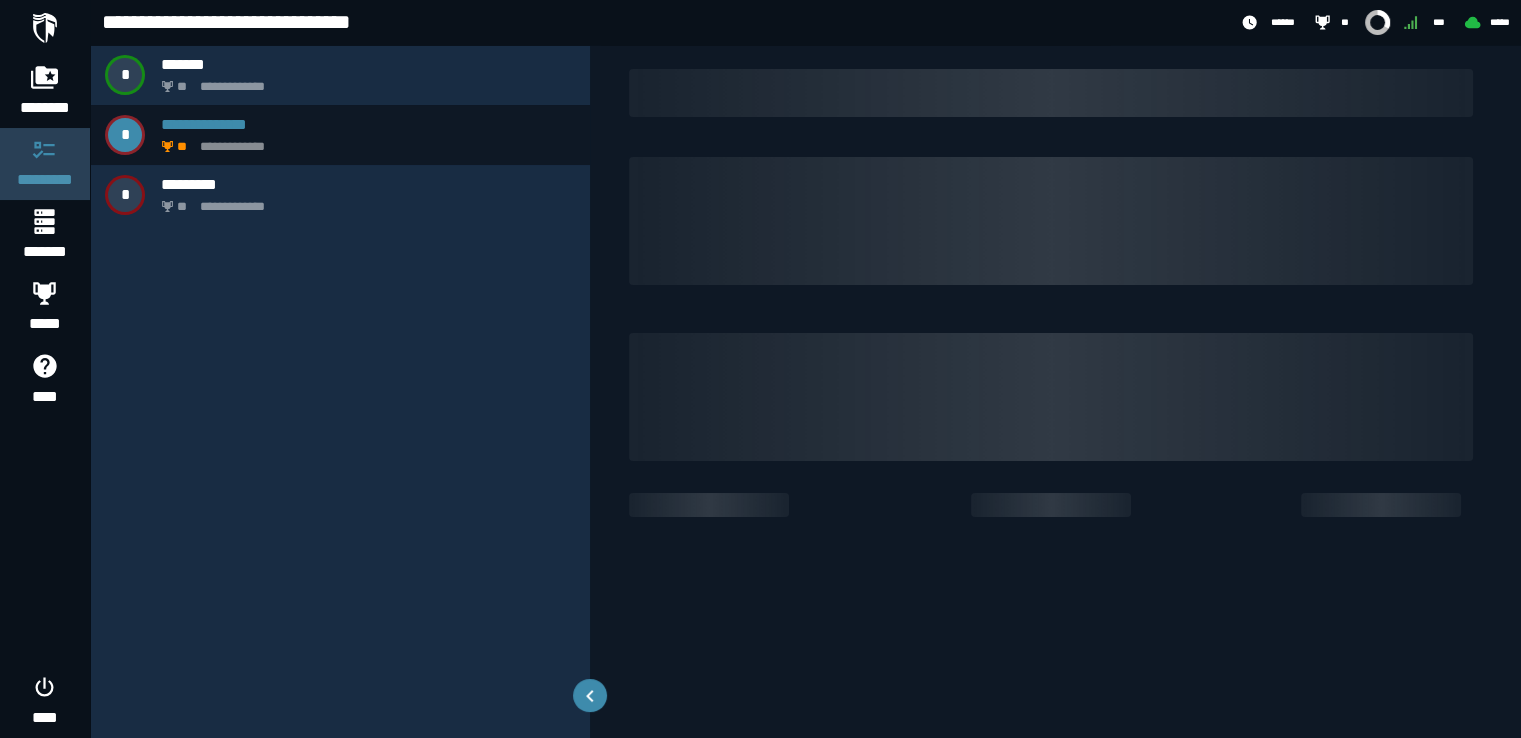 scroll, scrollTop: 0, scrollLeft: 0, axis: both 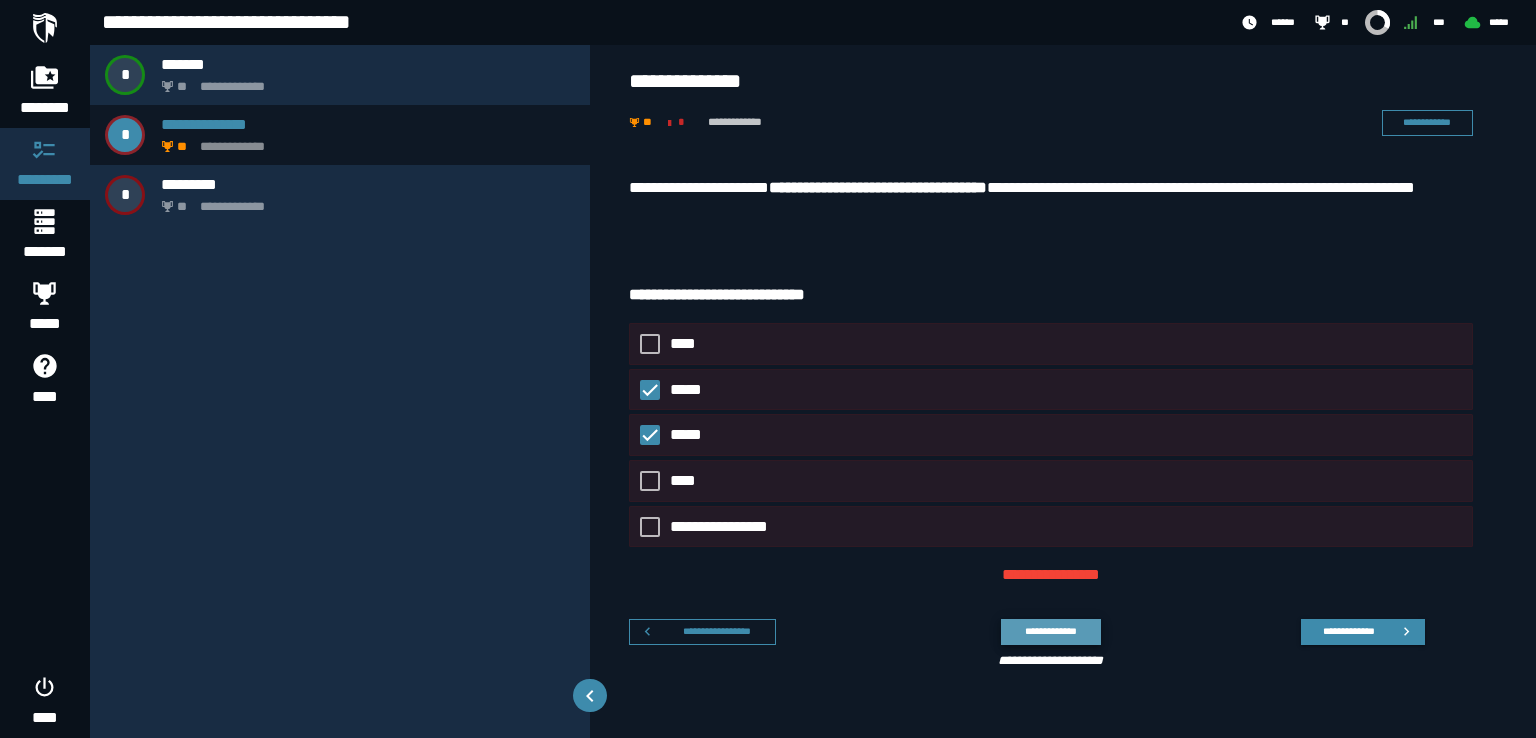 click on "**********" at bounding box center (1050, 631) 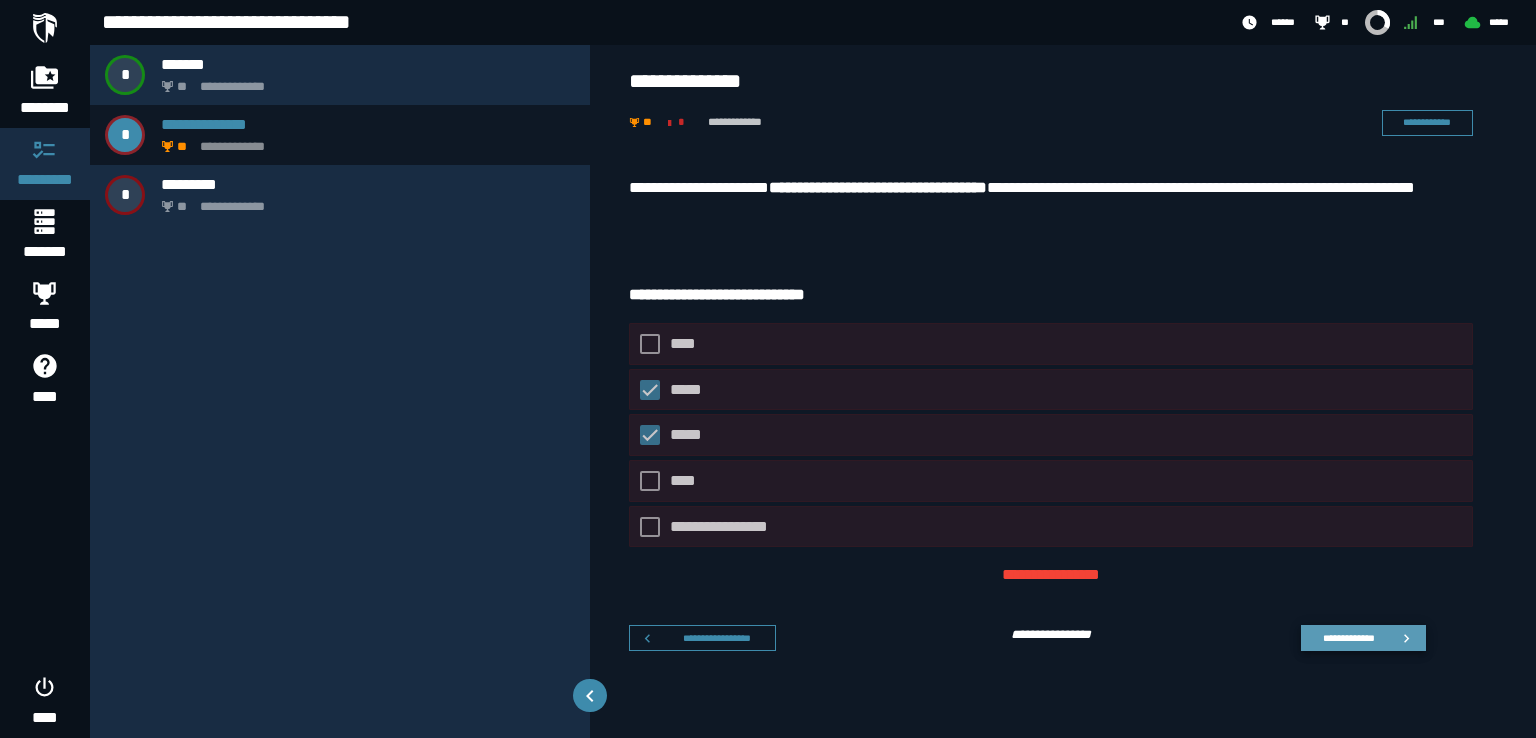 click on "**********" at bounding box center (1348, 637) 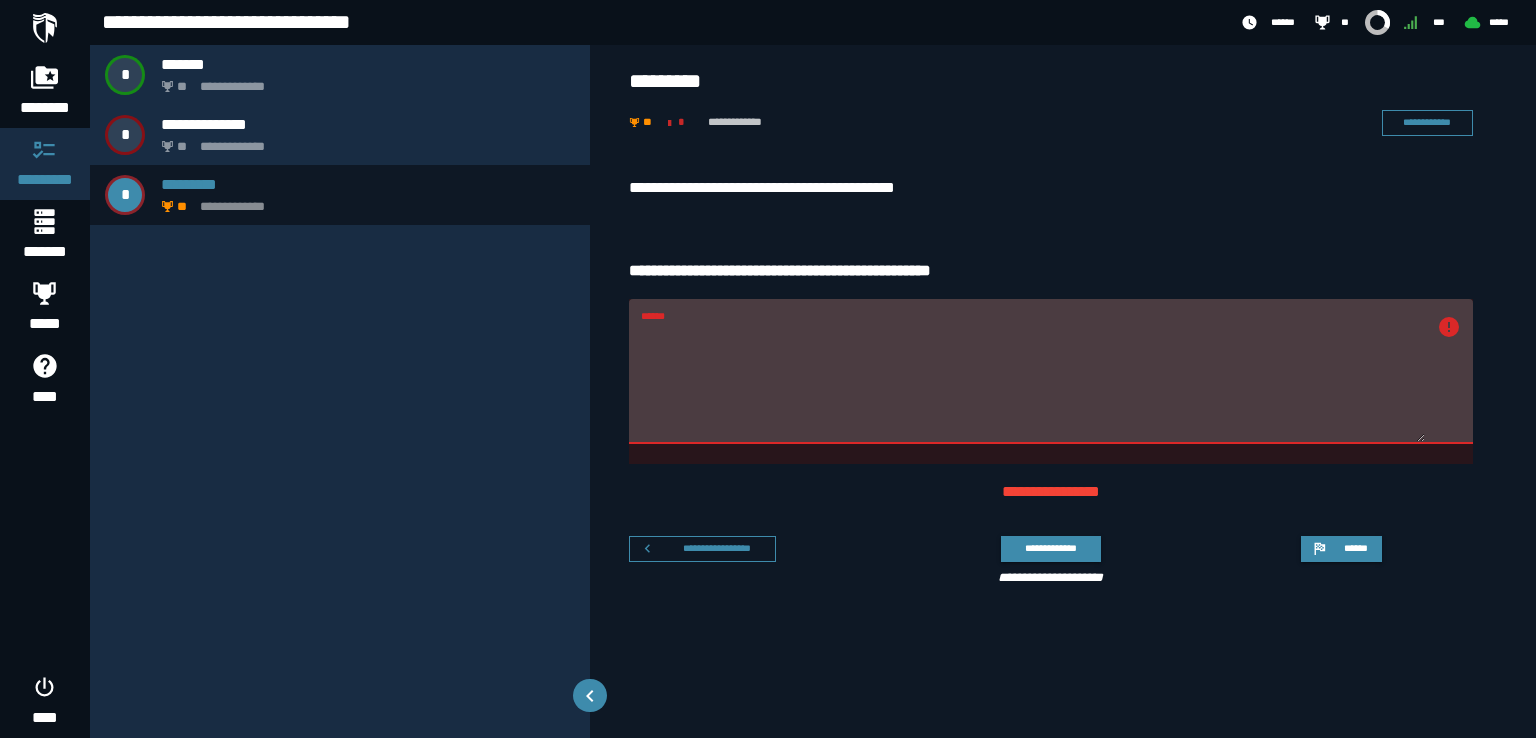 click on "******" at bounding box center [1033, 383] 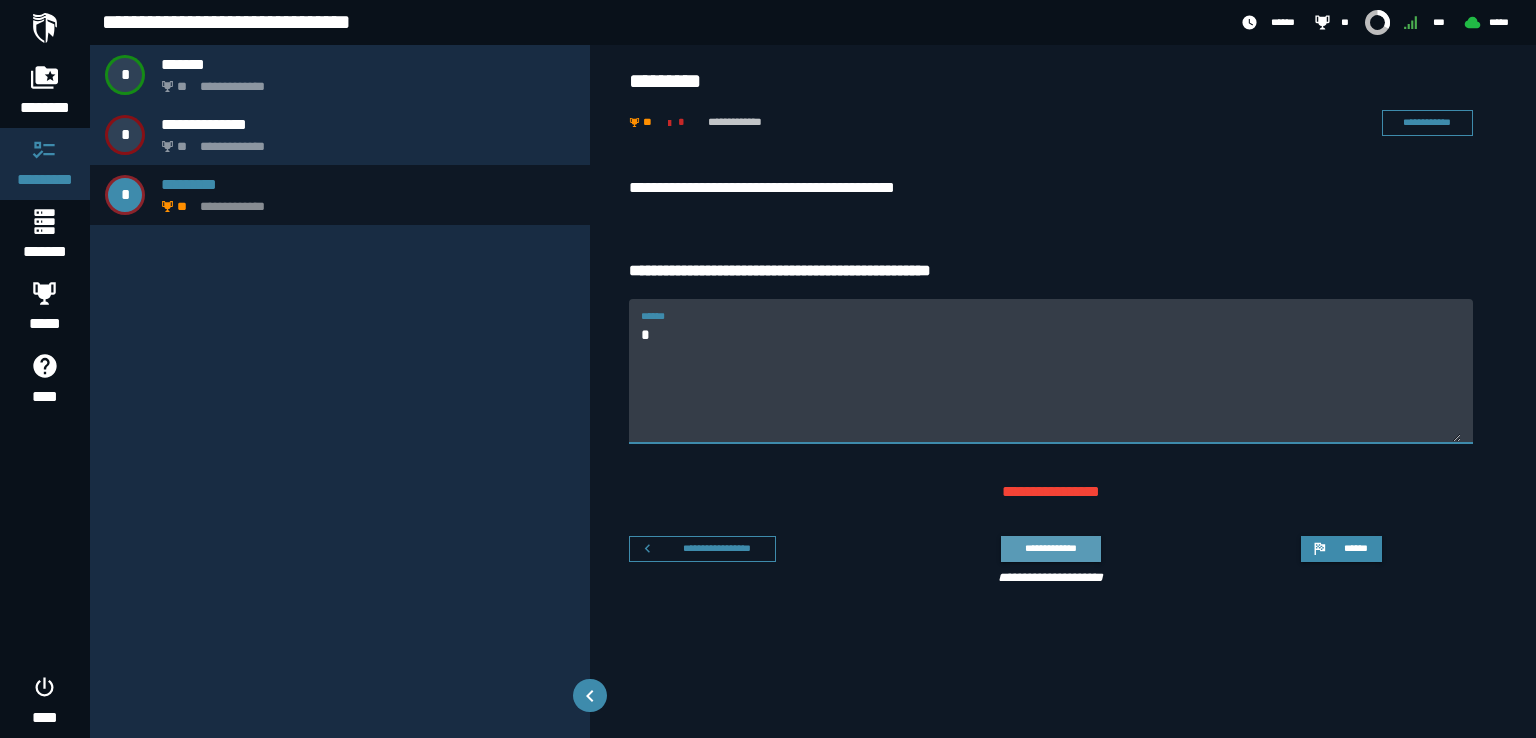 type on "*" 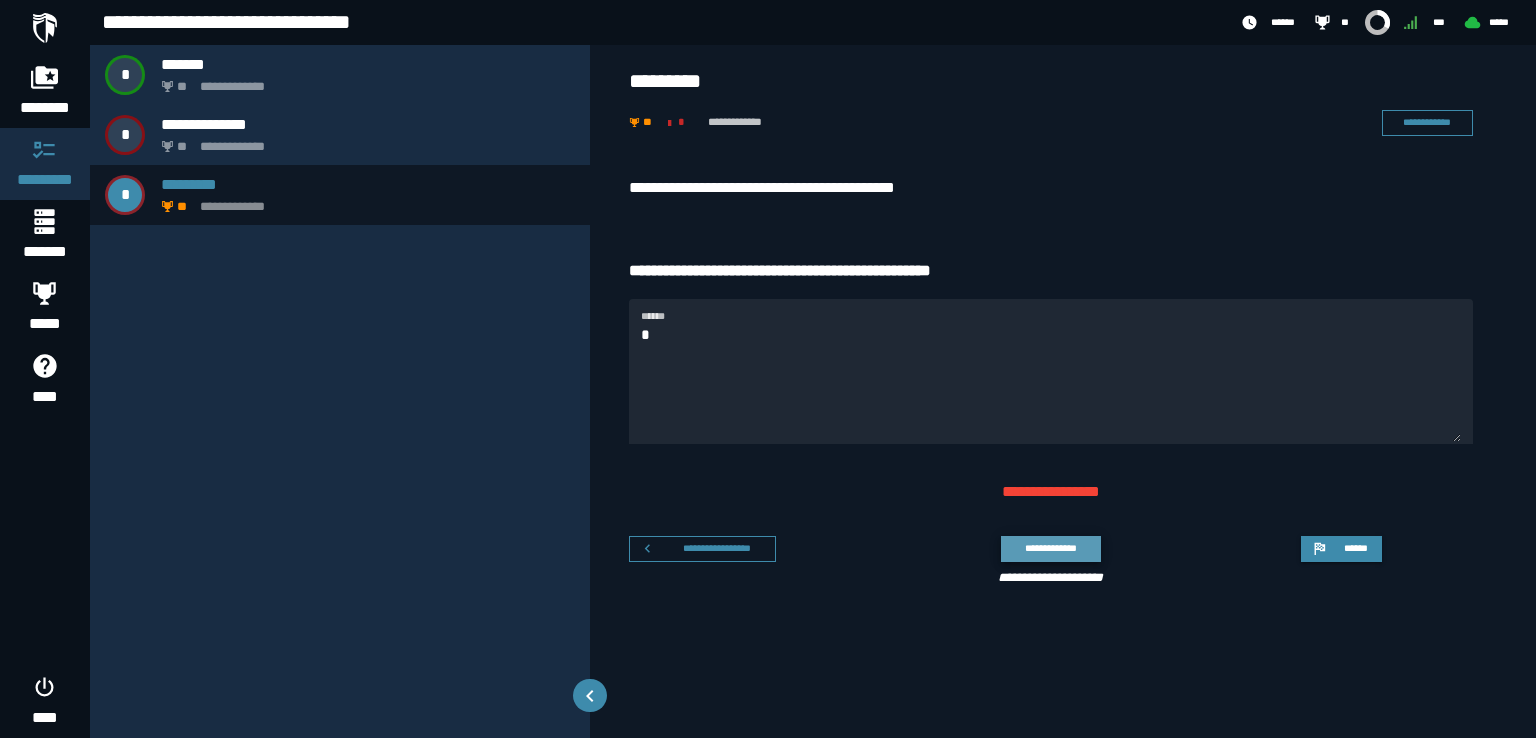 click on "**********" at bounding box center [1050, 548] 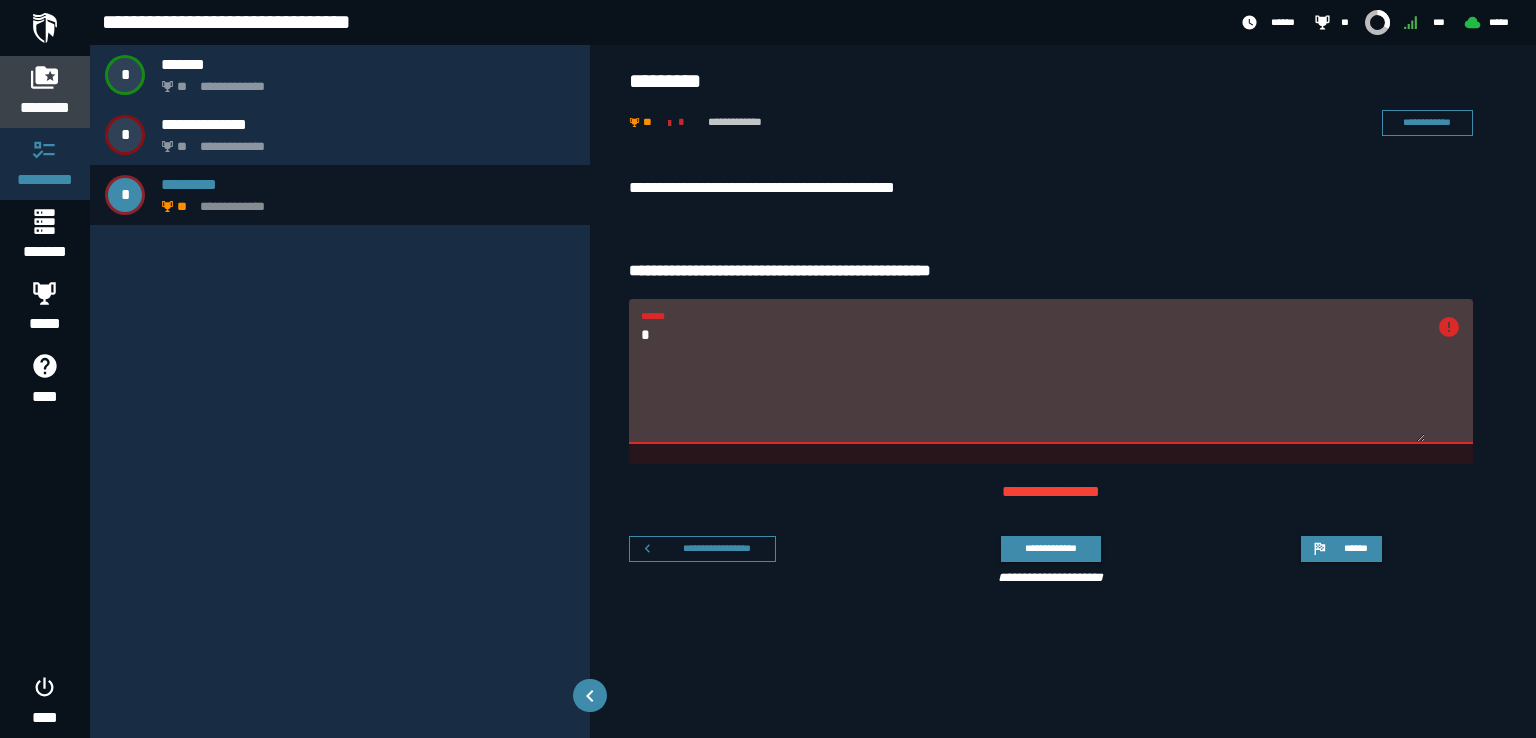 click on "********" at bounding box center (45, 108) 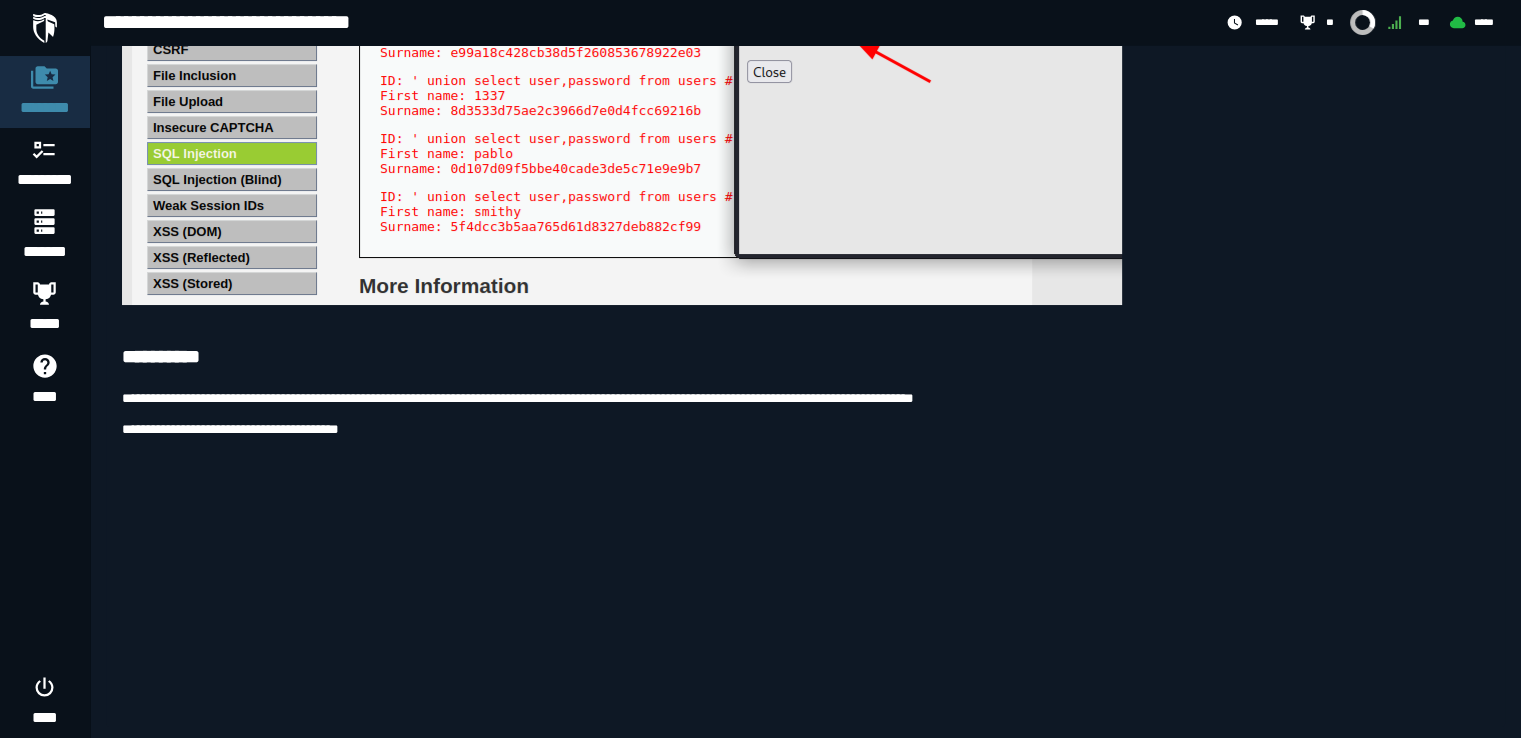 scroll, scrollTop: 14180, scrollLeft: 0, axis: vertical 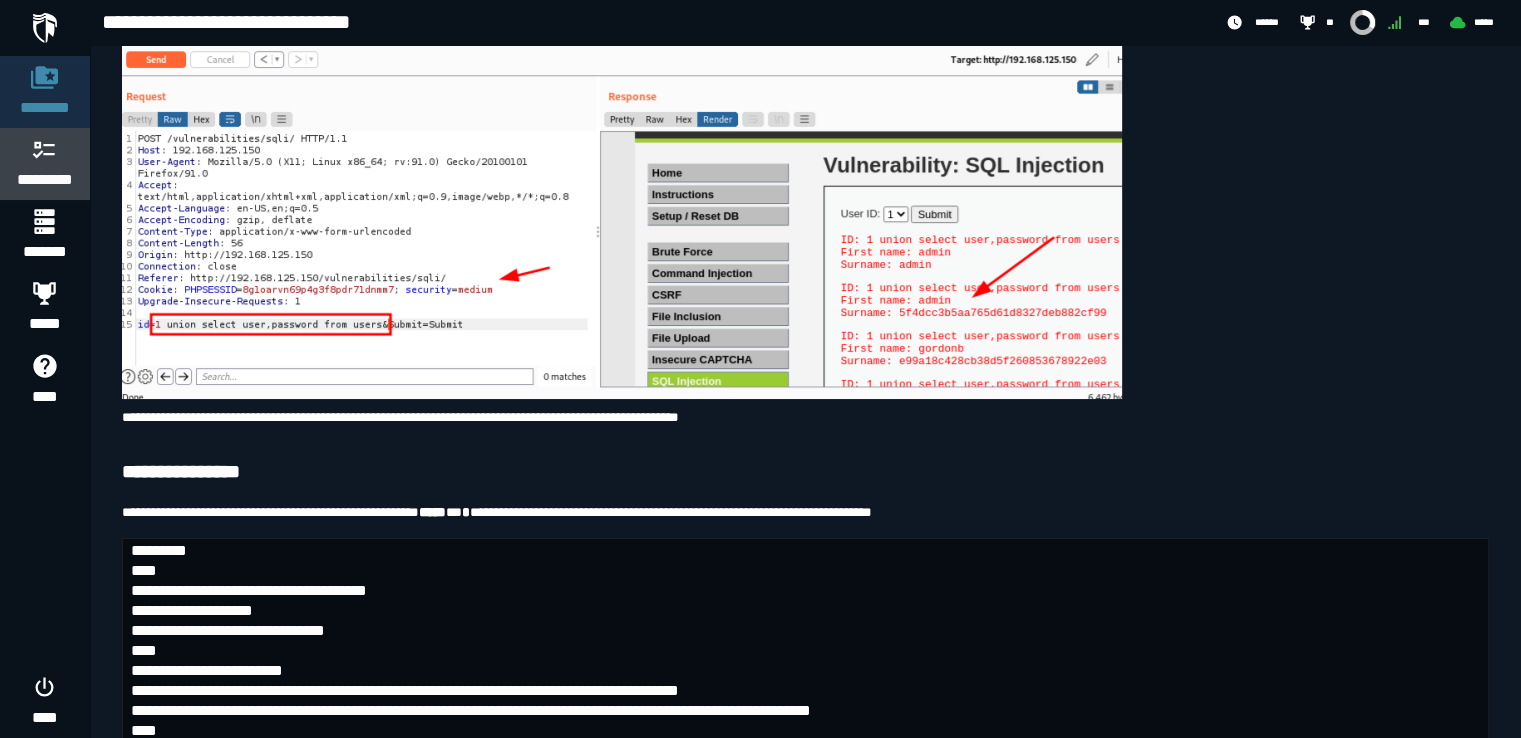 click on "*********" at bounding box center (45, 180) 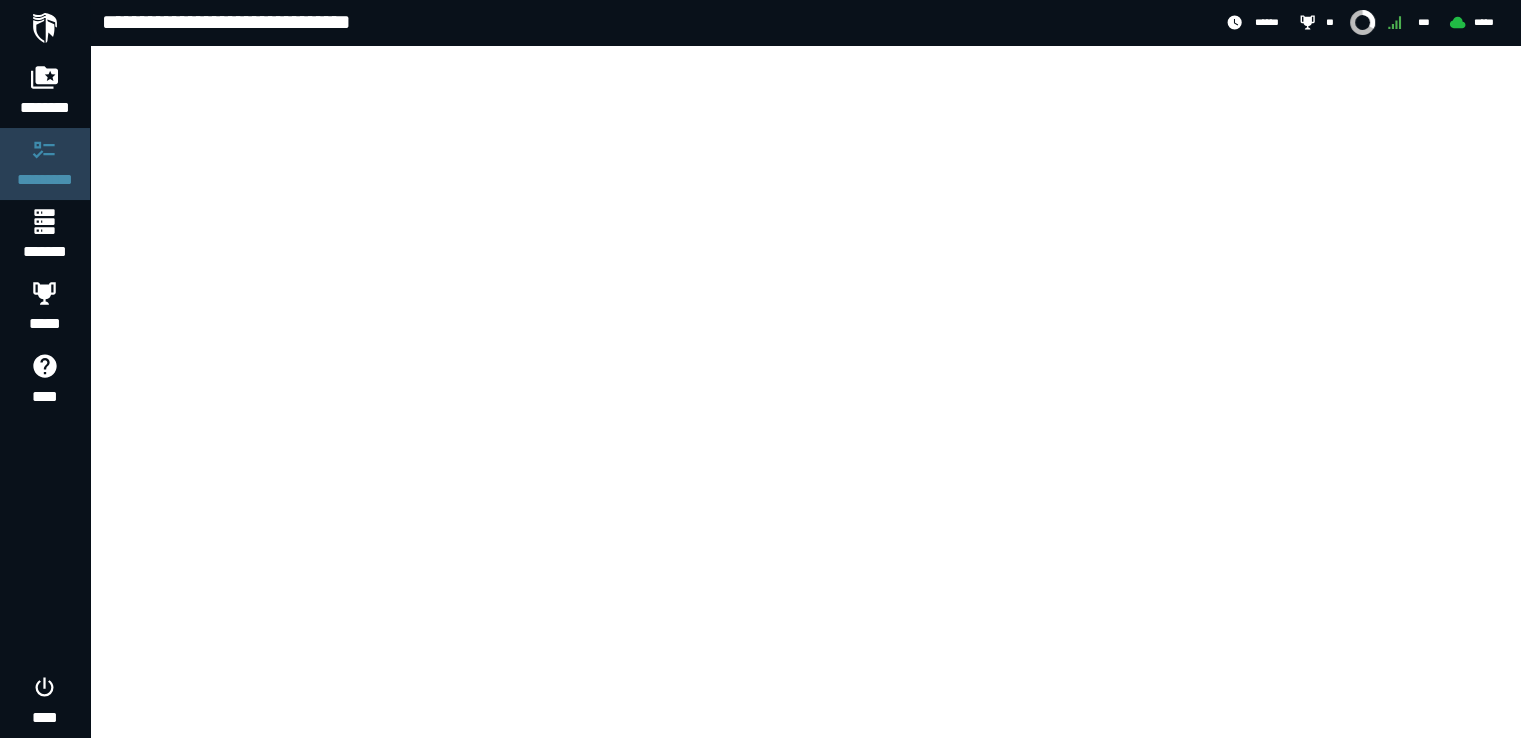 scroll, scrollTop: 0, scrollLeft: 0, axis: both 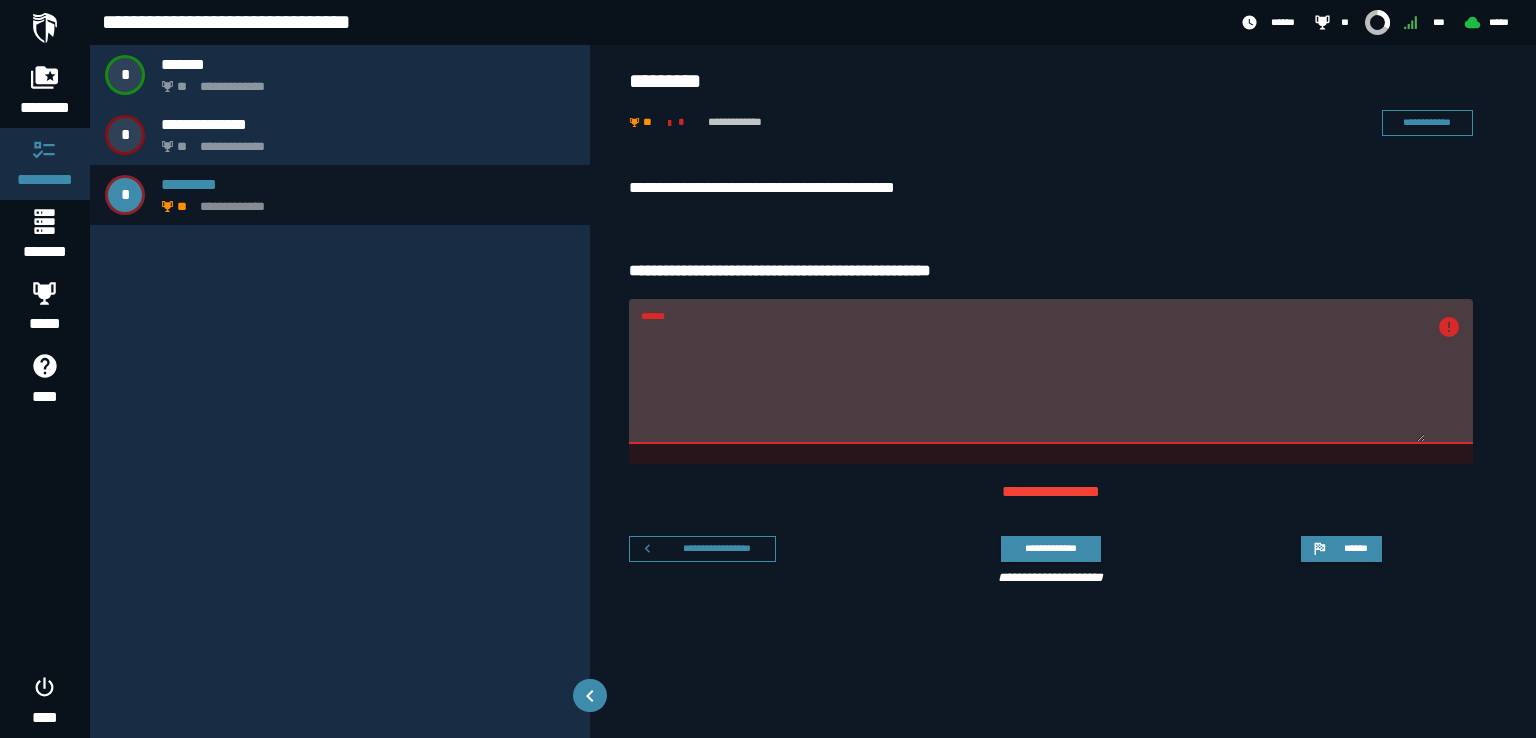 click on "******" at bounding box center [1033, 383] 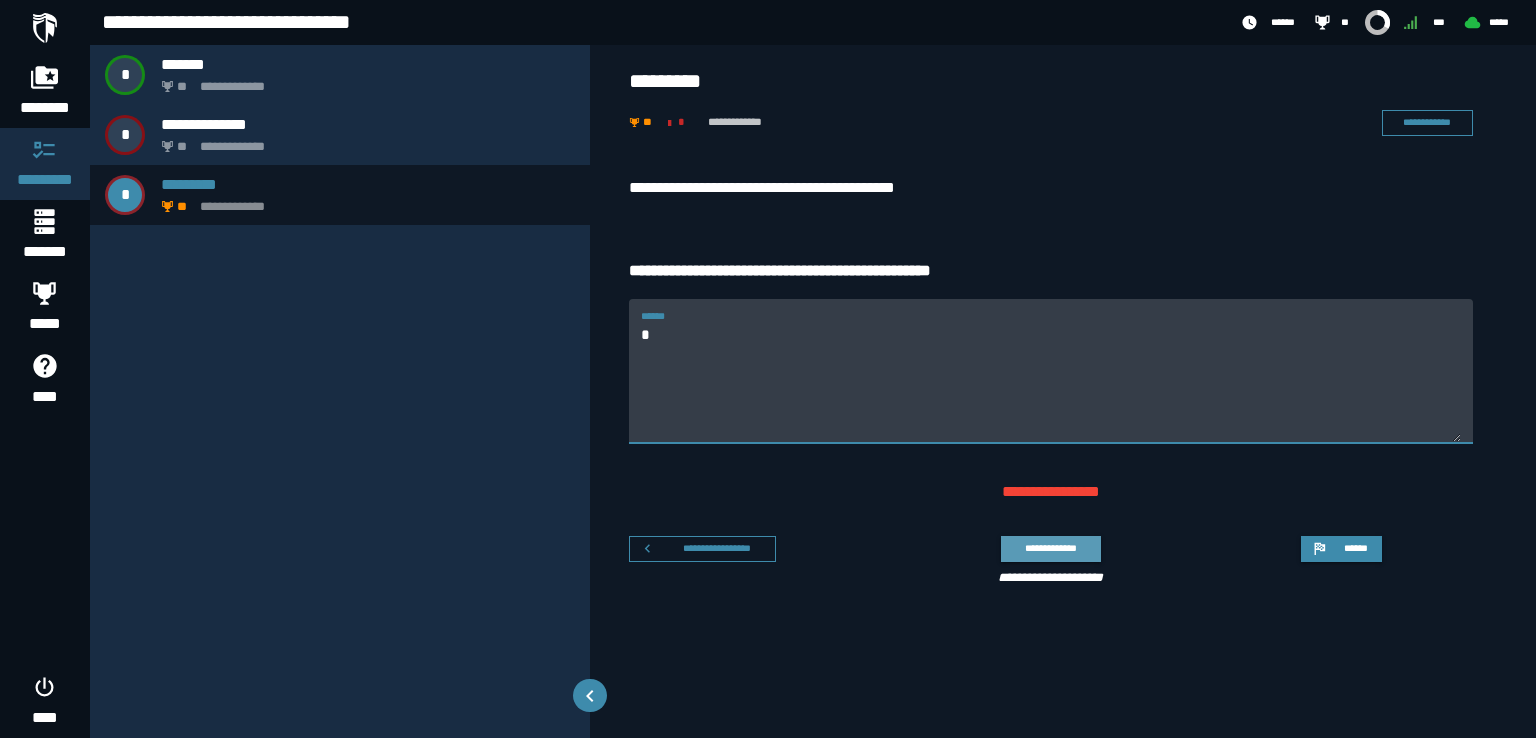 type on "*" 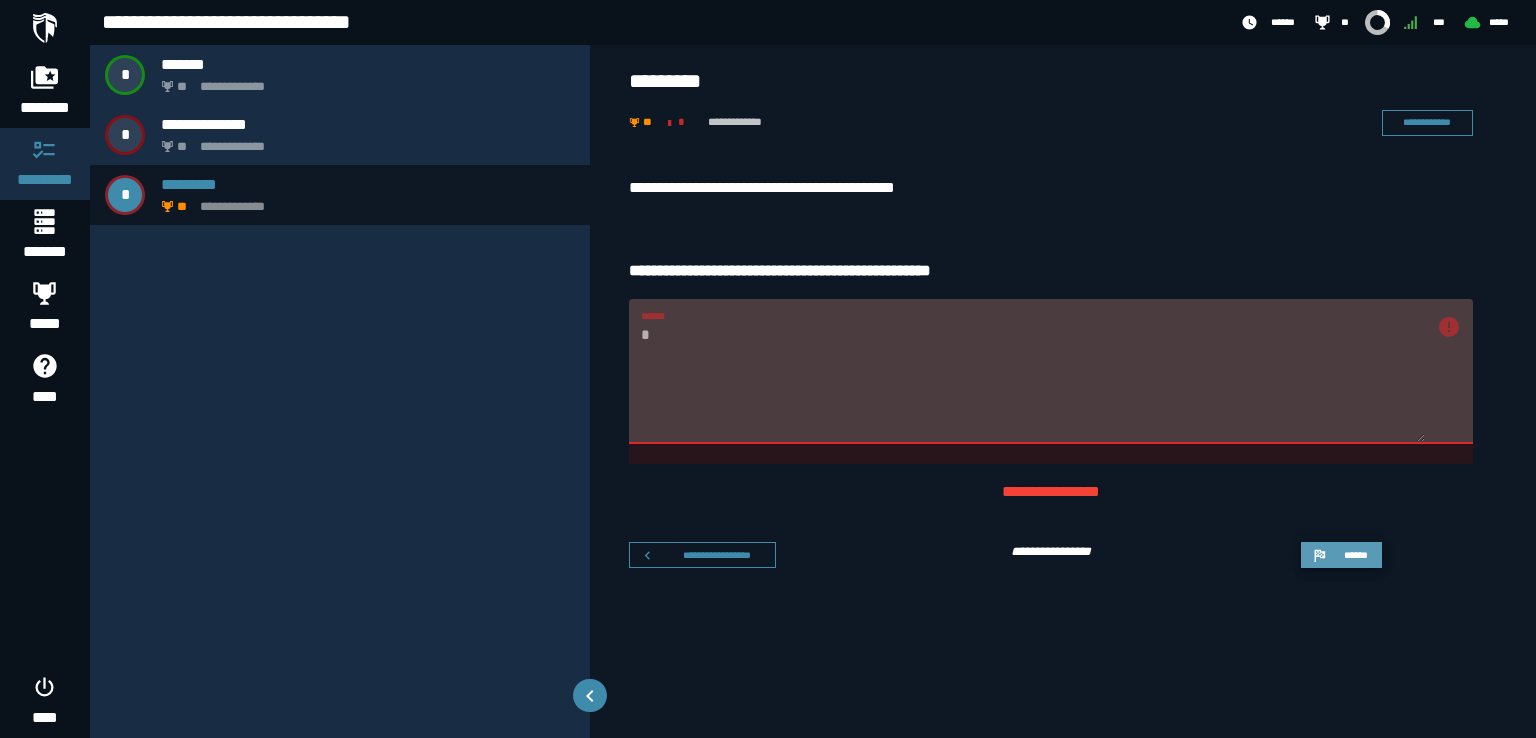 click on "******" at bounding box center (1355, 554) 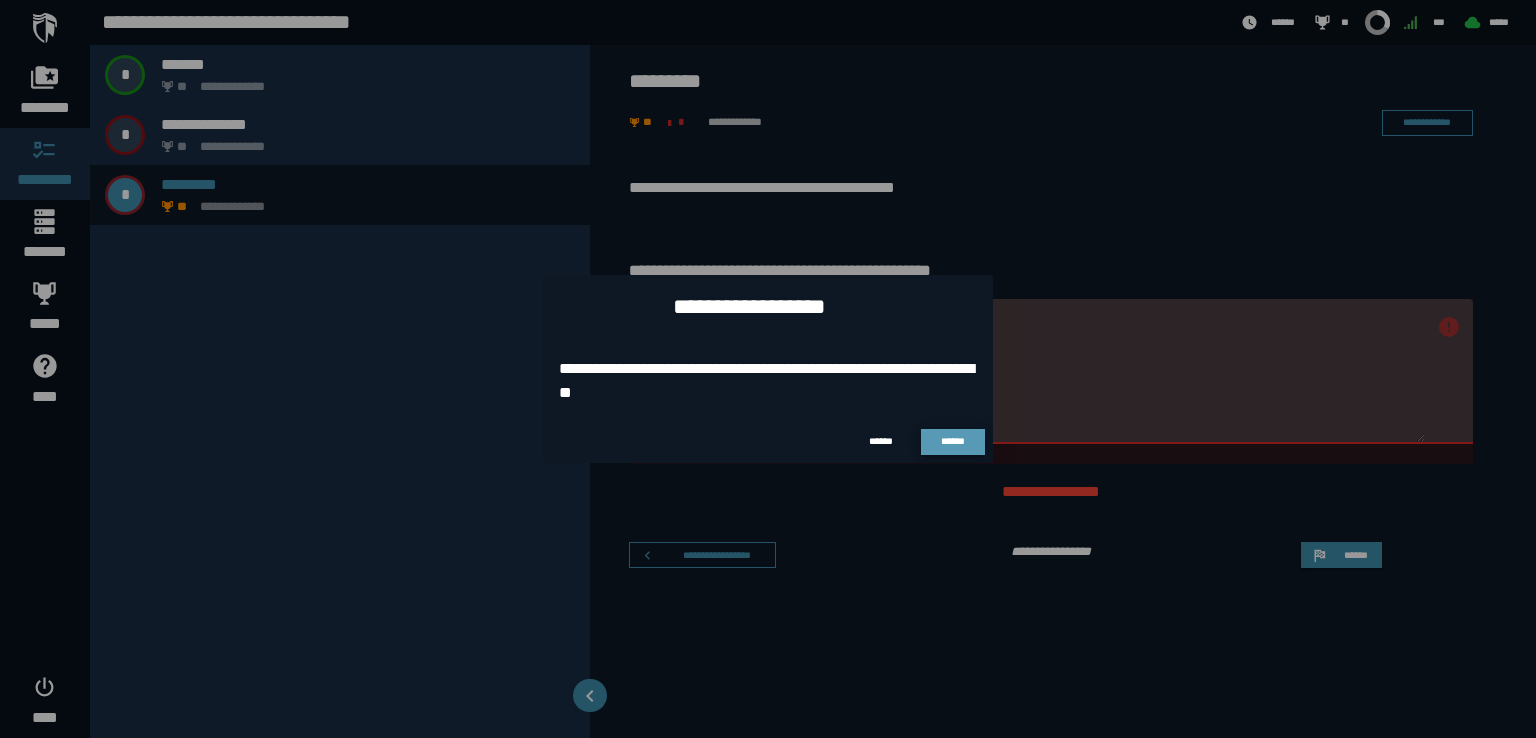 click on "******" at bounding box center (953, 441) 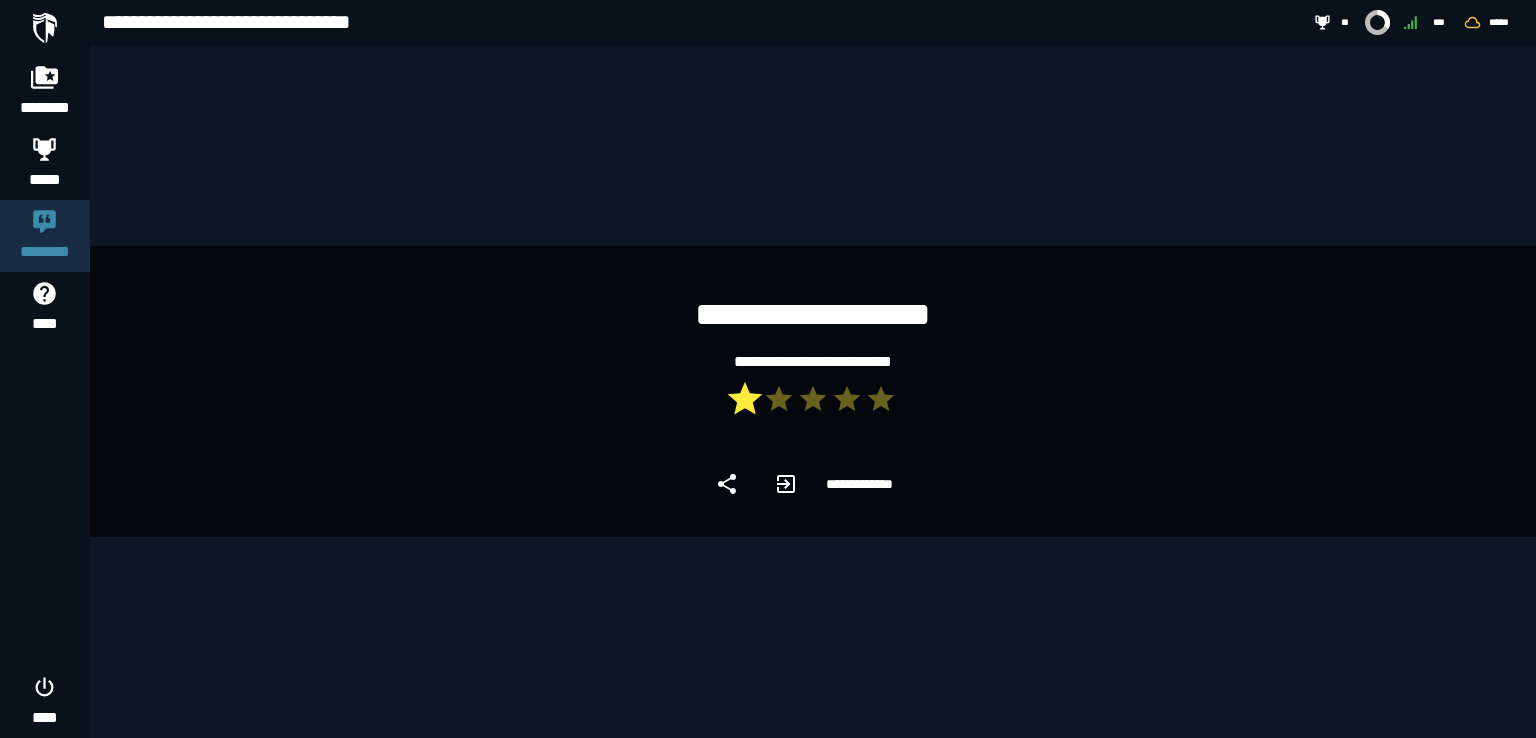 click 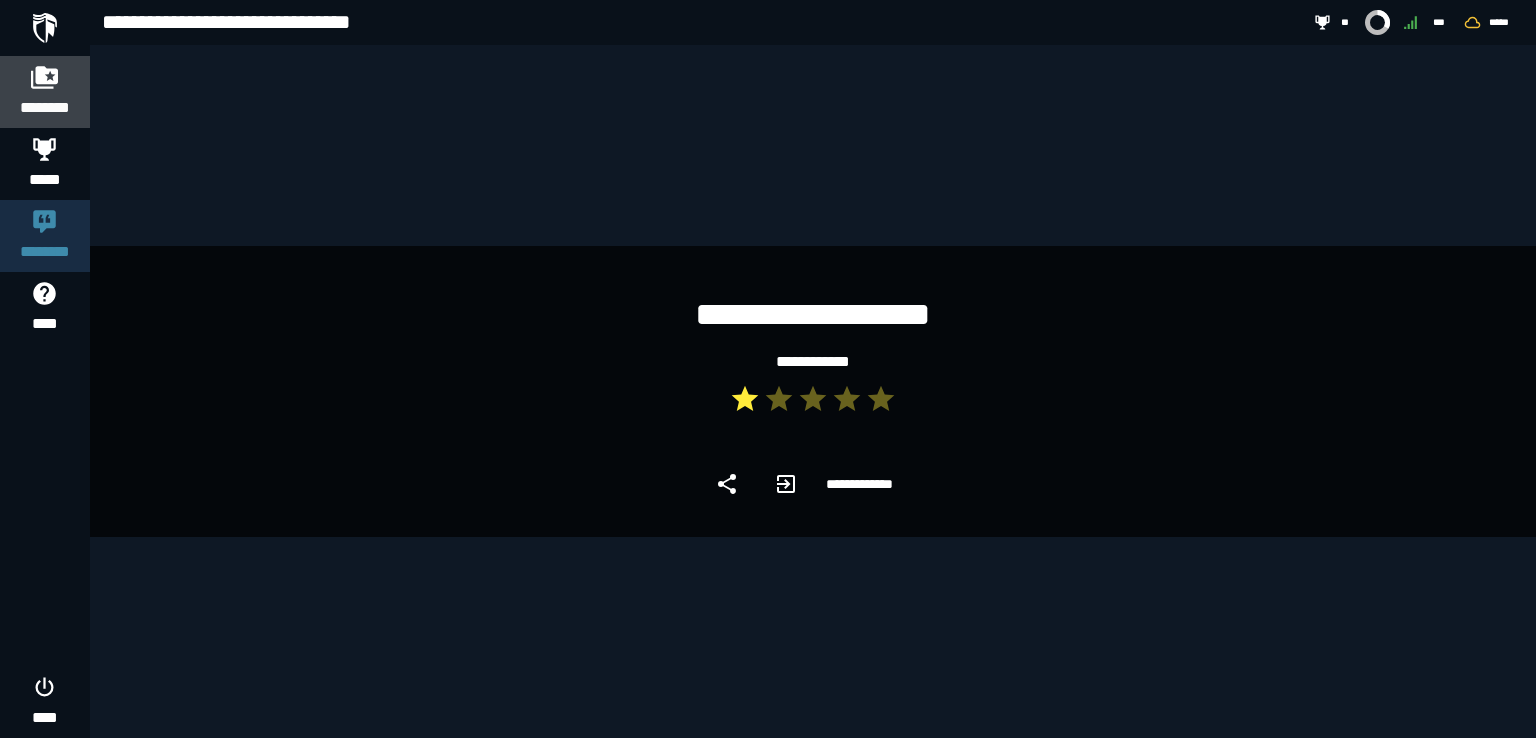 click 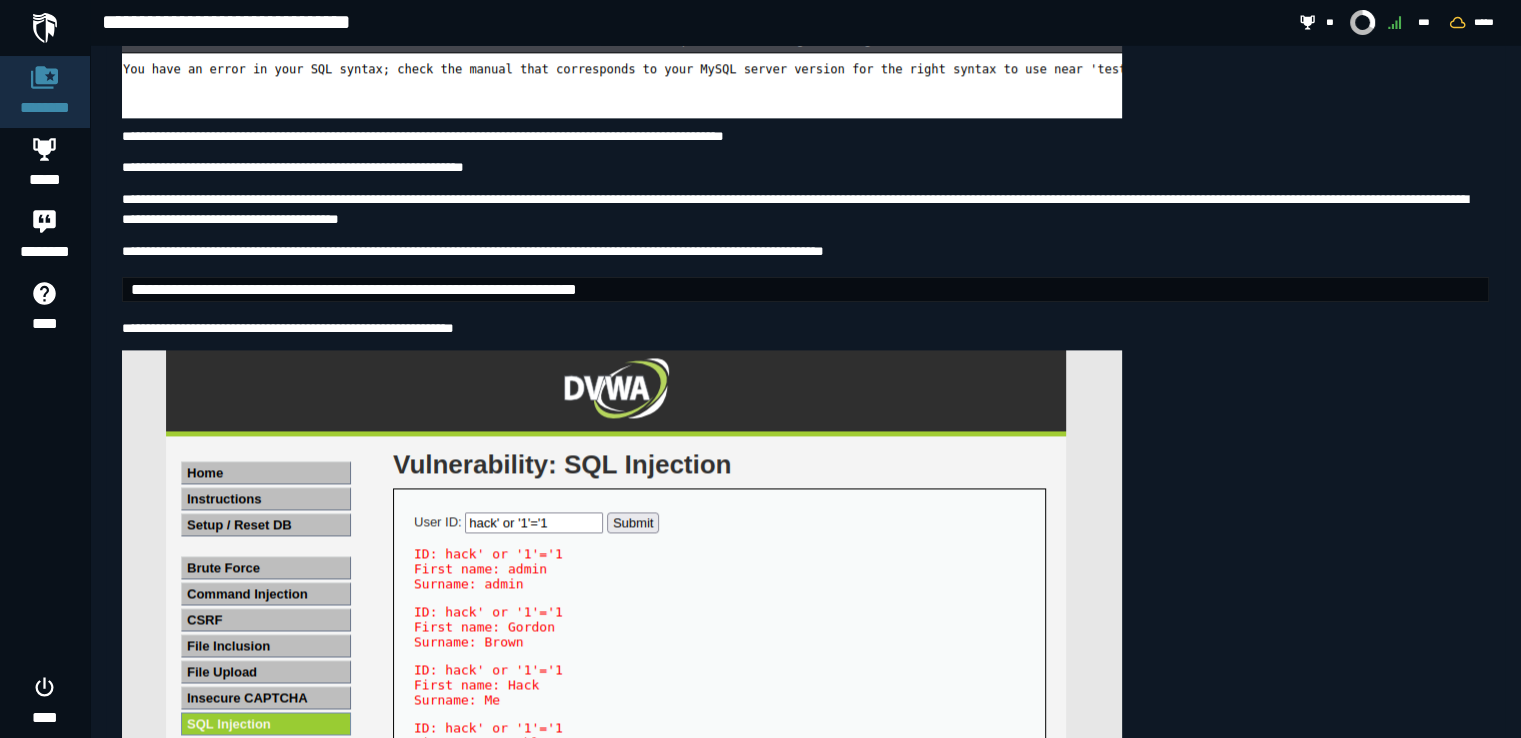 scroll, scrollTop: 2736, scrollLeft: 0, axis: vertical 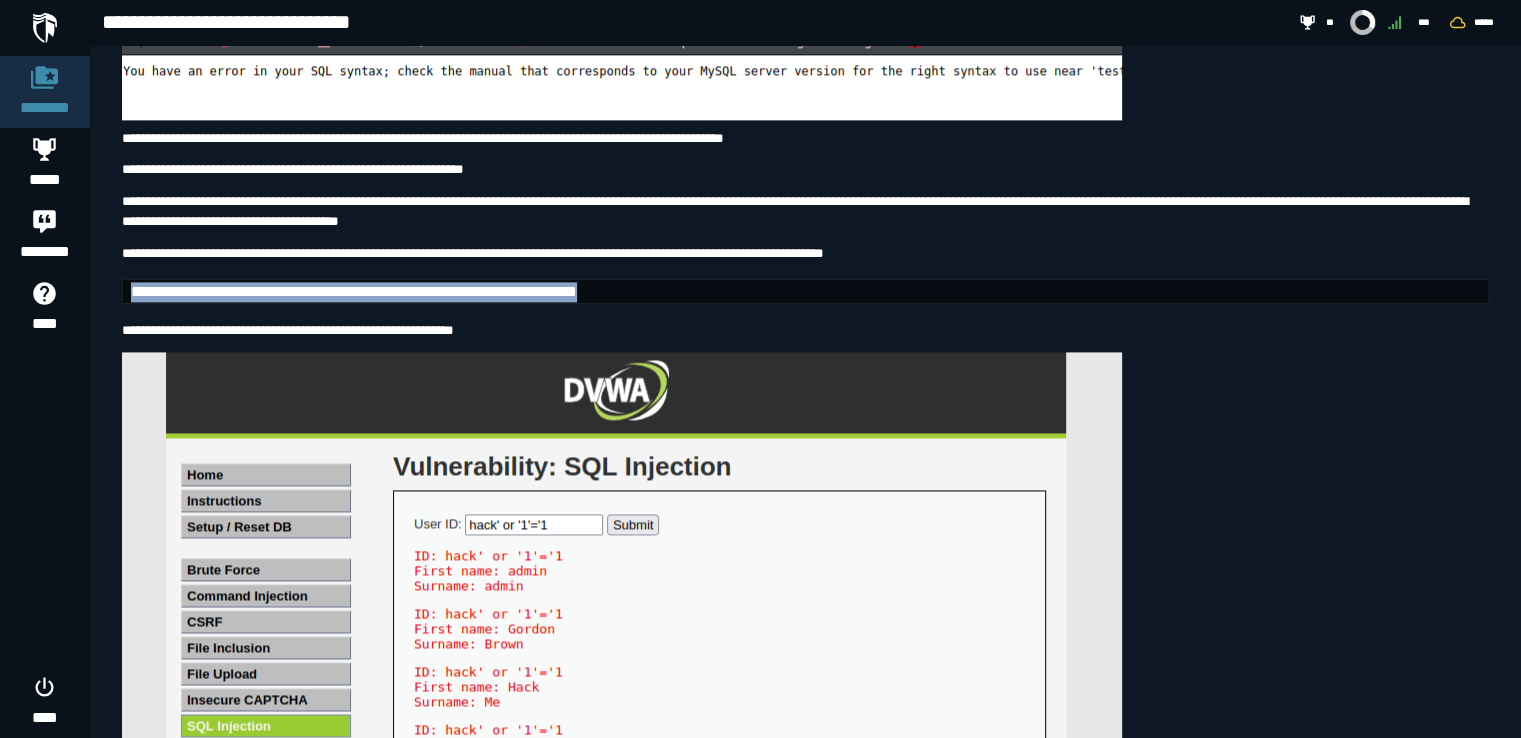 drag, startPoint x: 910, startPoint y: 335, endPoint x: 128, endPoint y: 339, distance: 782.01025 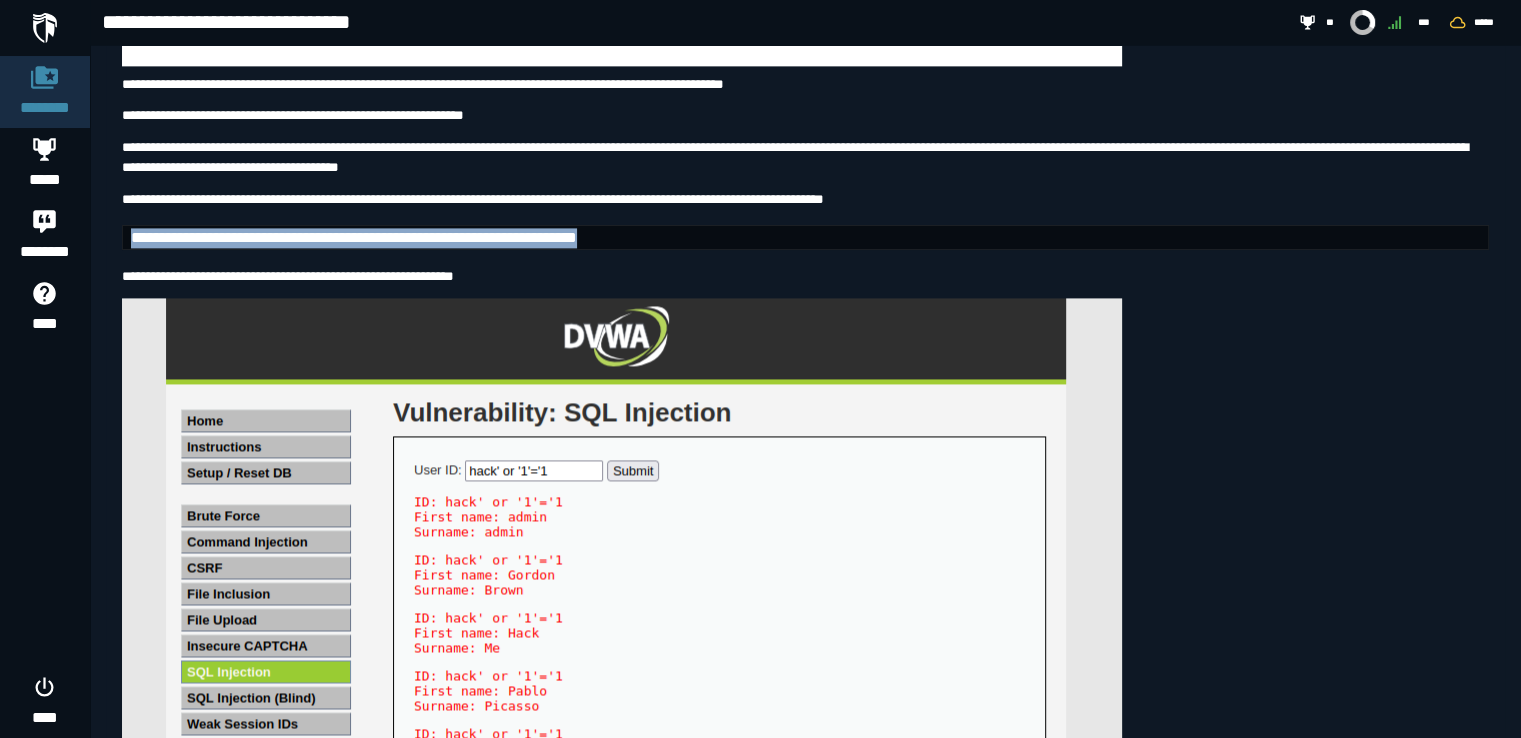 scroll, scrollTop: 2784, scrollLeft: 0, axis: vertical 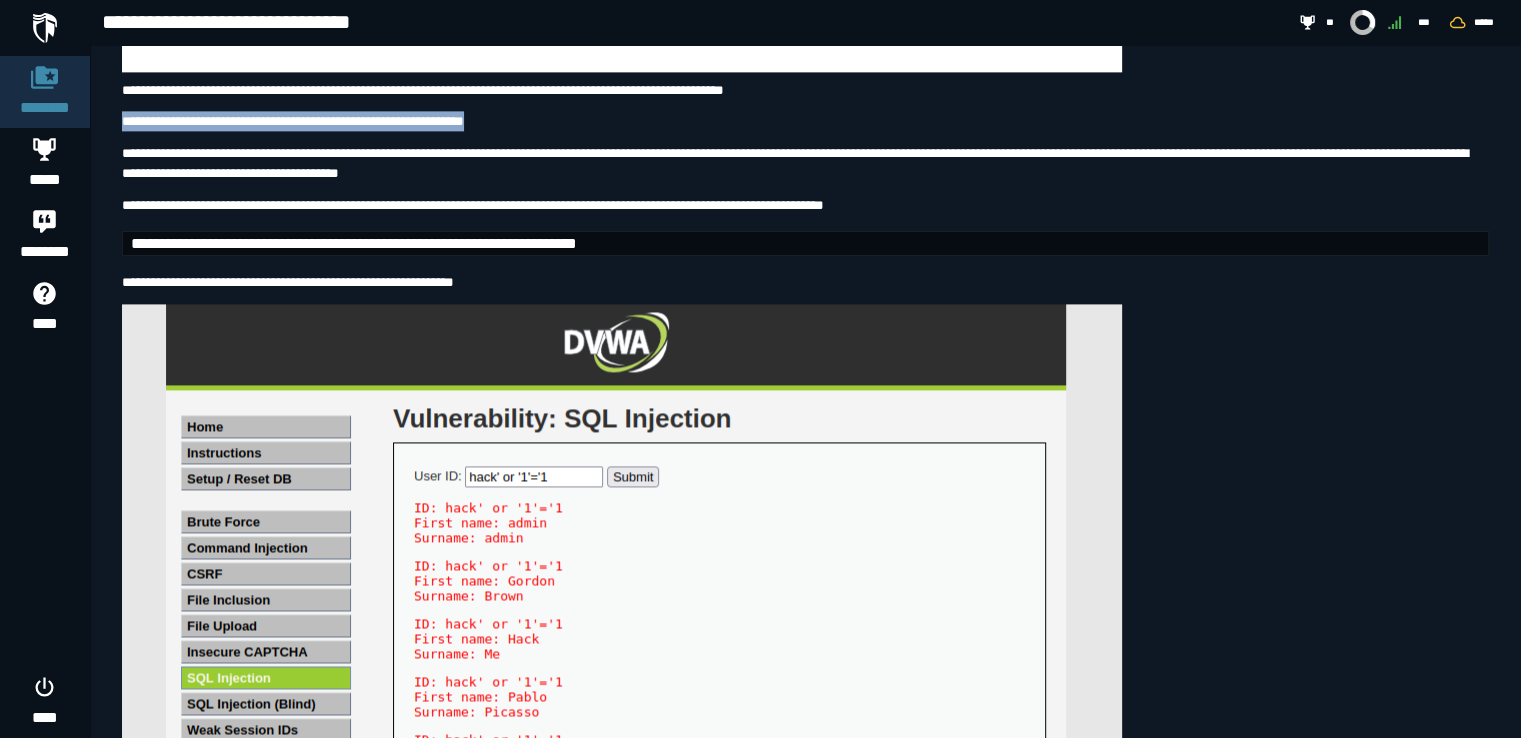 drag, startPoint x: 652, startPoint y: 159, endPoint x: 119, endPoint y: 161, distance: 533.0037 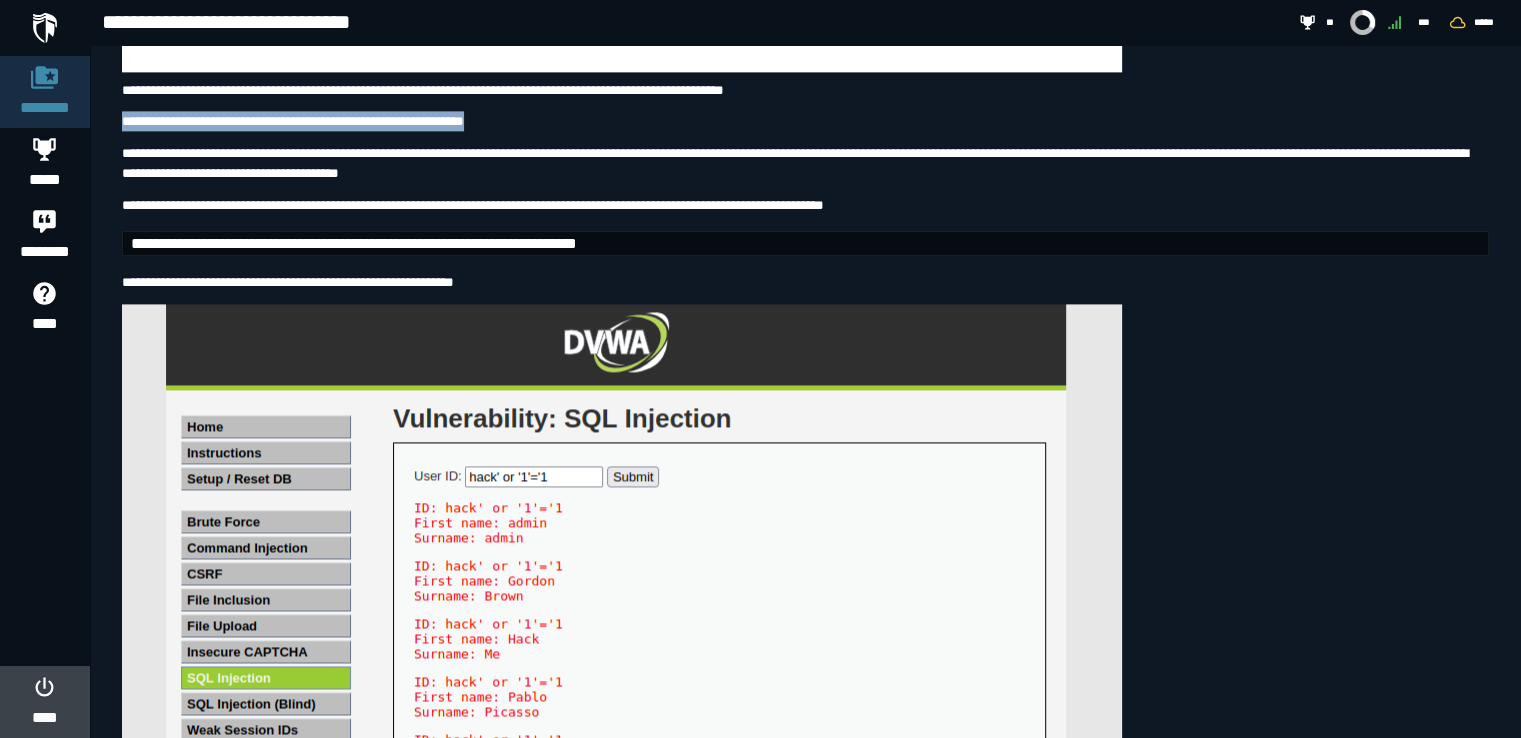 click 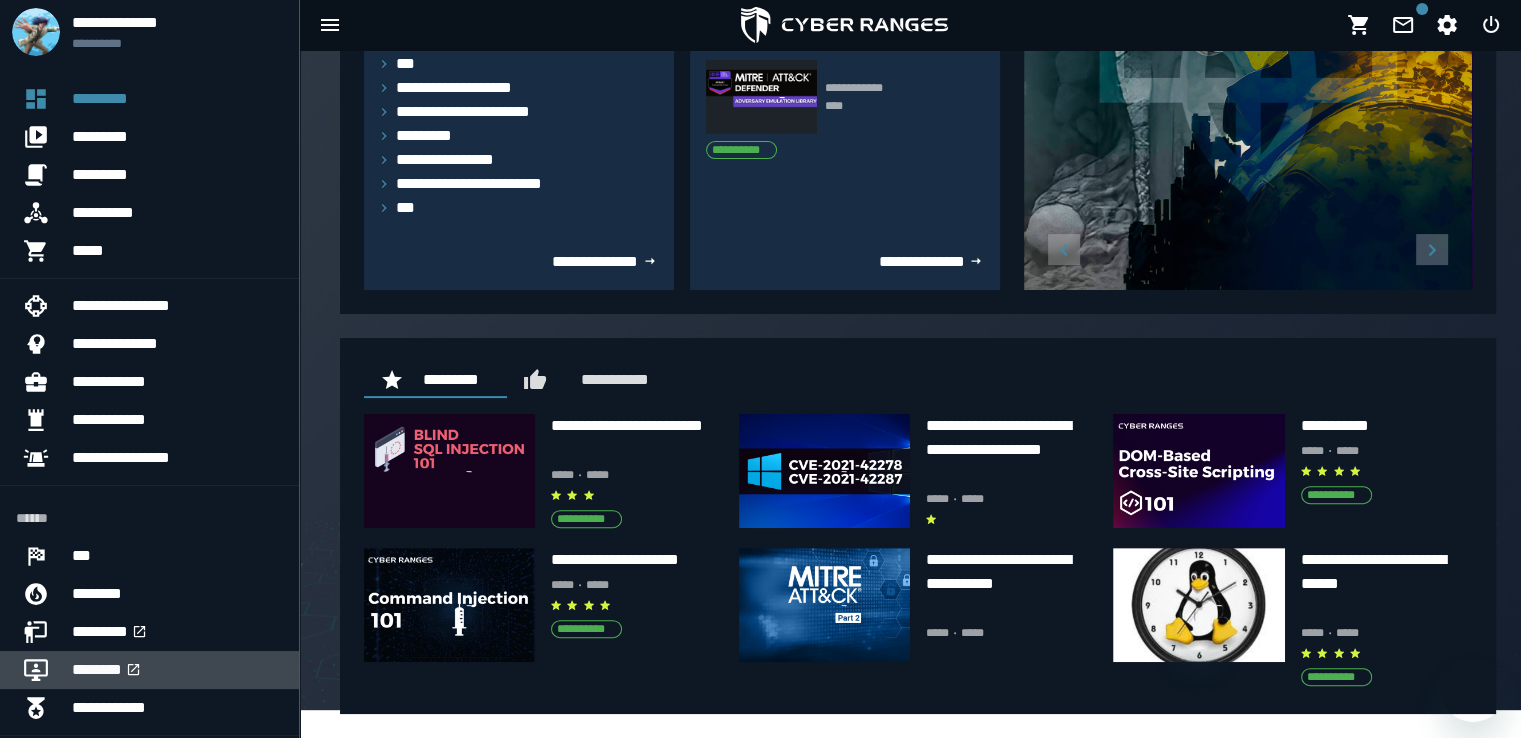 scroll, scrollTop: 0, scrollLeft: 0, axis: both 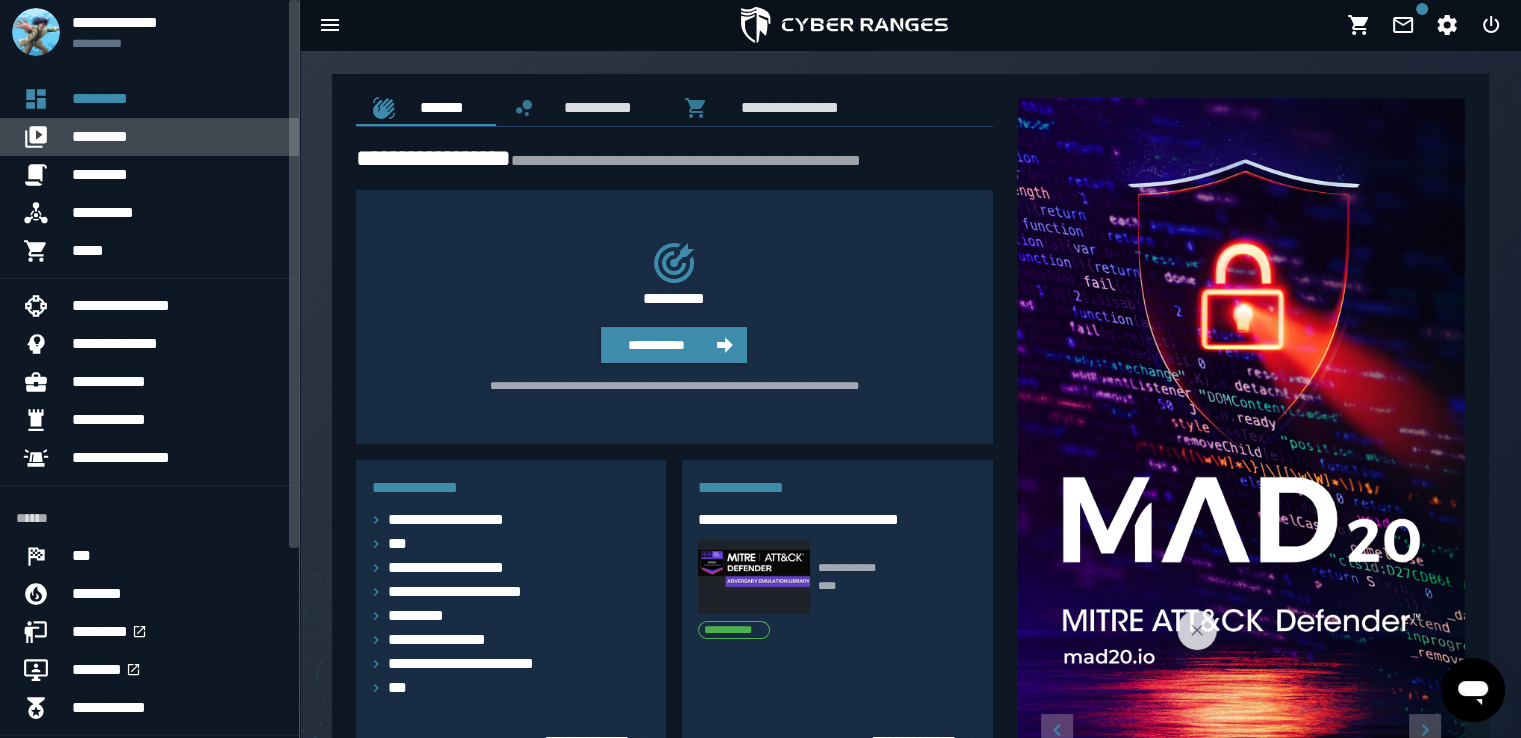 click on "*********" at bounding box center [177, 137] 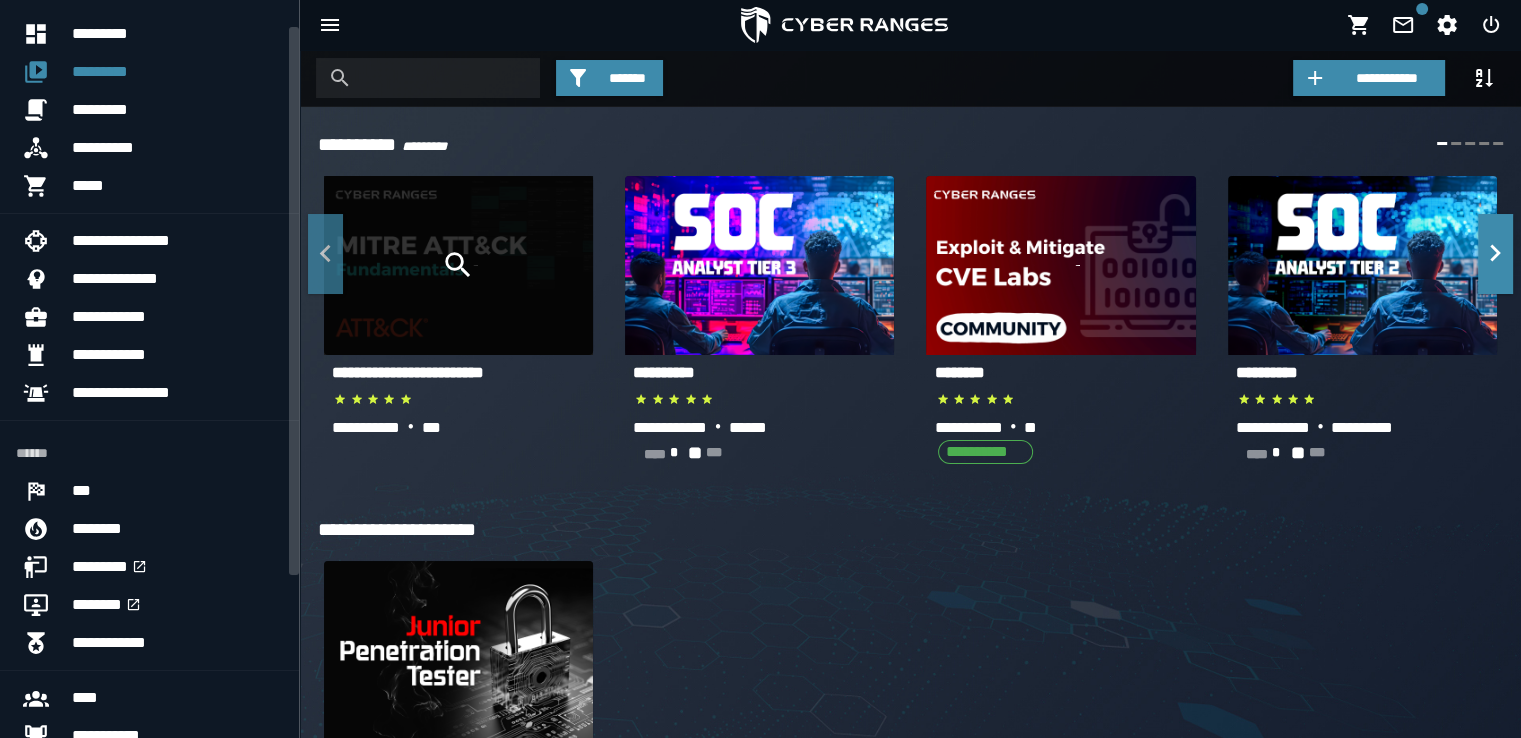 scroll, scrollTop: 100, scrollLeft: 0, axis: vertical 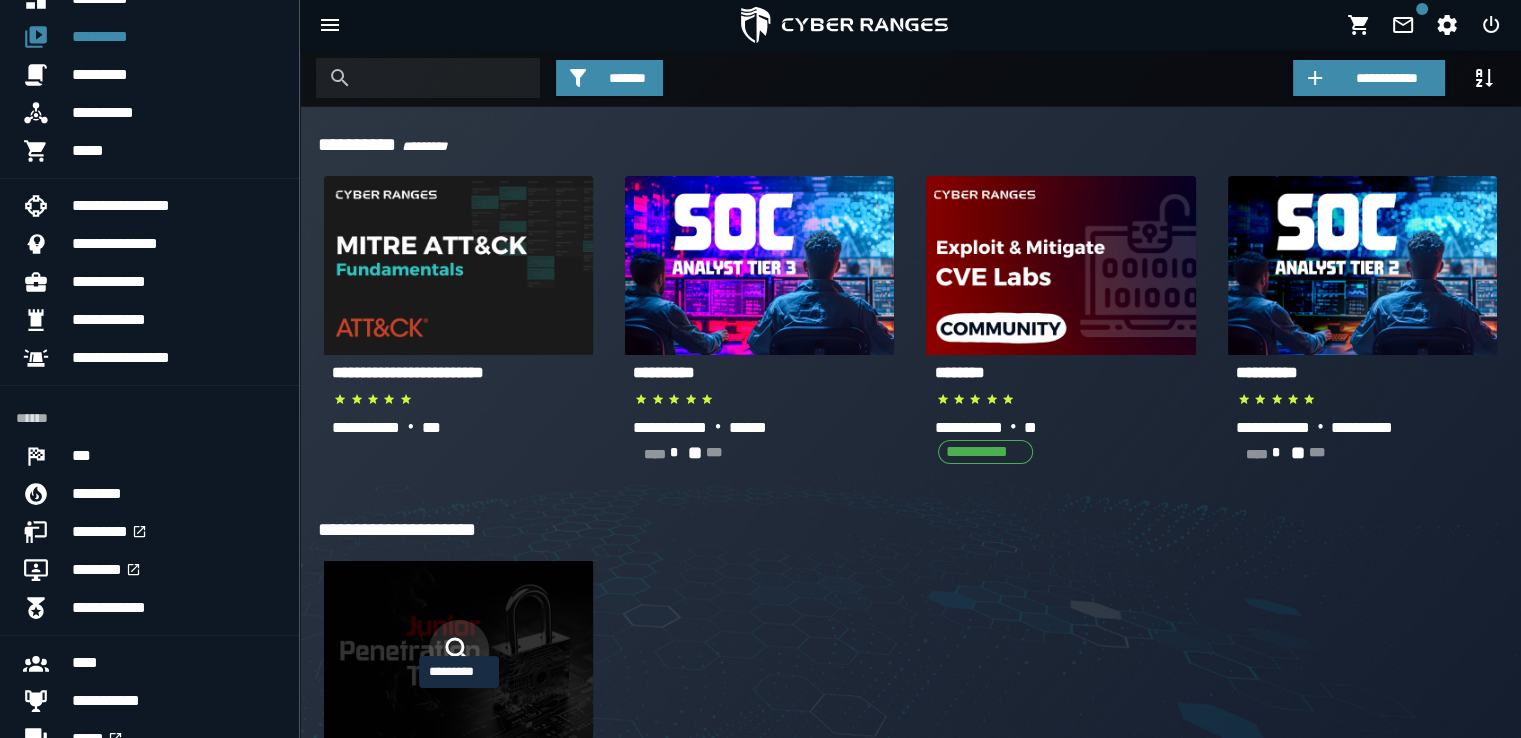 click at bounding box center (459, 650) 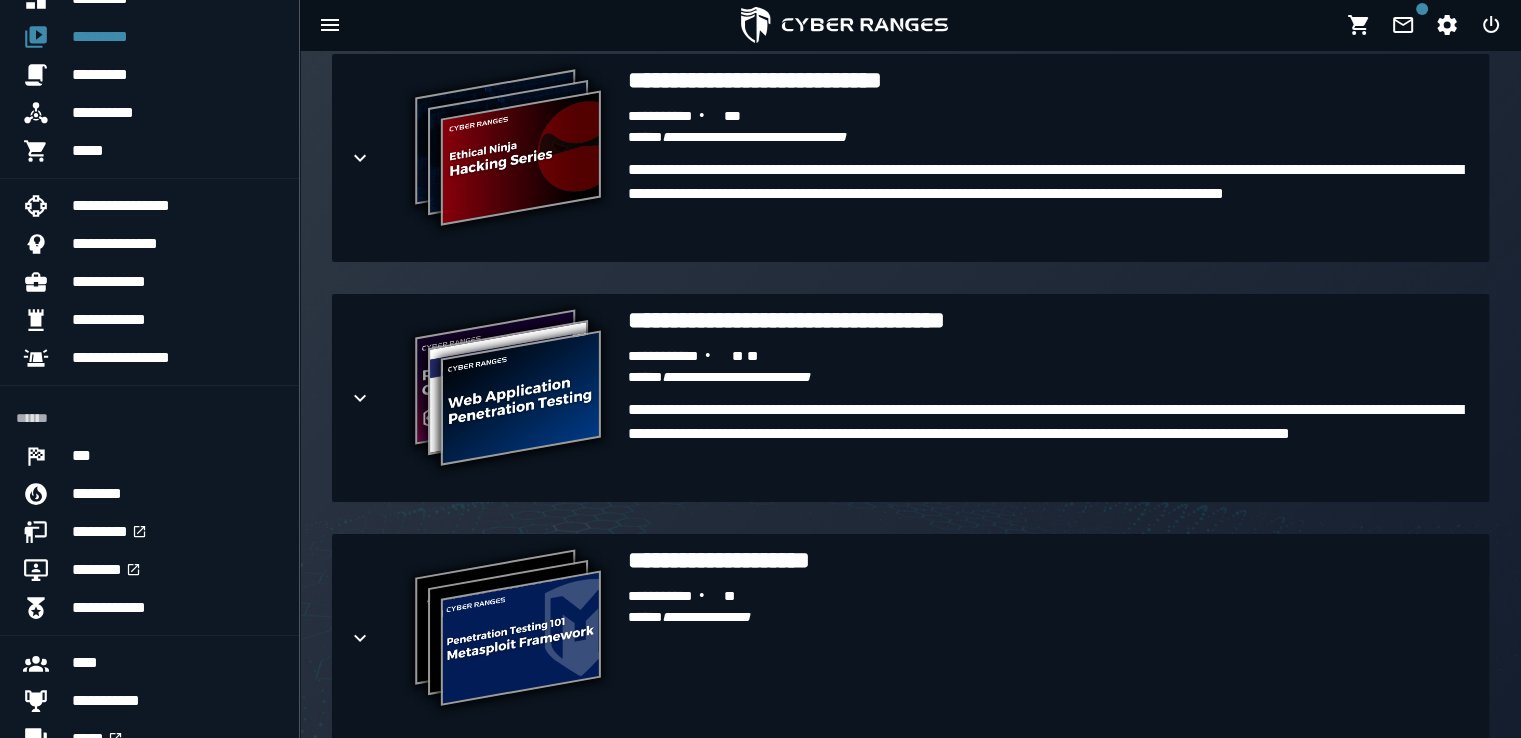 scroll, scrollTop: 2300, scrollLeft: 0, axis: vertical 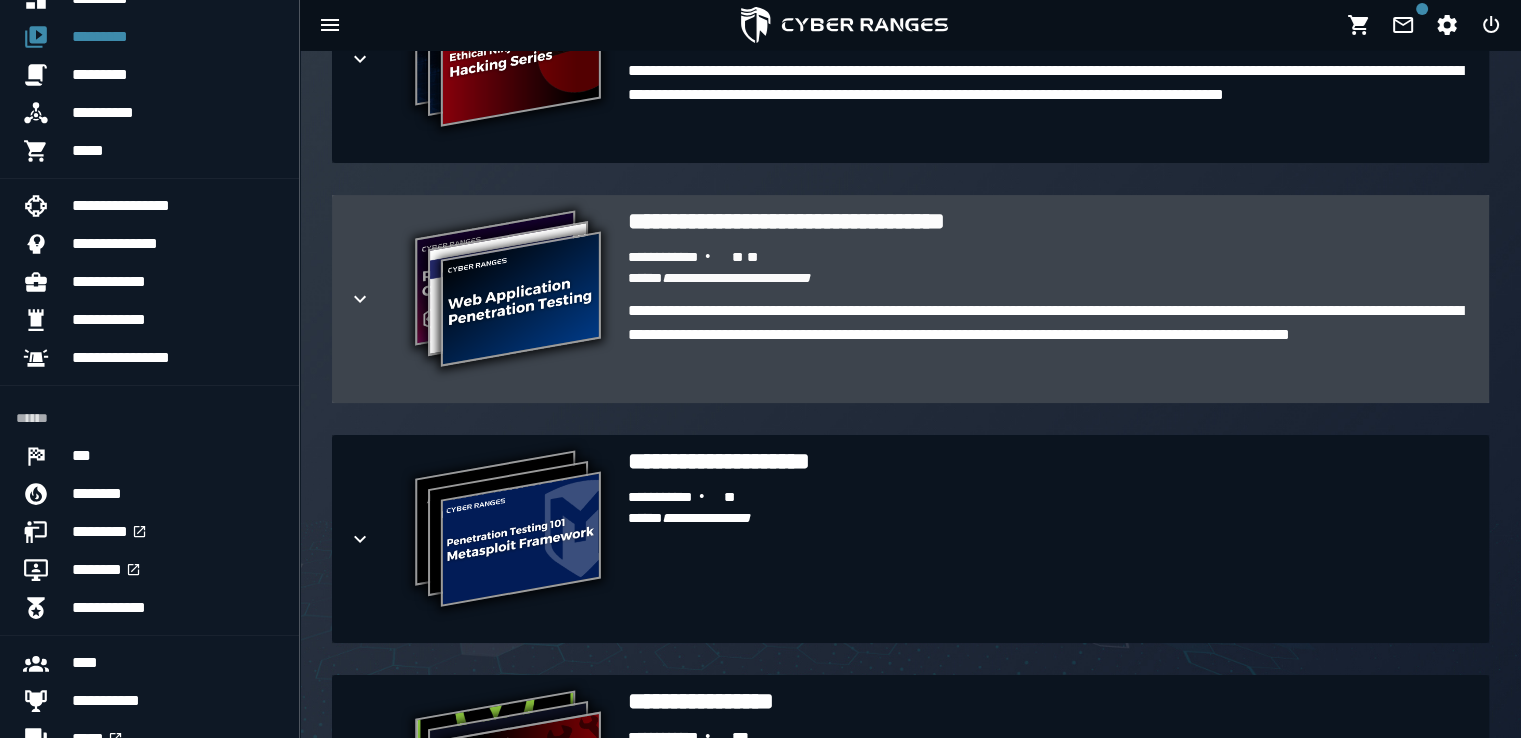 click on "**********" at bounding box center [1050, 347] 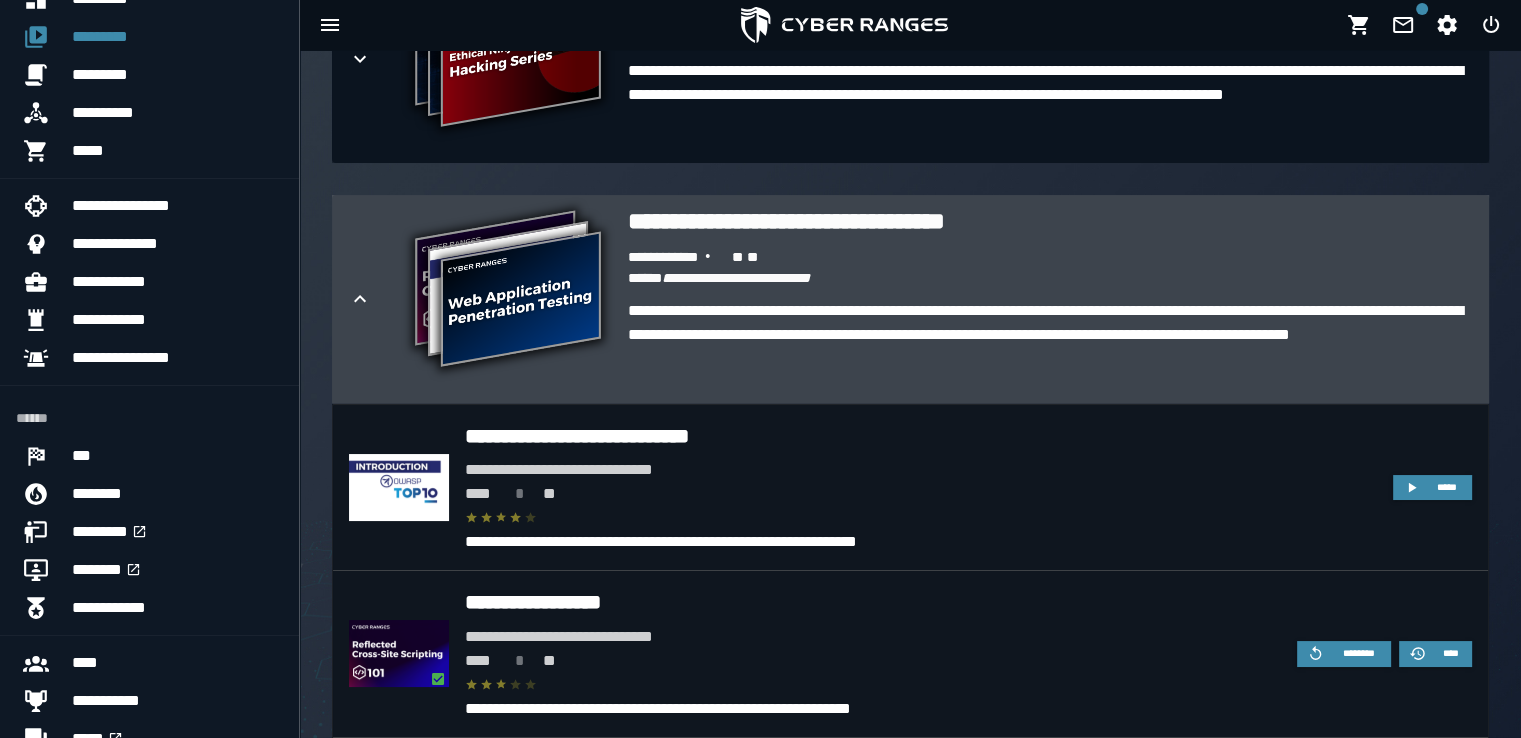 click on "**********" at bounding box center (508, 291) 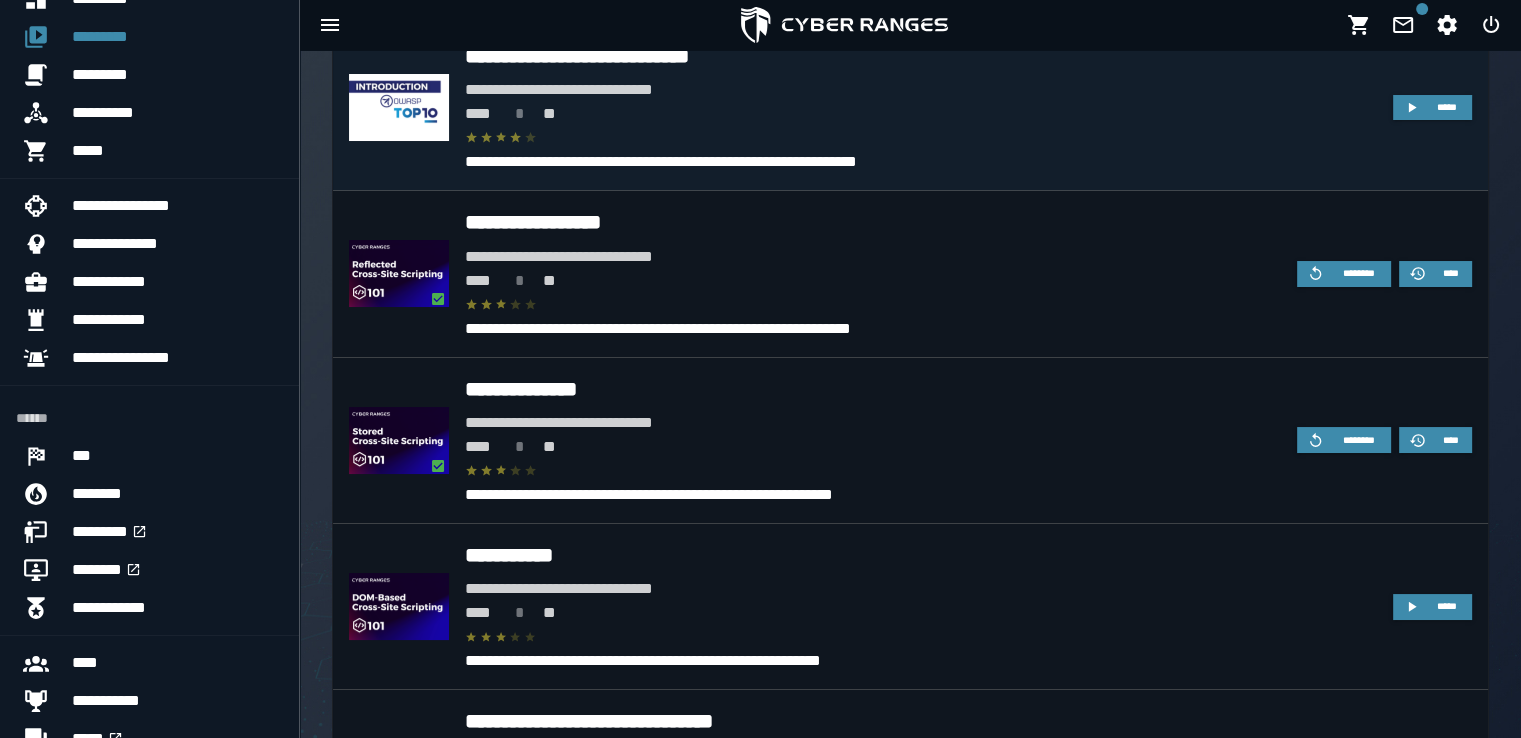 scroll, scrollTop: 2700, scrollLeft: 0, axis: vertical 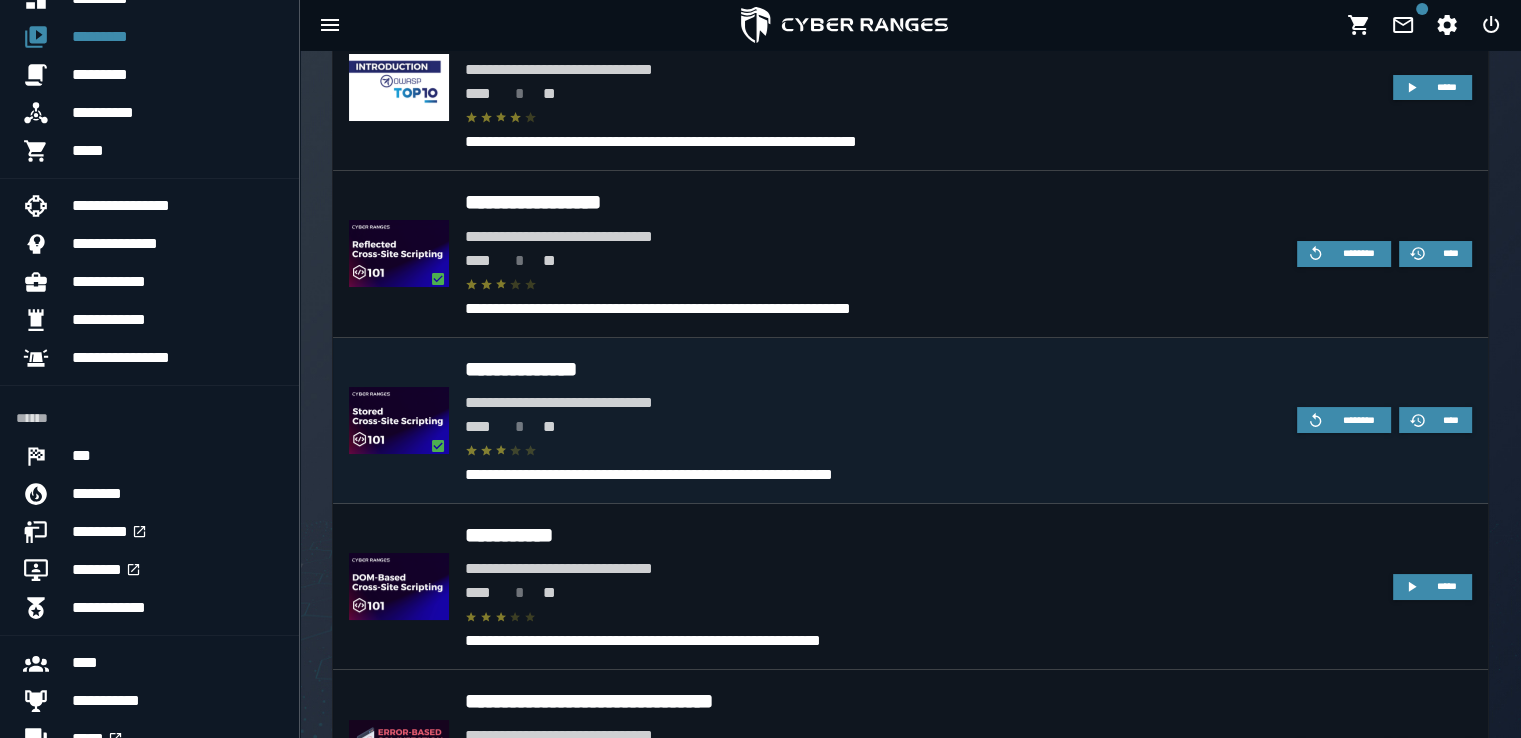 click on "**********" at bounding box center [873, 369] 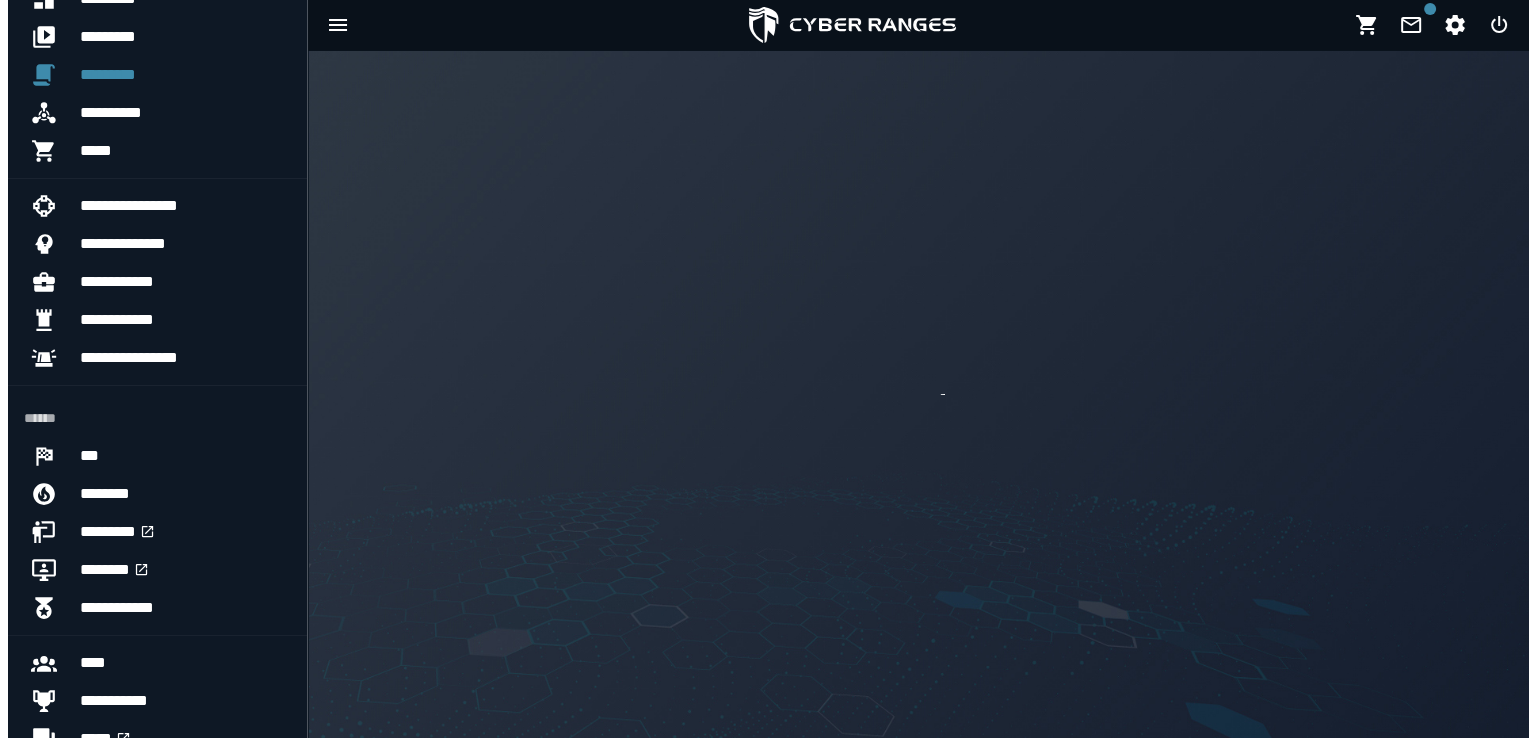 scroll, scrollTop: 0, scrollLeft: 0, axis: both 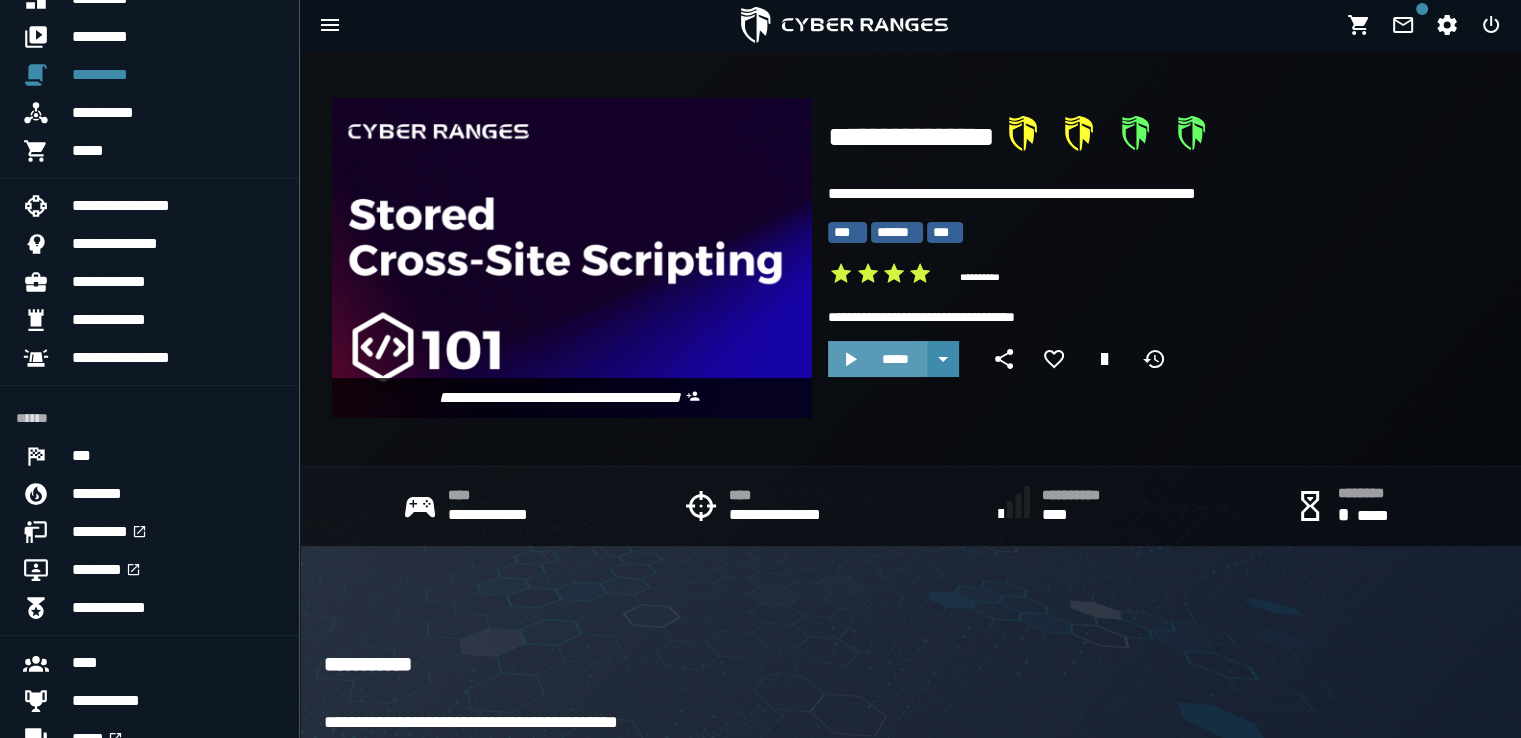 click on "*****" at bounding box center [895, 359] 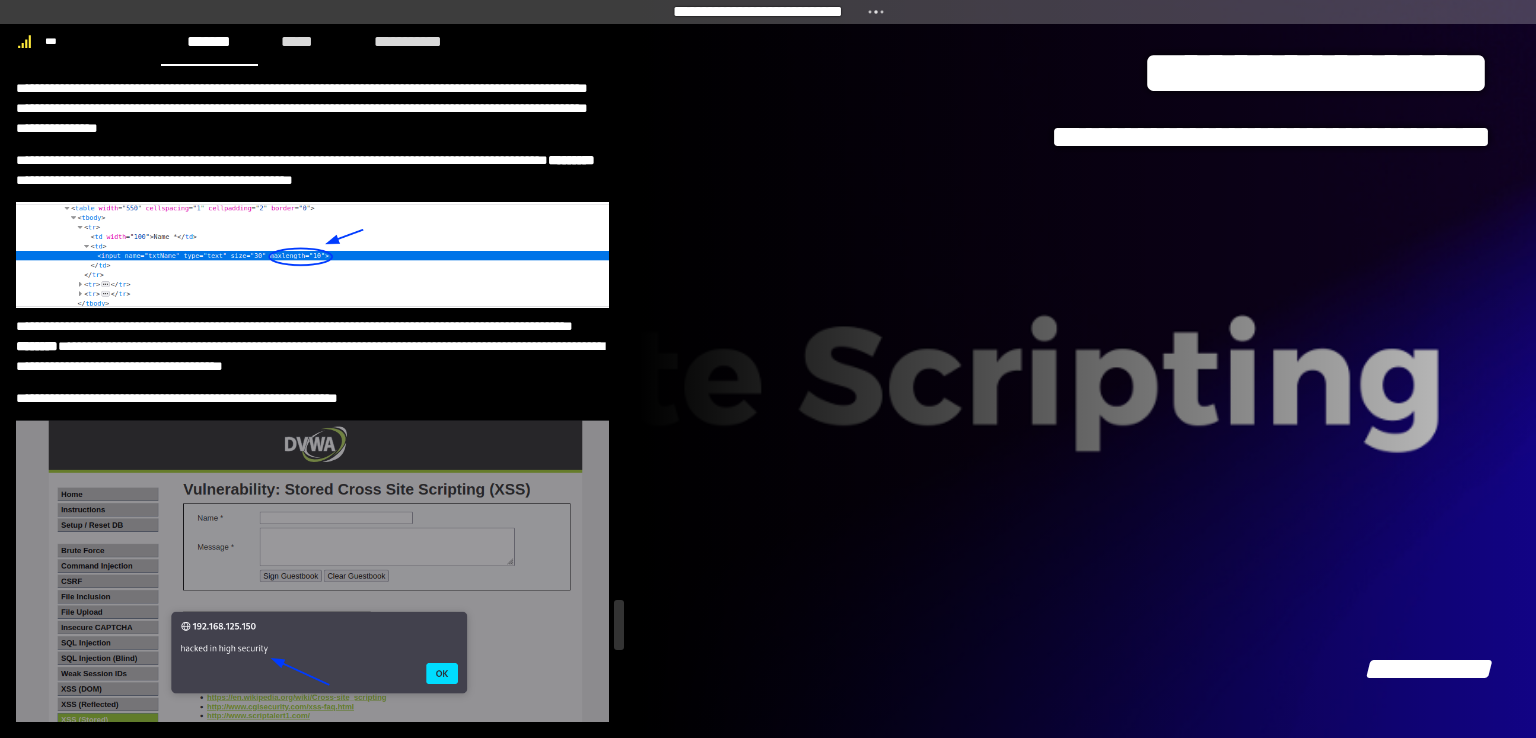 scroll, scrollTop: 8234, scrollLeft: 0, axis: vertical 